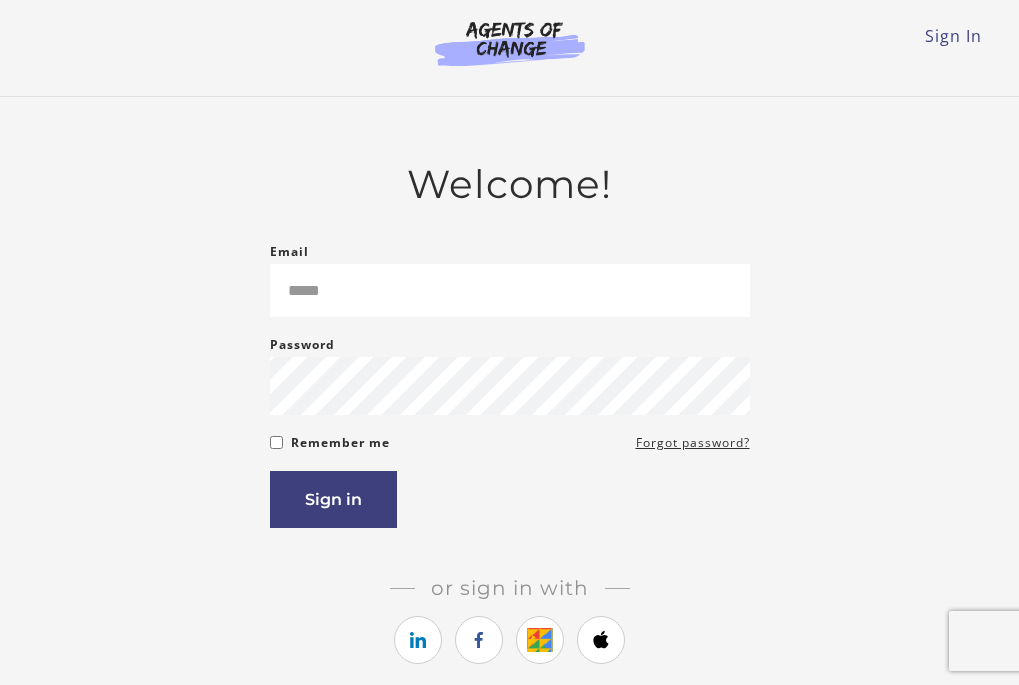 scroll, scrollTop: 0, scrollLeft: 0, axis: both 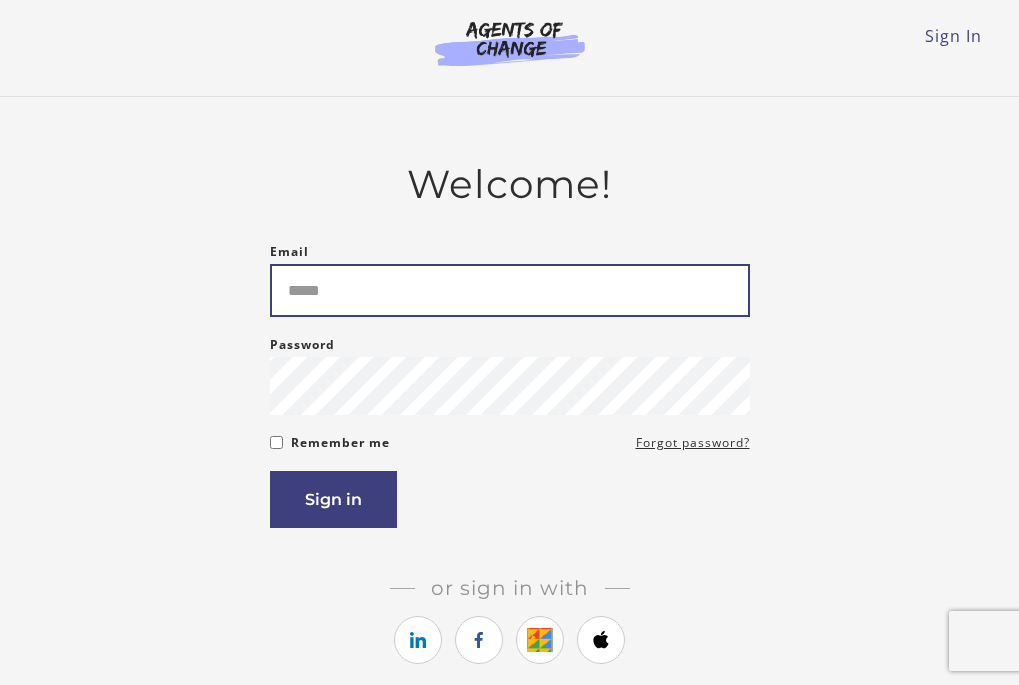 click on "Email" at bounding box center (510, 290) 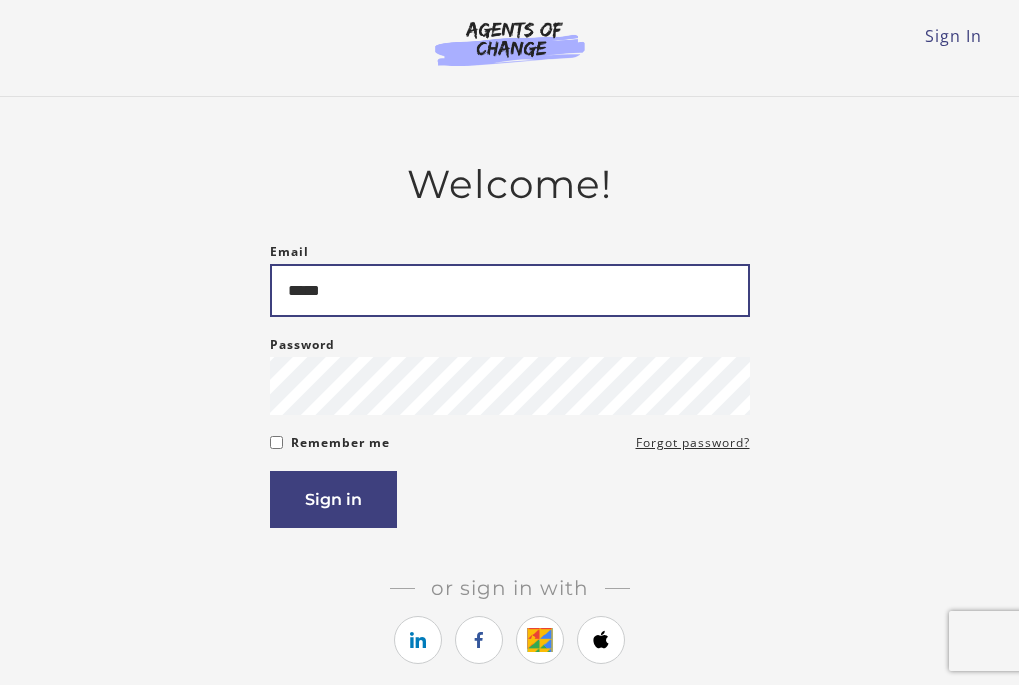 click on "*****" at bounding box center [510, 290] 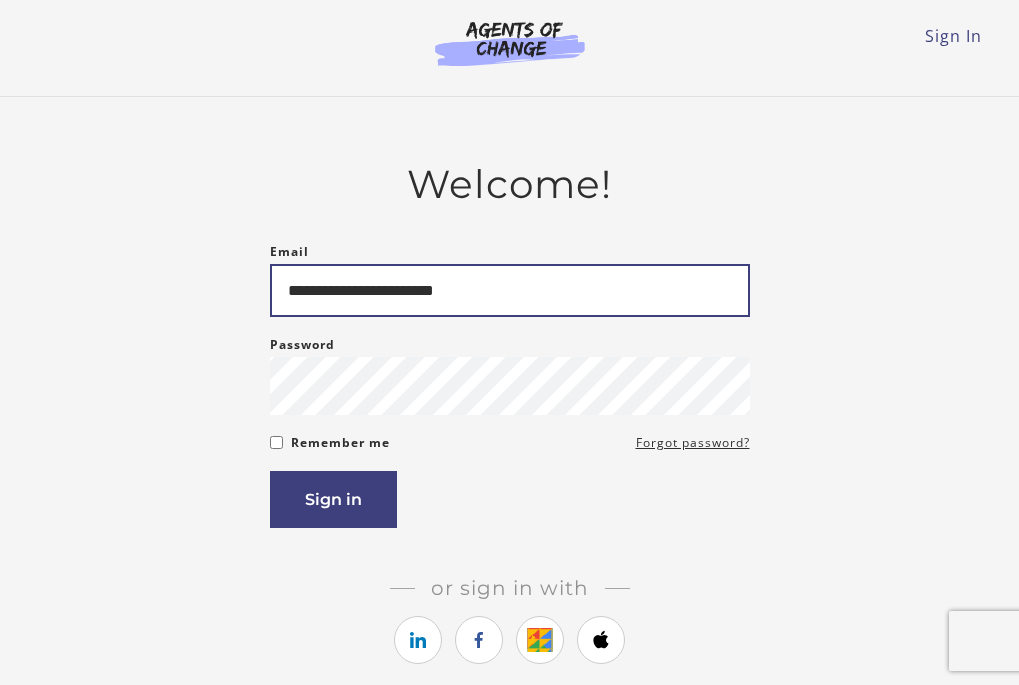 type on "**********" 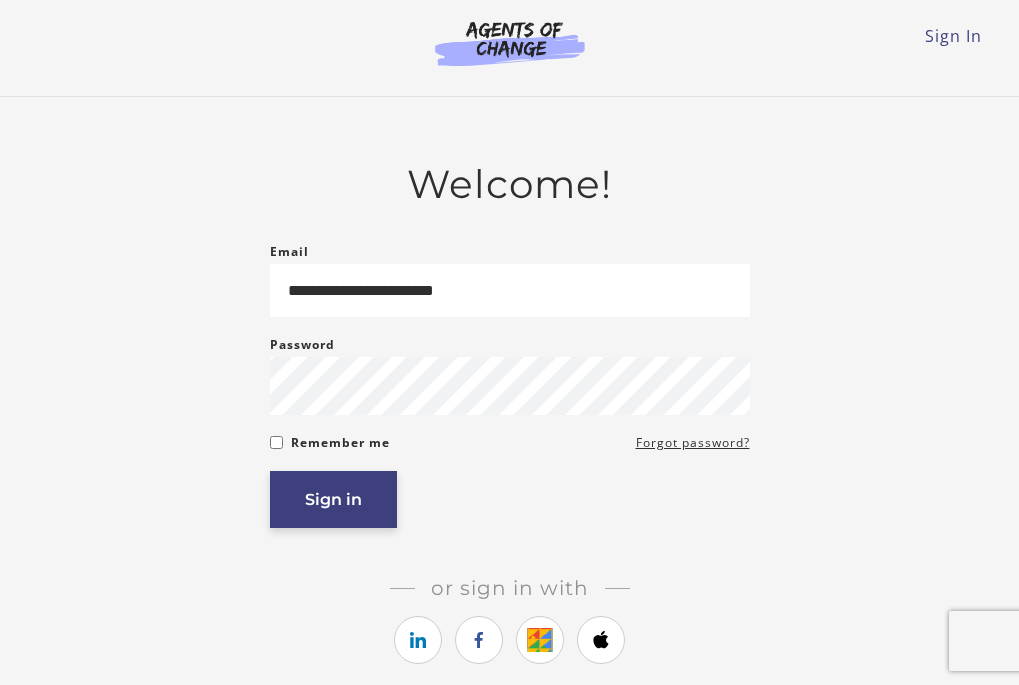 click on "Sign in" at bounding box center (333, 499) 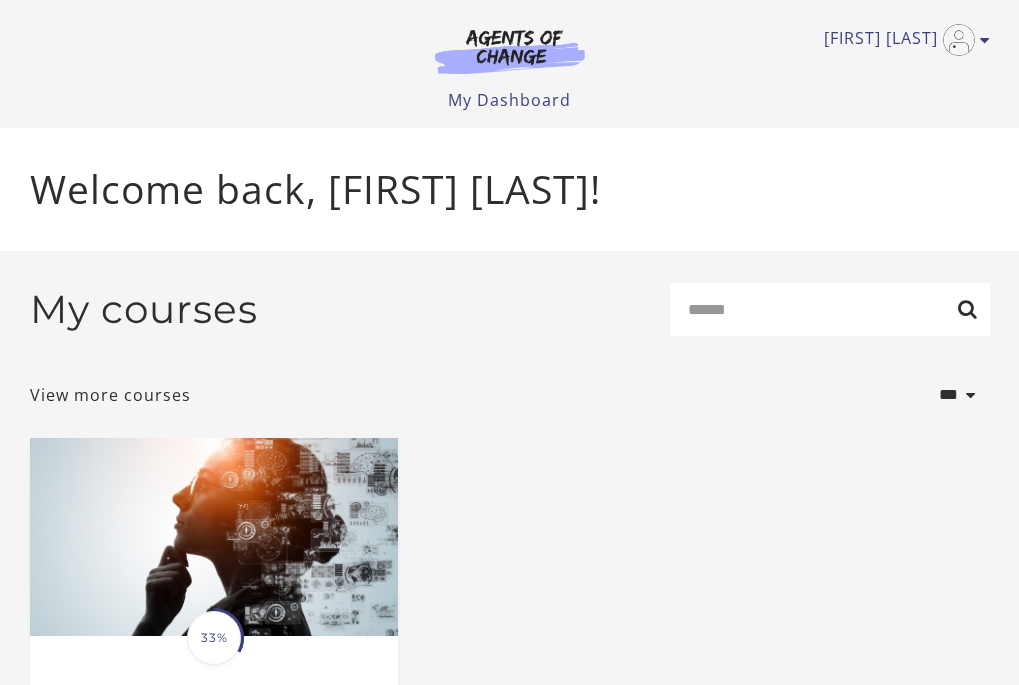 scroll, scrollTop: 0, scrollLeft: 0, axis: both 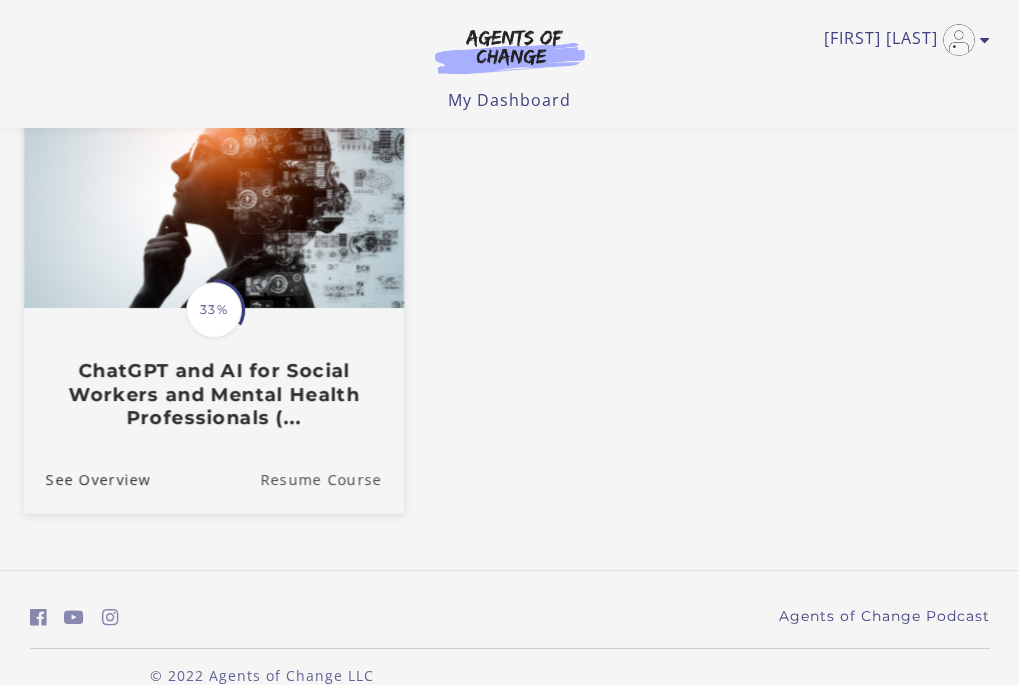 click on "Resume Course" at bounding box center [332, 478] 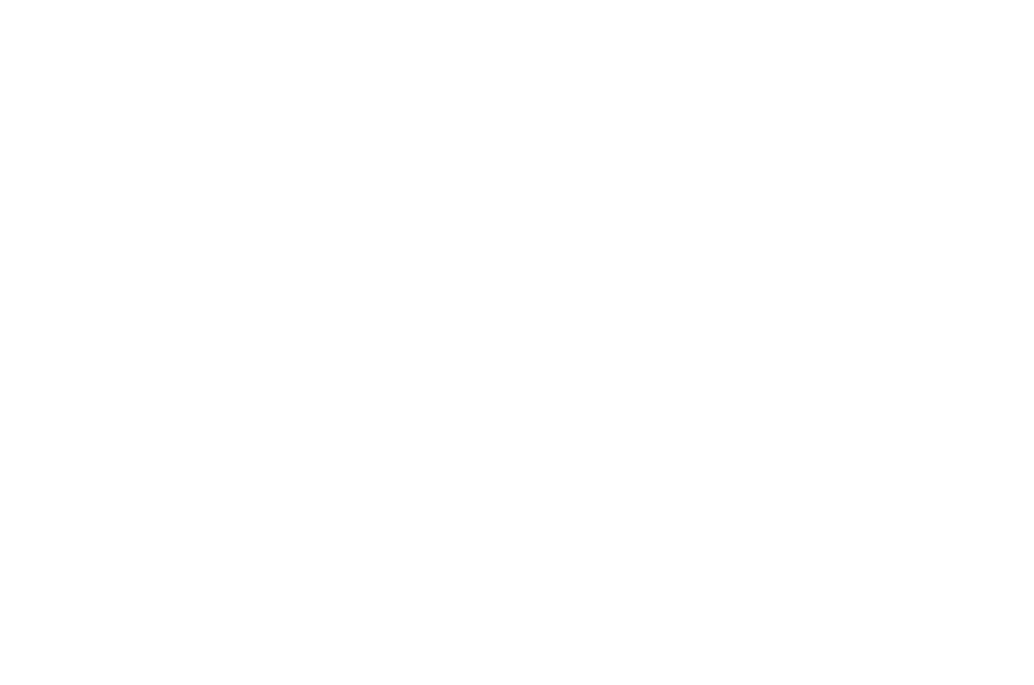 scroll, scrollTop: 0, scrollLeft: 0, axis: both 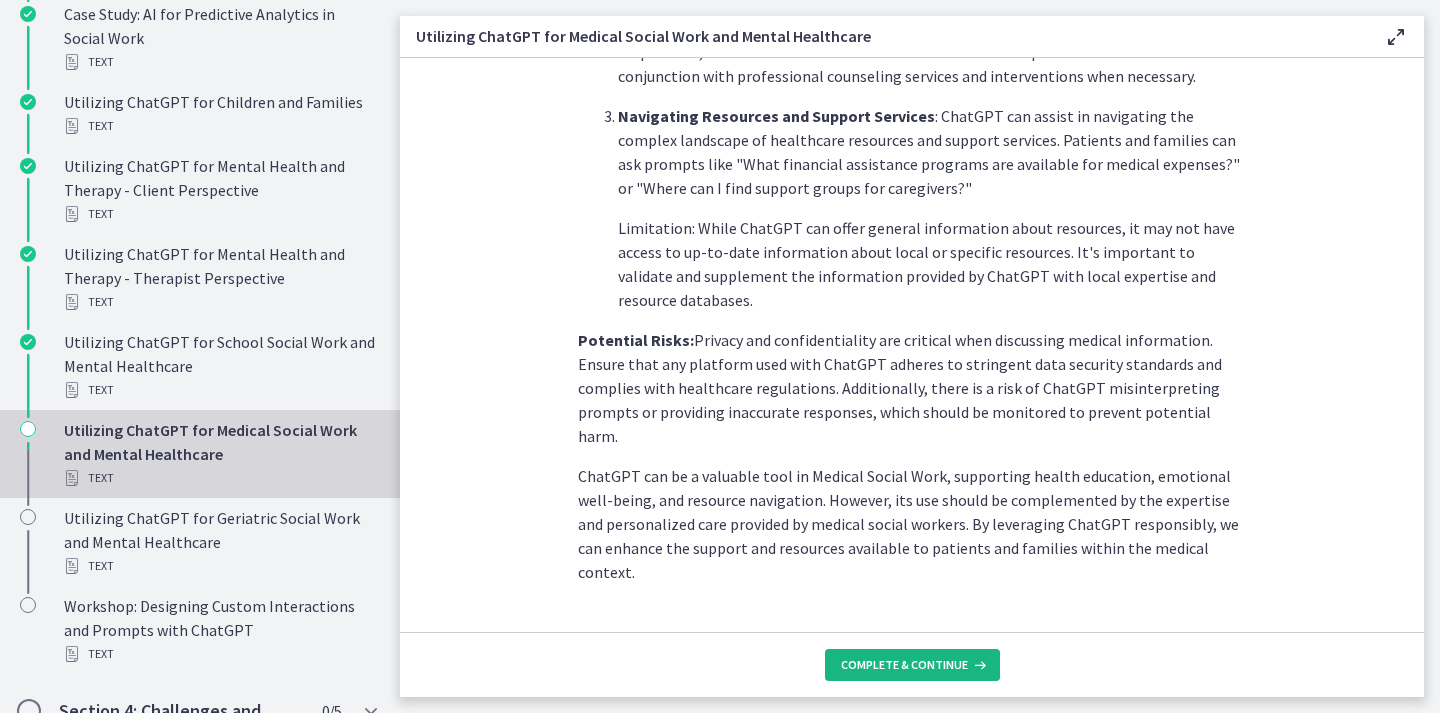 click on "Complete & continue" at bounding box center [904, 665] 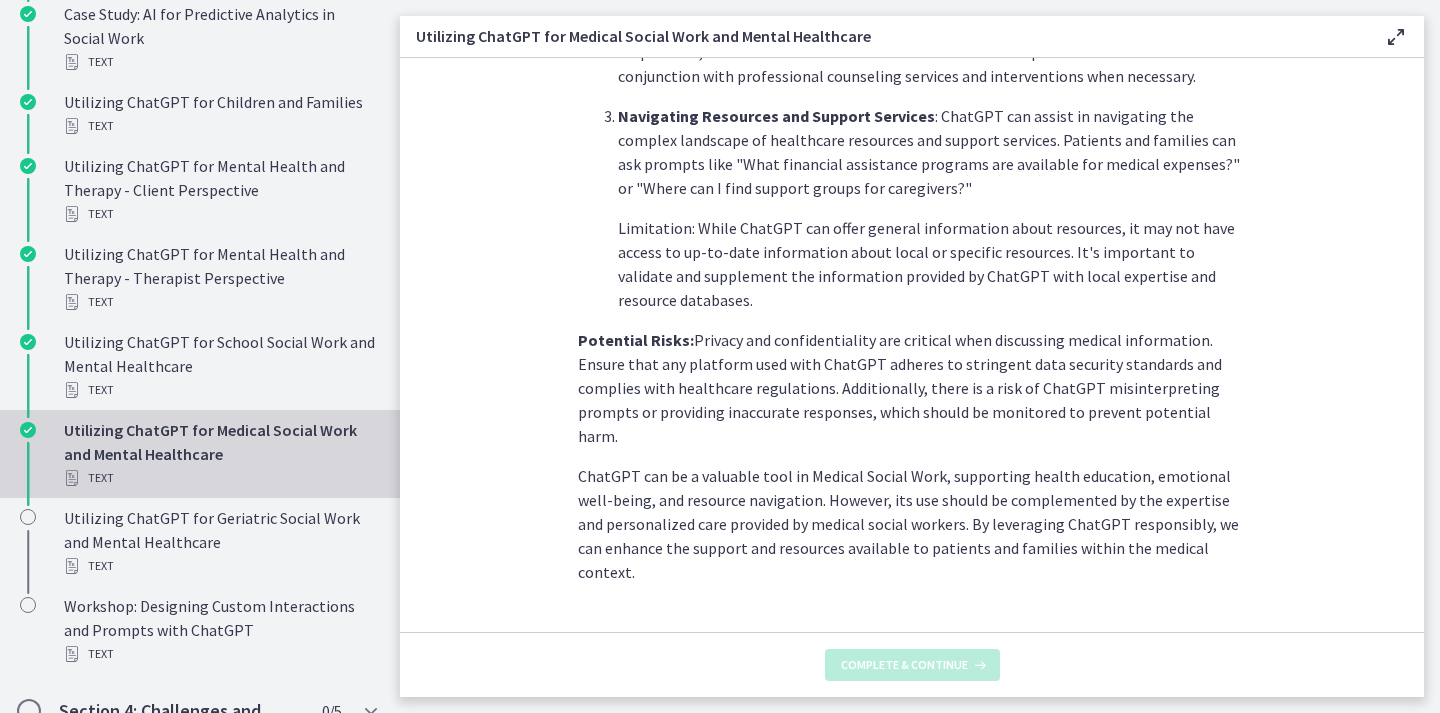 scroll, scrollTop: 0, scrollLeft: 0, axis: both 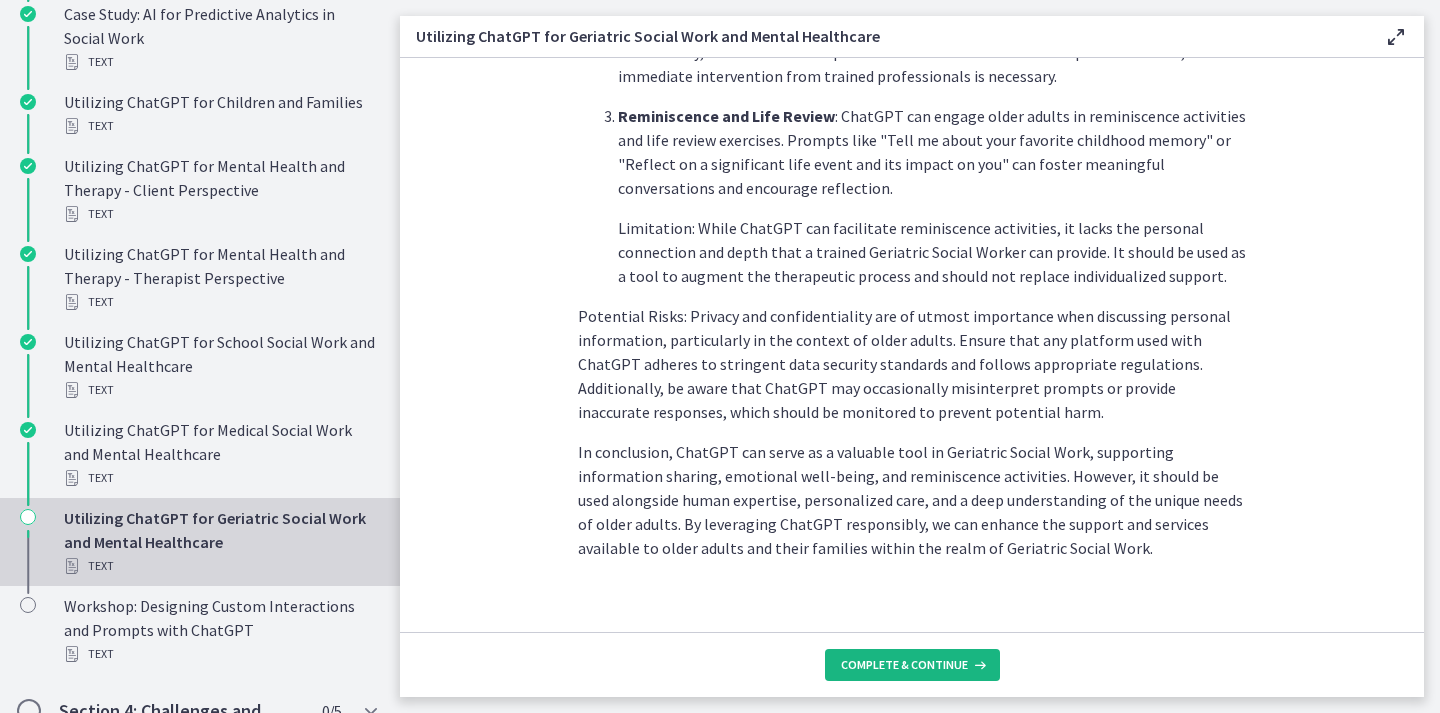 click on "Complete & continue" at bounding box center [904, 665] 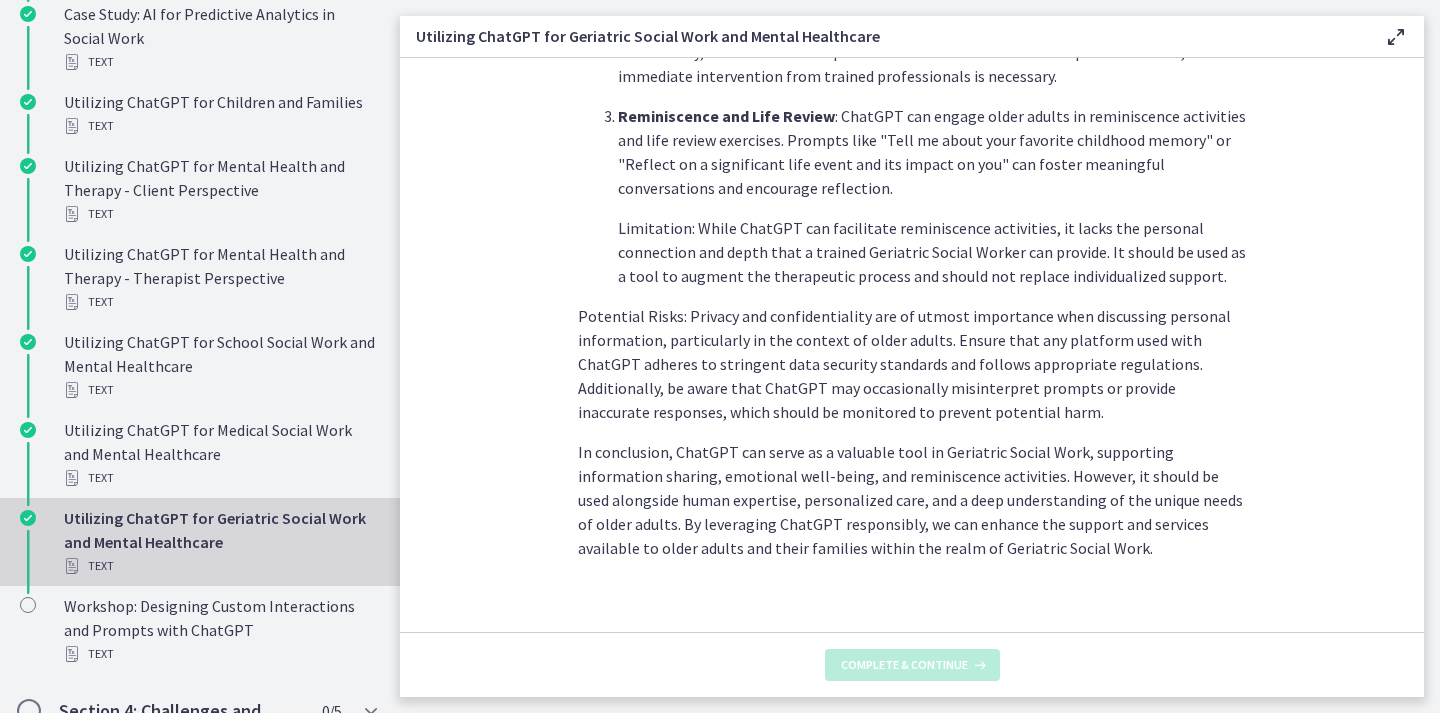 scroll, scrollTop: 0, scrollLeft: 0, axis: both 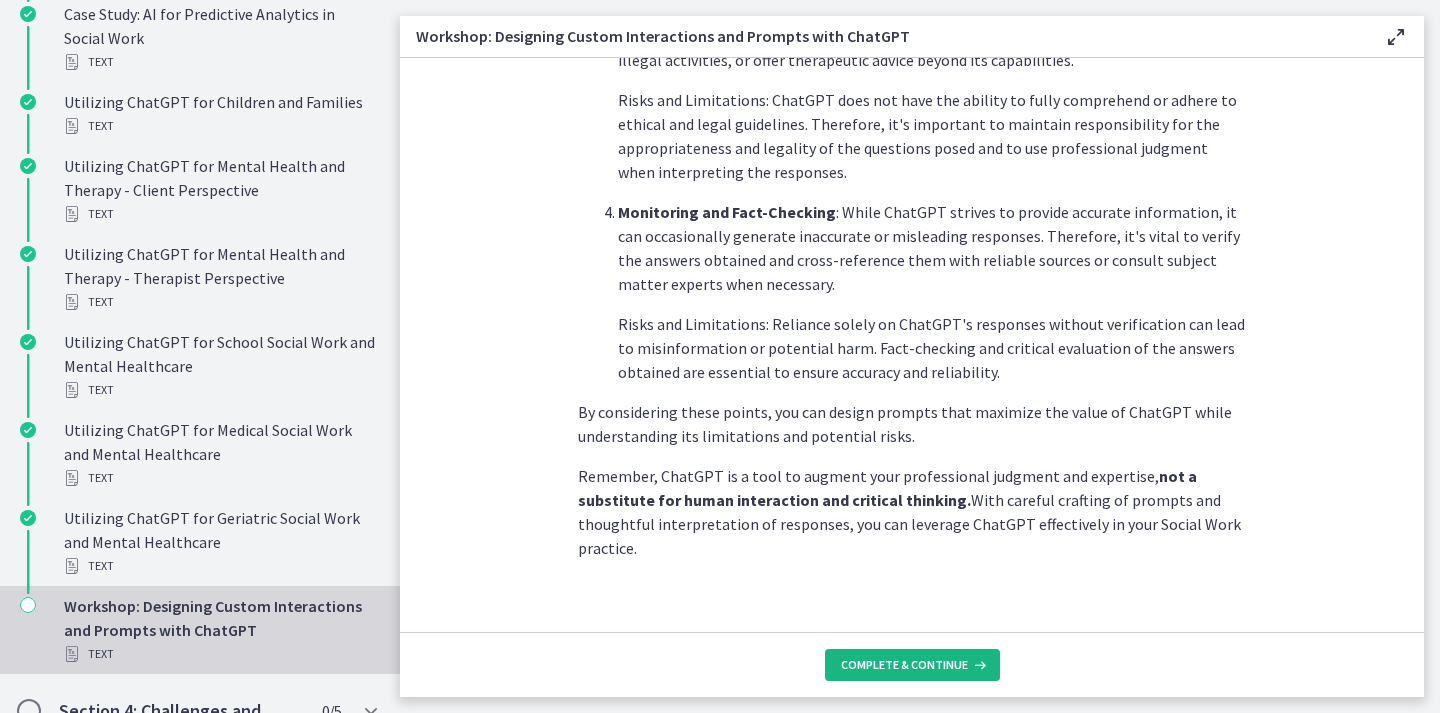 click on "Complete & continue" at bounding box center (904, 665) 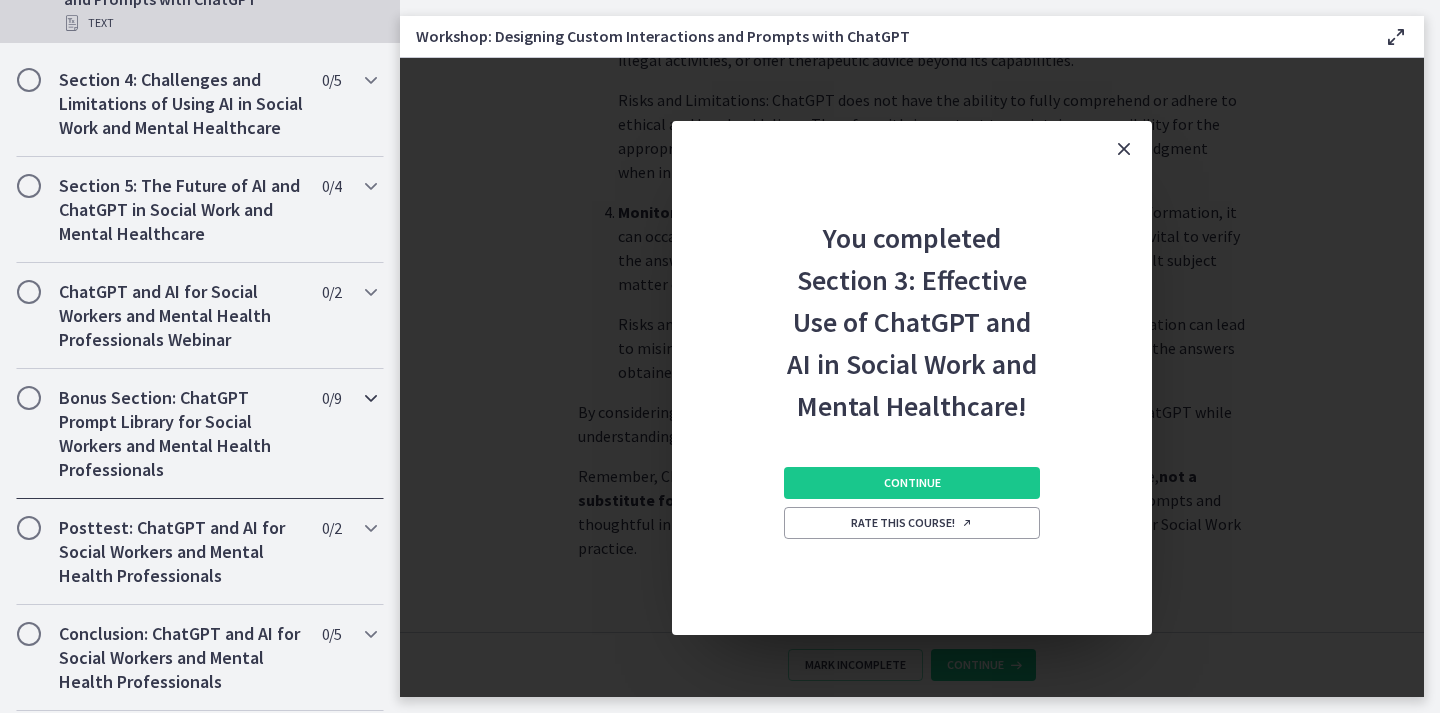 scroll, scrollTop: 1500, scrollLeft: 0, axis: vertical 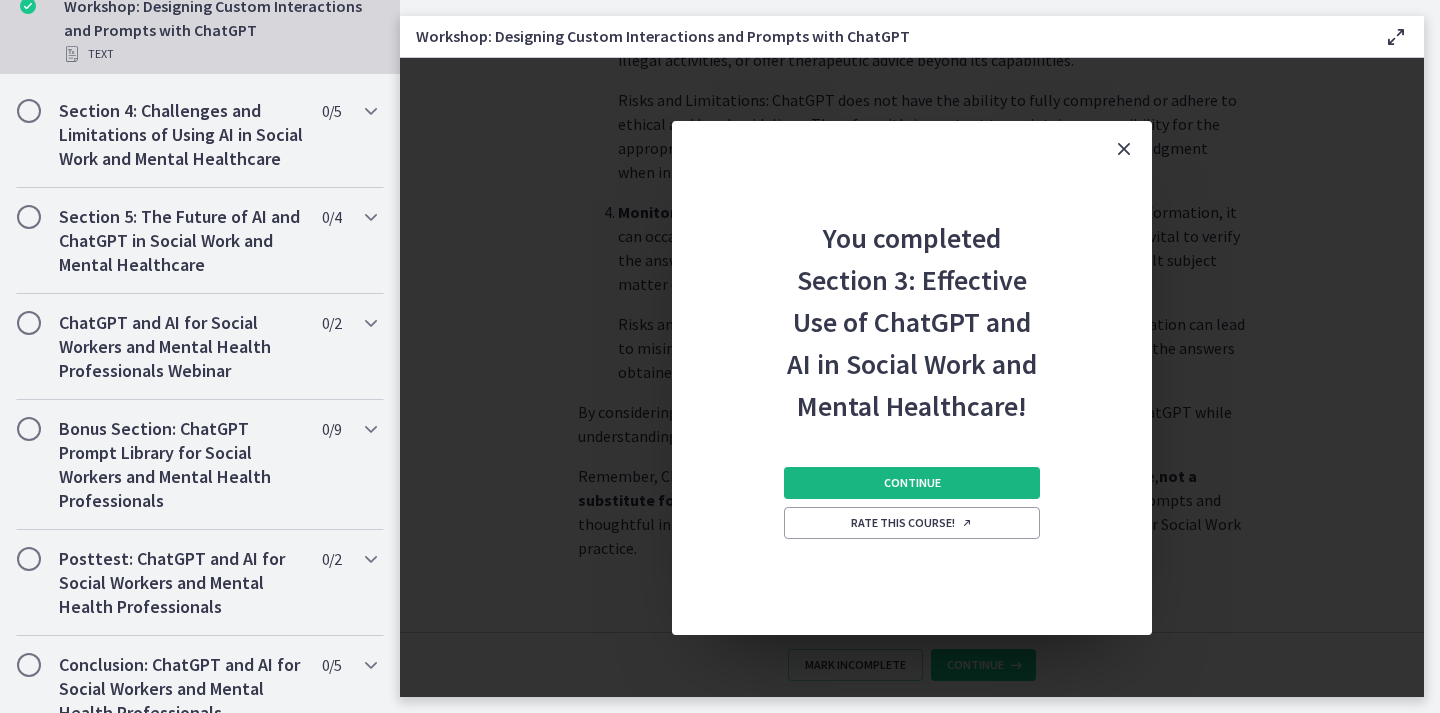 click on "Continue" at bounding box center (912, 483) 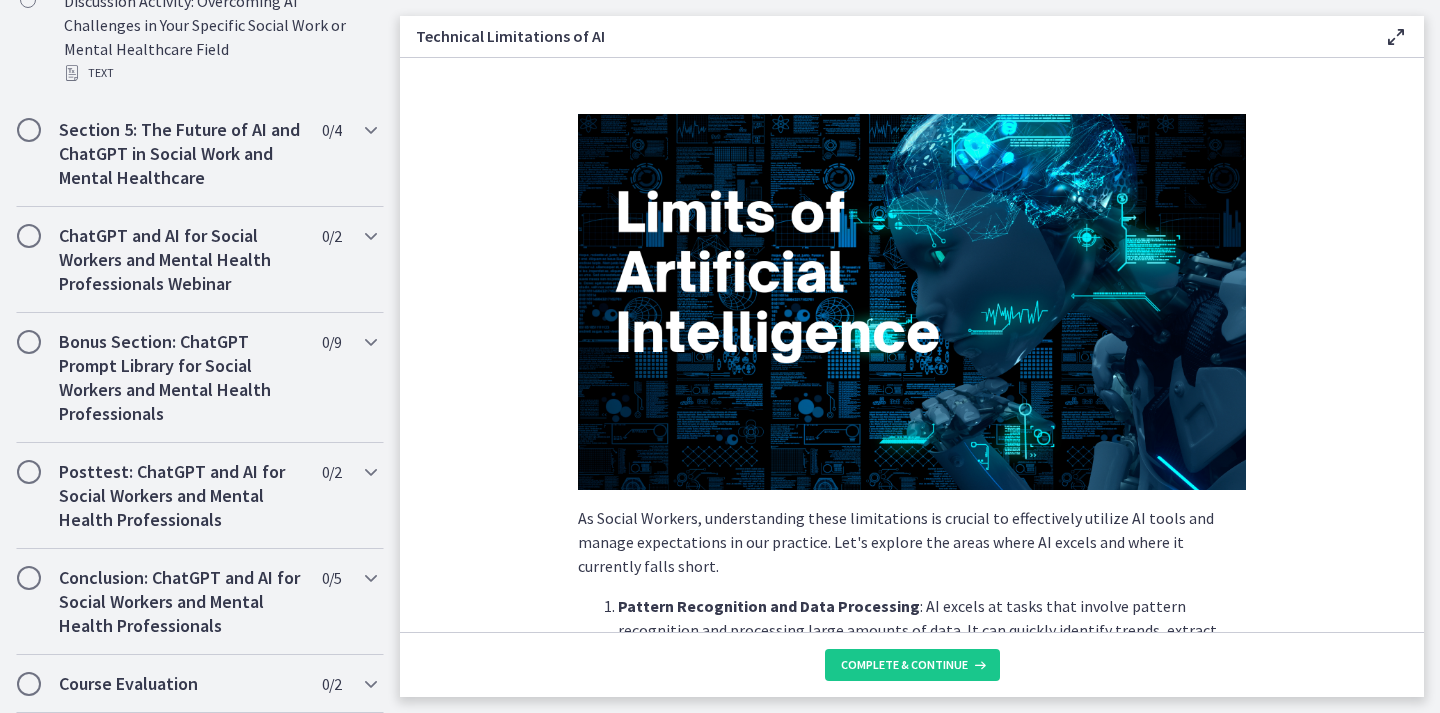 scroll, scrollTop: 1259, scrollLeft: 0, axis: vertical 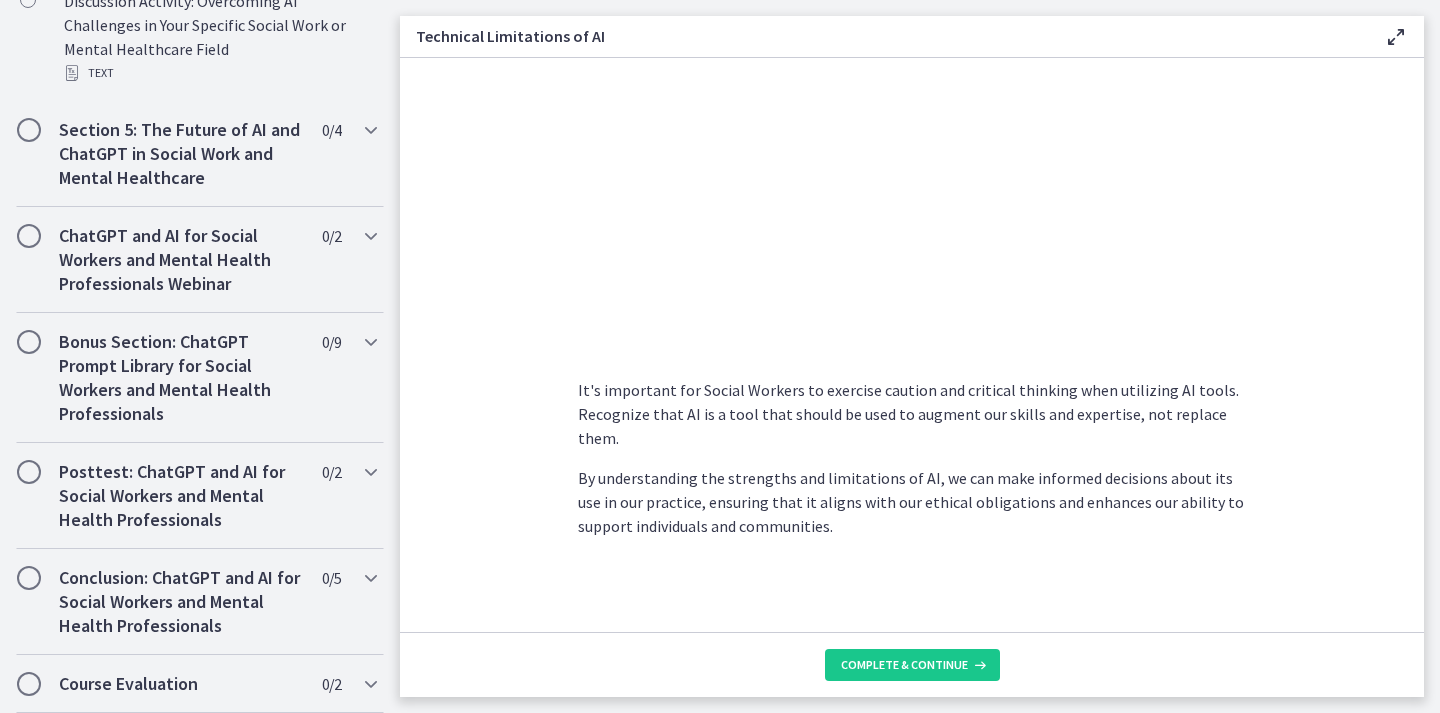 click on "As Social Workers, understanding these limitations is crucial to effectively utilize AI tools and manage expectations in our practice. Let's explore the areas where AI excels and where it currently falls short.
Pattern Recognition and Data Processing : AI excels at tasks that involve pattern recognition and processing large amounts of data. It can quickly identify trends, extract insights, and detect patterns that may not be apparent to human observers. For example, AI algorithms can analyze vast datasets to identify risk factors for certain social issues or inform decision-making processes.
Language Processing and Natural Language Understanding : AI has made significant advancements in natural language processing and understanding. It can interpret and generate human-like text, making it valuable for tasks such as information retrieval, language translation, and text summarization. ChatGPT, for instance, is an example of AI technology that enables conversational interactions." 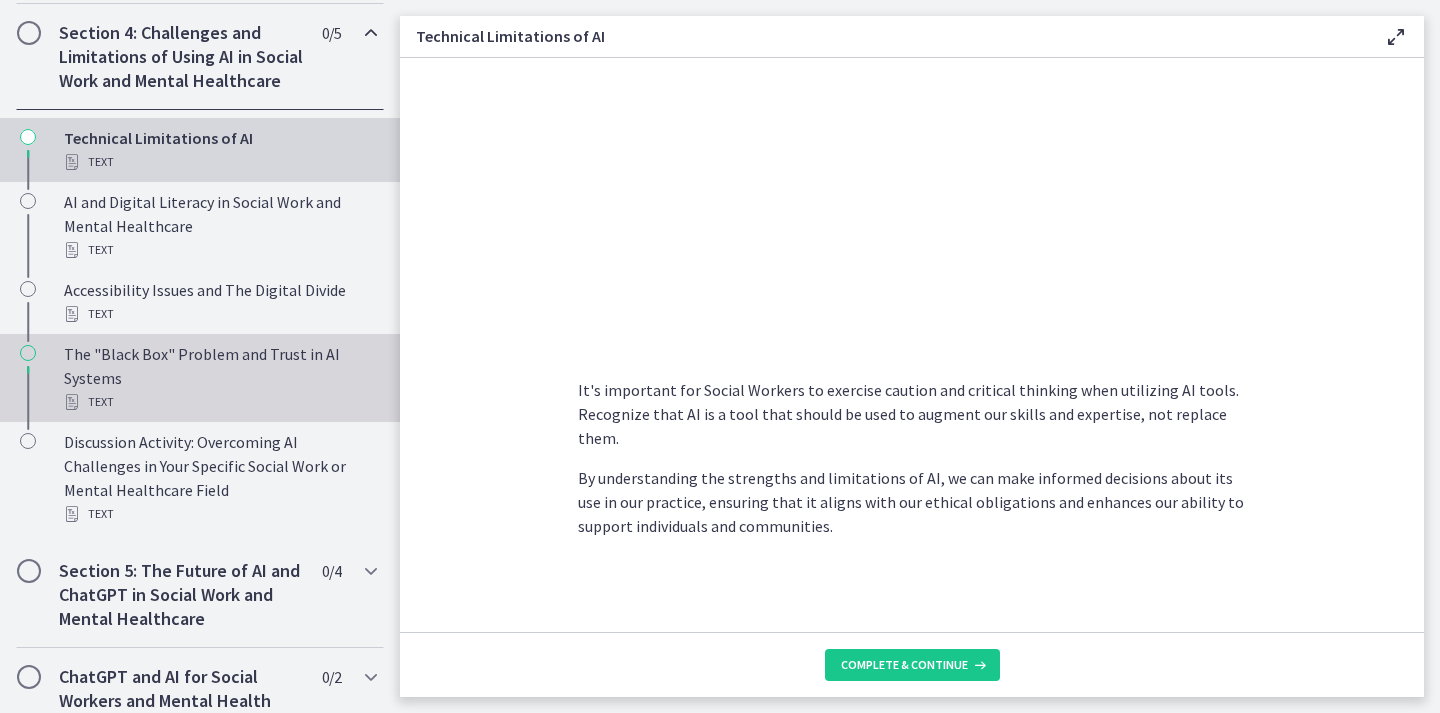 scroll, scrollTop: 759, scrollLeft: 0, axis: vertical 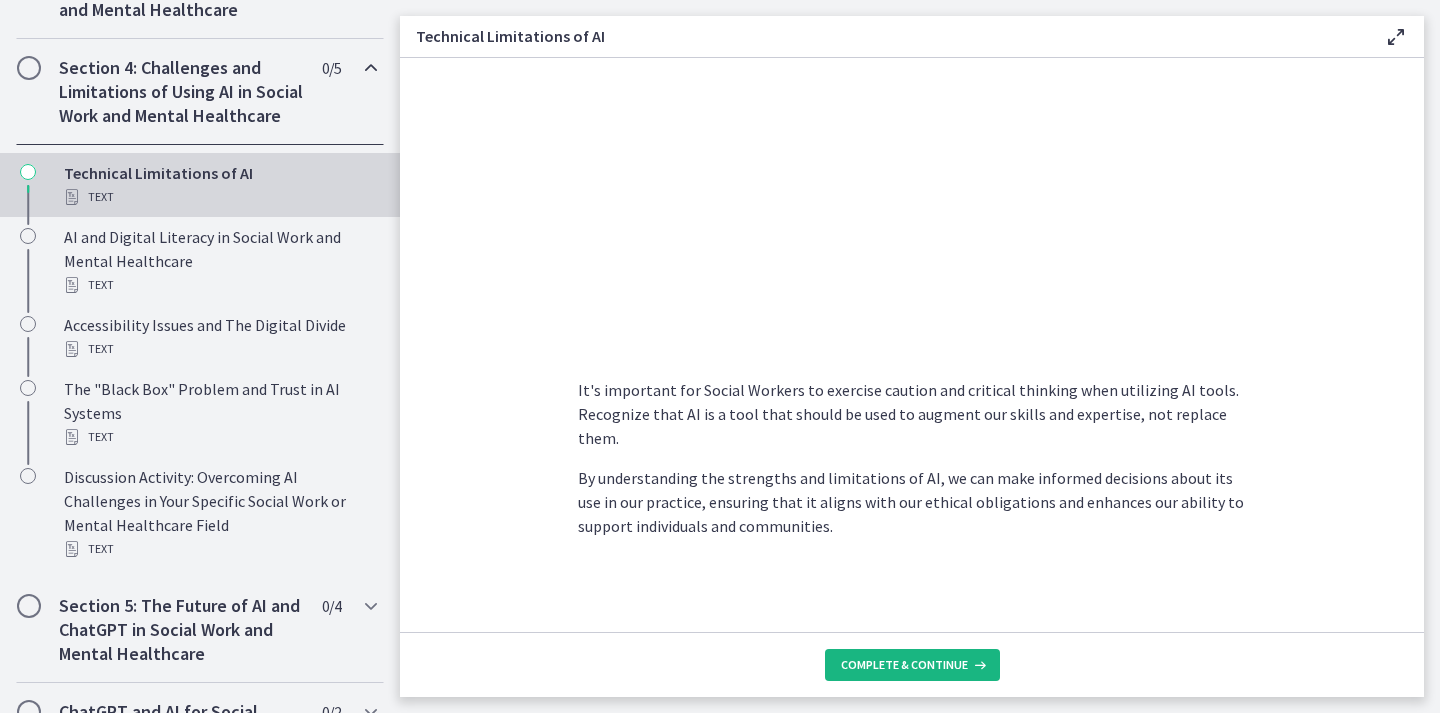 click on "Complete & continue" at bounding box center [904, 665] 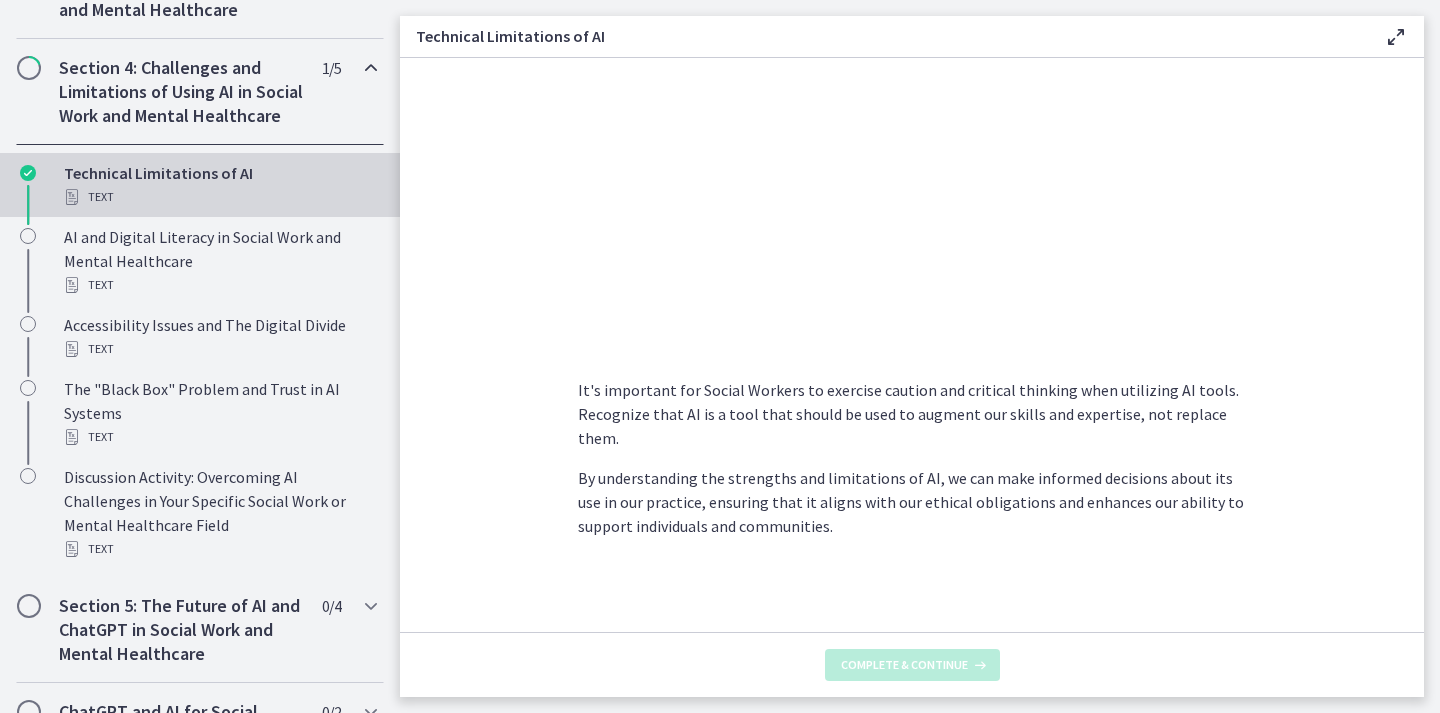 scroll, scrollTop: 0, scrollLeft: 0, axis: both 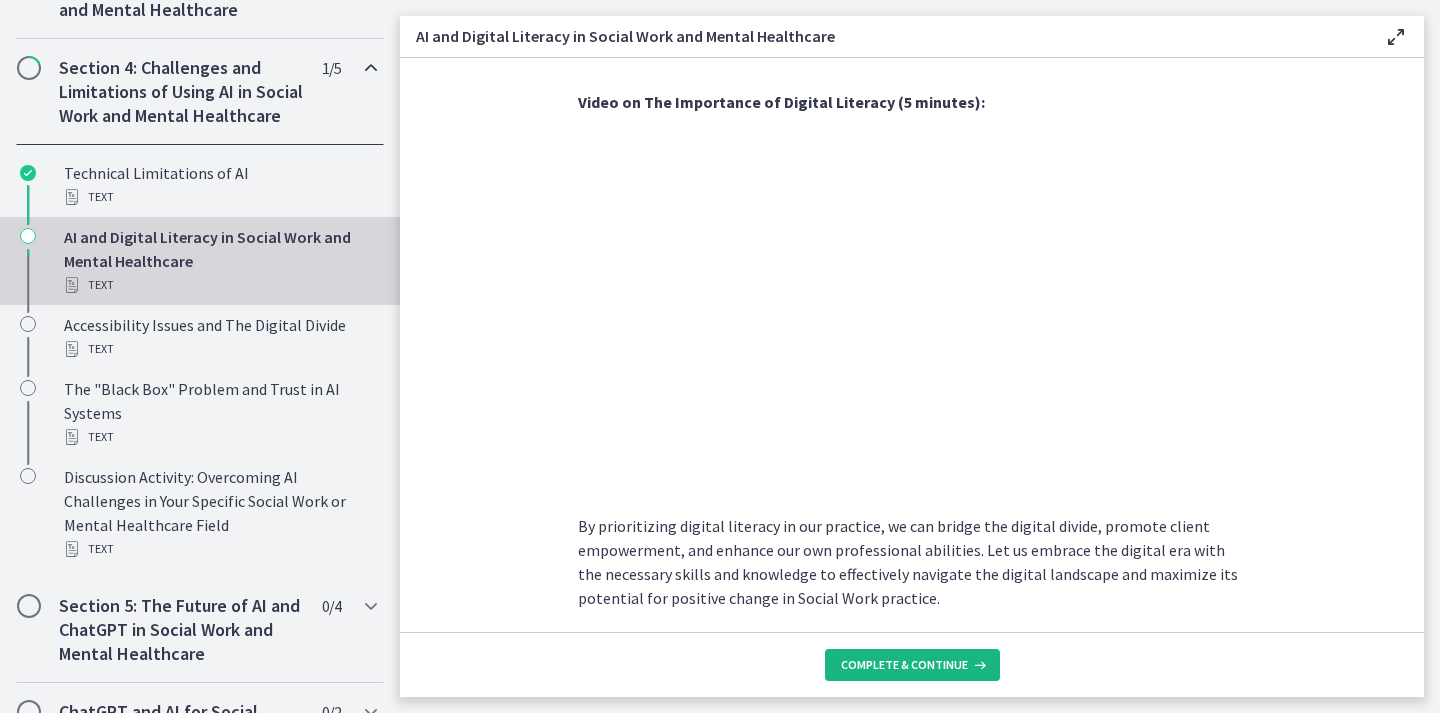 click on "Complete & continue" at bounding box center (904, 665) 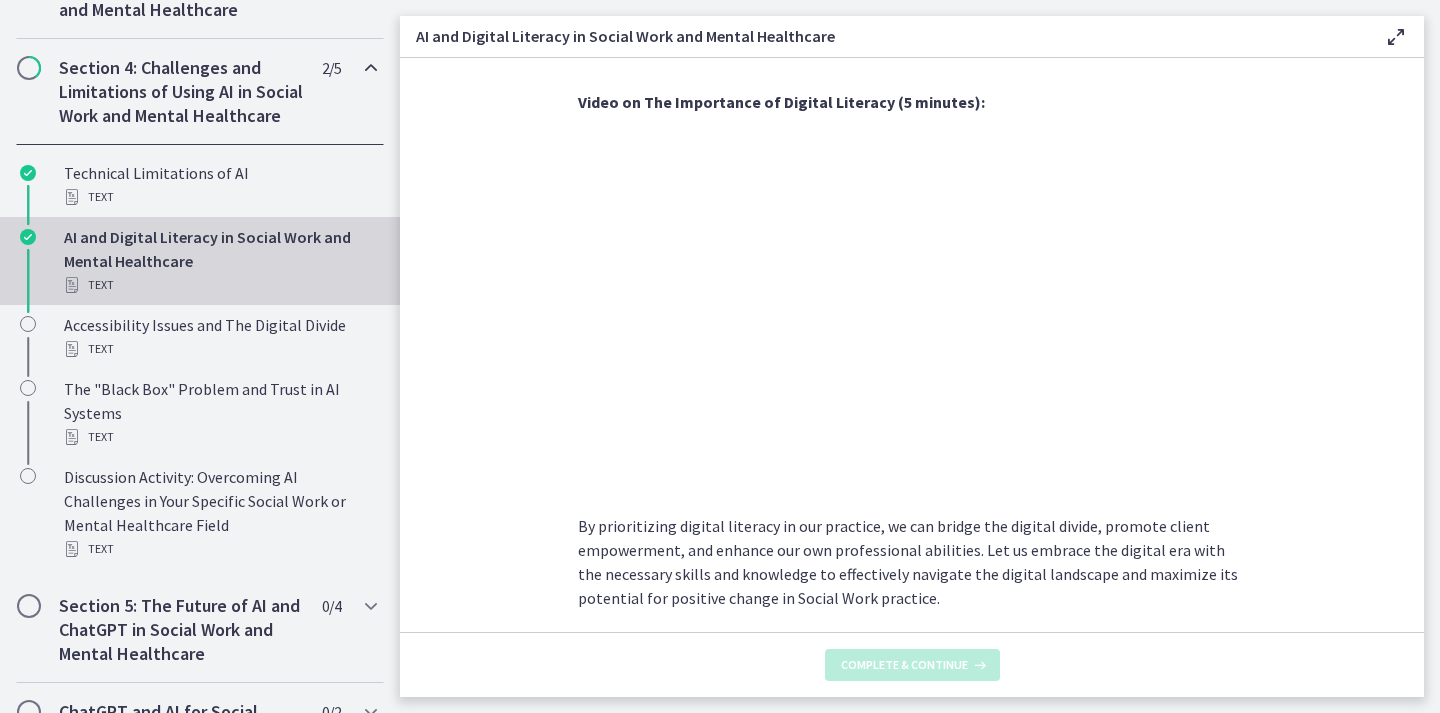 scroll, scrollTop: 0, scrollLeft: 0, axis: both 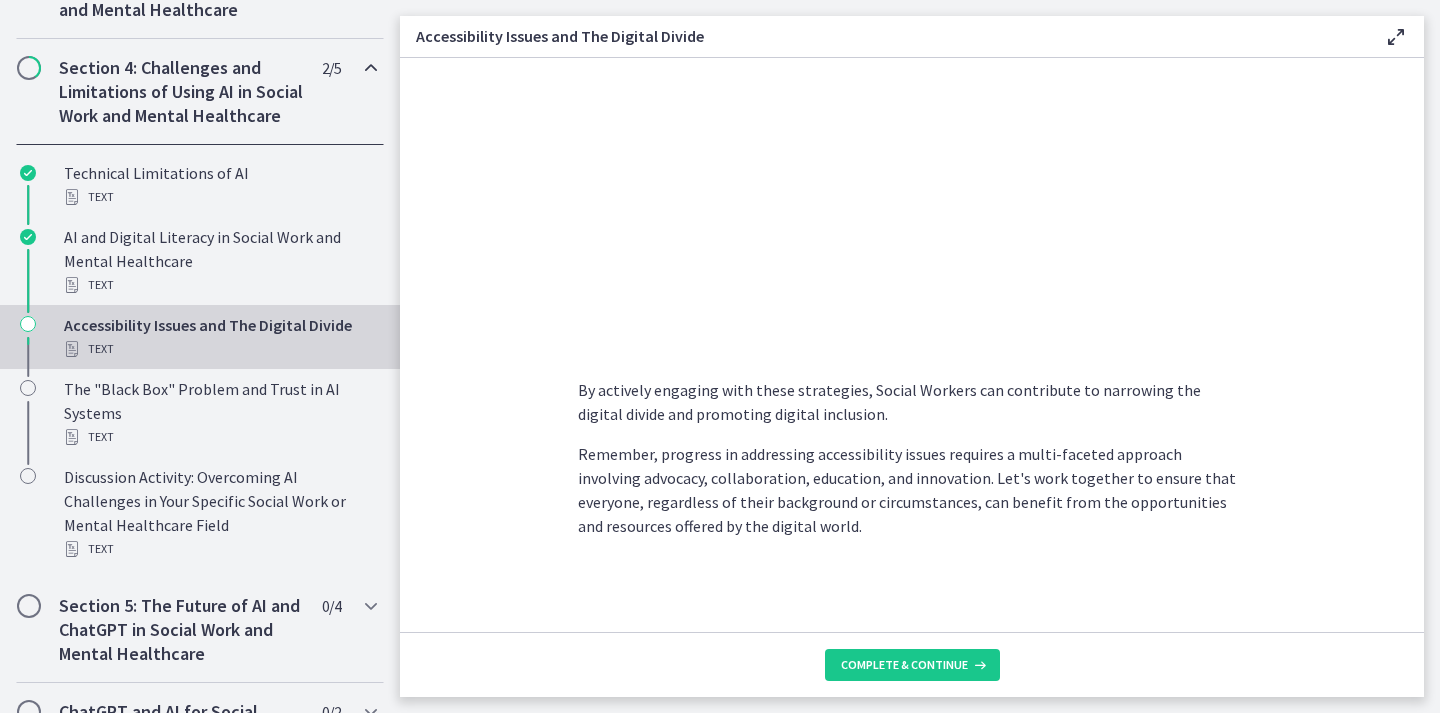 click on "As Social Workers, it is crucial to recognize and address these challenges to ensure equitable access to services, resources, and support for all individuals and communities. Let's understand these issues and explore strategies to make progress in solving them.
Understanding Accessibility Issues:
Lack of Access to Technology and Internet : Many individuals and communities face barriers due to a lack of access to technology devices (e.g., computers, smartphones) and reliable internet connections. This digital divide can disproportionately impact marginalized populations, including low-income individuals, rural communities, older adults, and people with disabilities.
Limited Digital Literacy Skills : Digital literacy skills are essential for navigating online platforms, accessing information, and utilizing digital tools effectively. However, some individuals may lack the necessary skills, which further contributes to the digital divide.
Physical and Cognitive Accessibility" 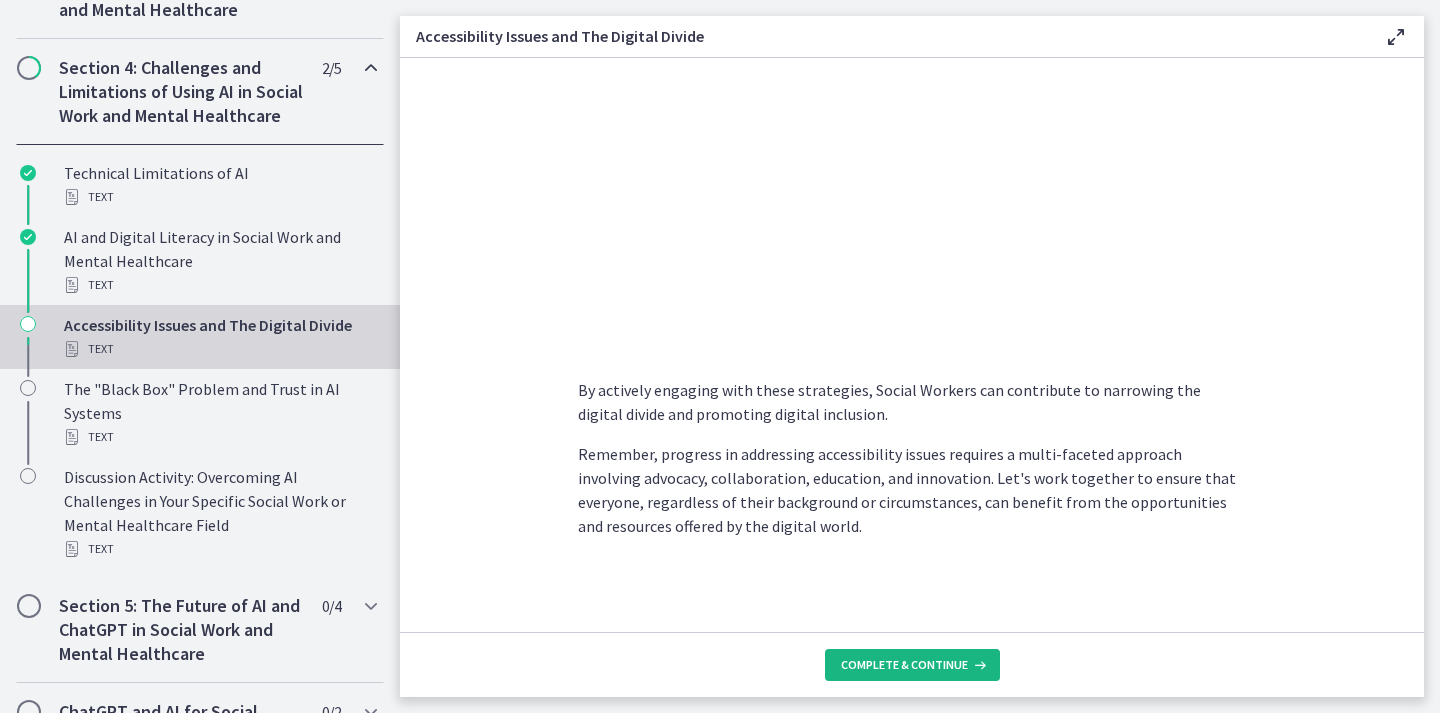 click on "Complete & continue" at bounding box center (904, 665) 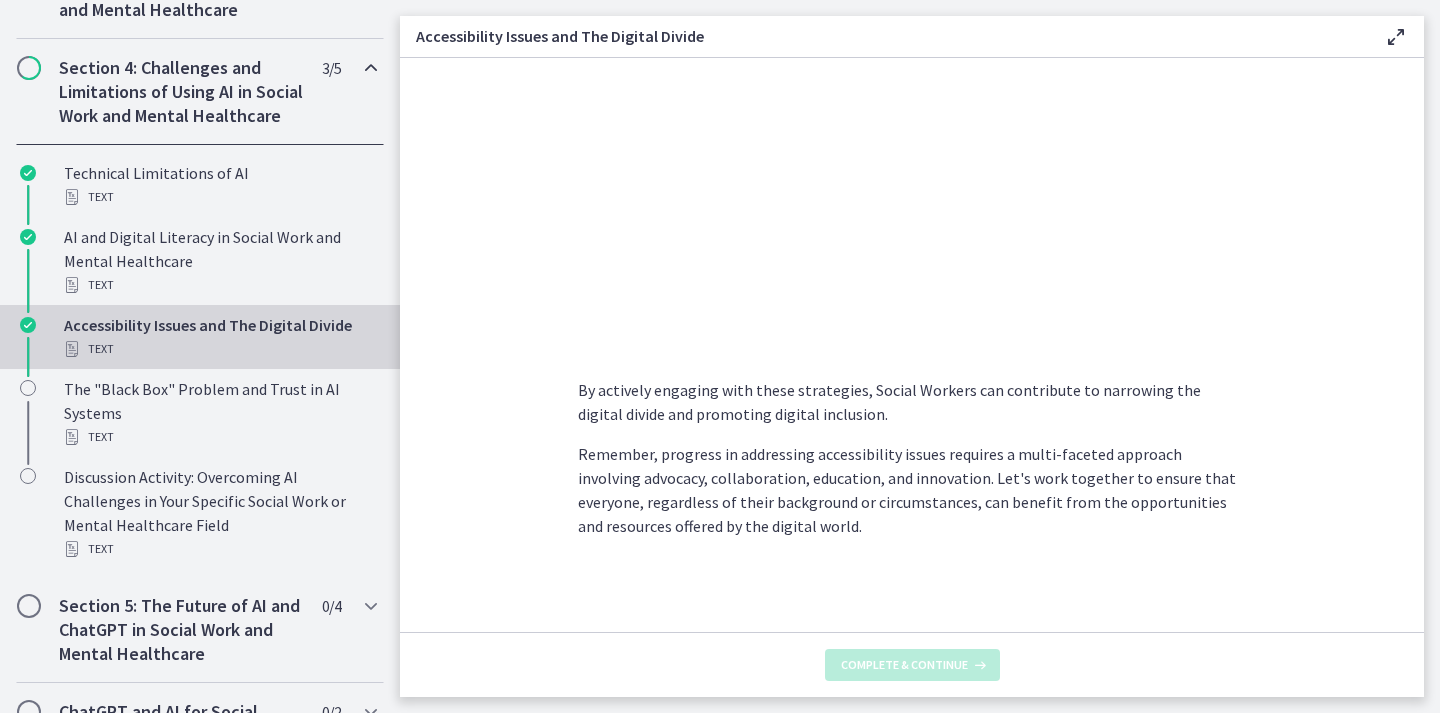 scroll, scrollTop: 0, scrollLeft: 0, axis: both 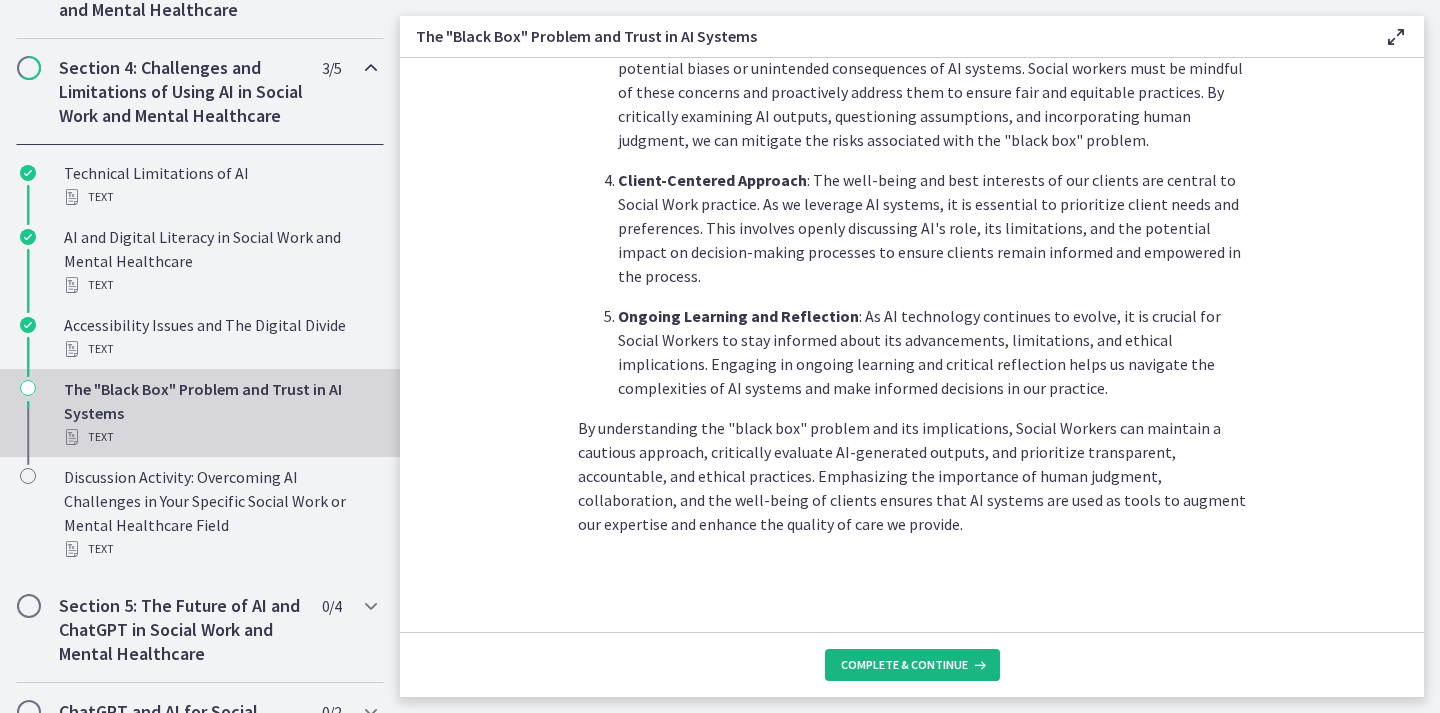 click on "Complete & continue" at bounding box center (904, 665) 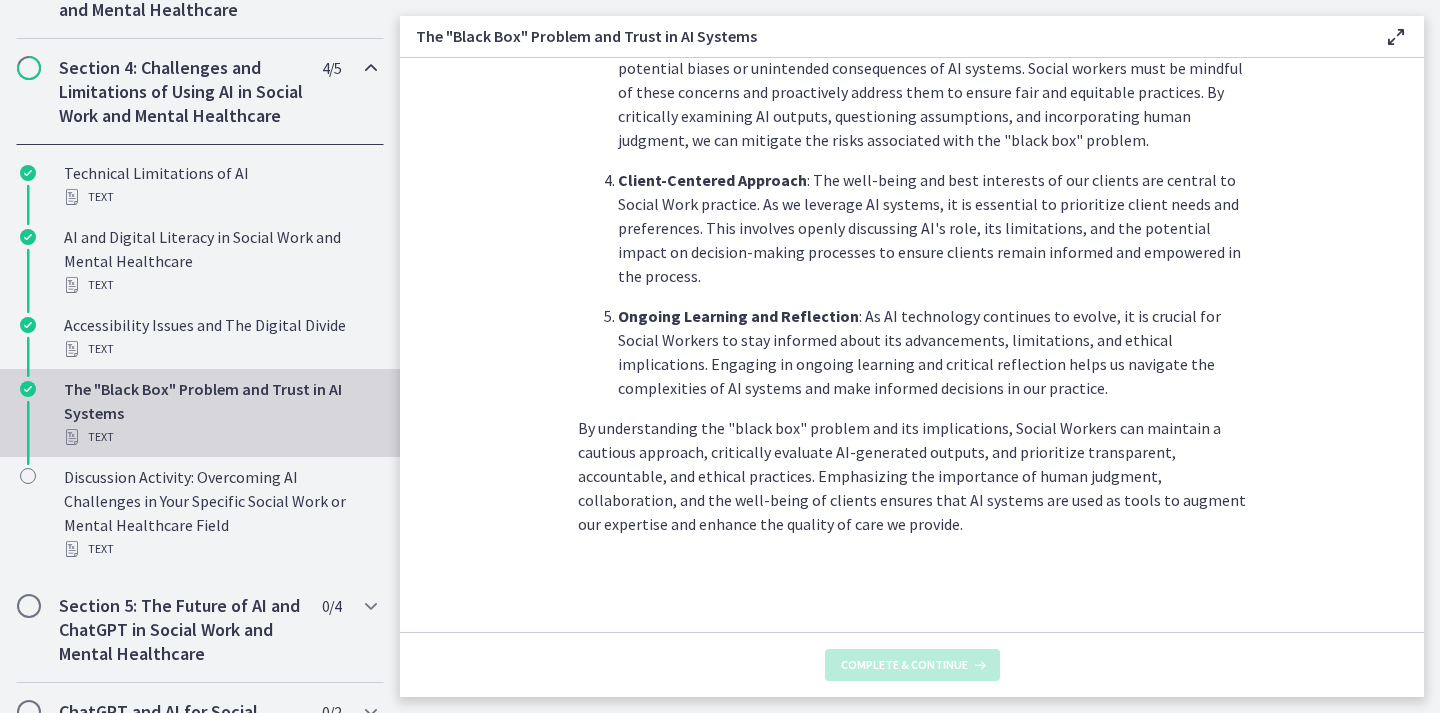 scroll, scrollTop: 0, scrollLeft: 0, axis: both 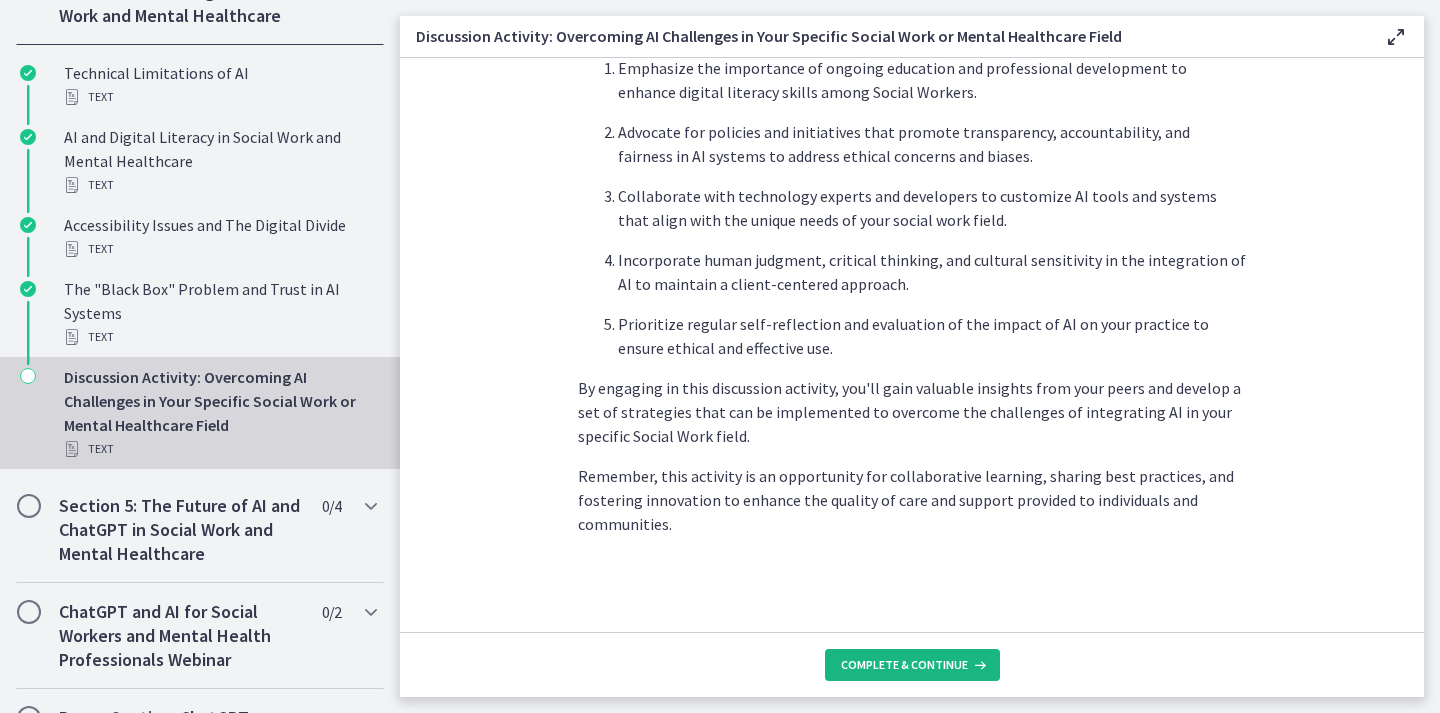 click on "Complete & continue" at bounding box center [904, 665] 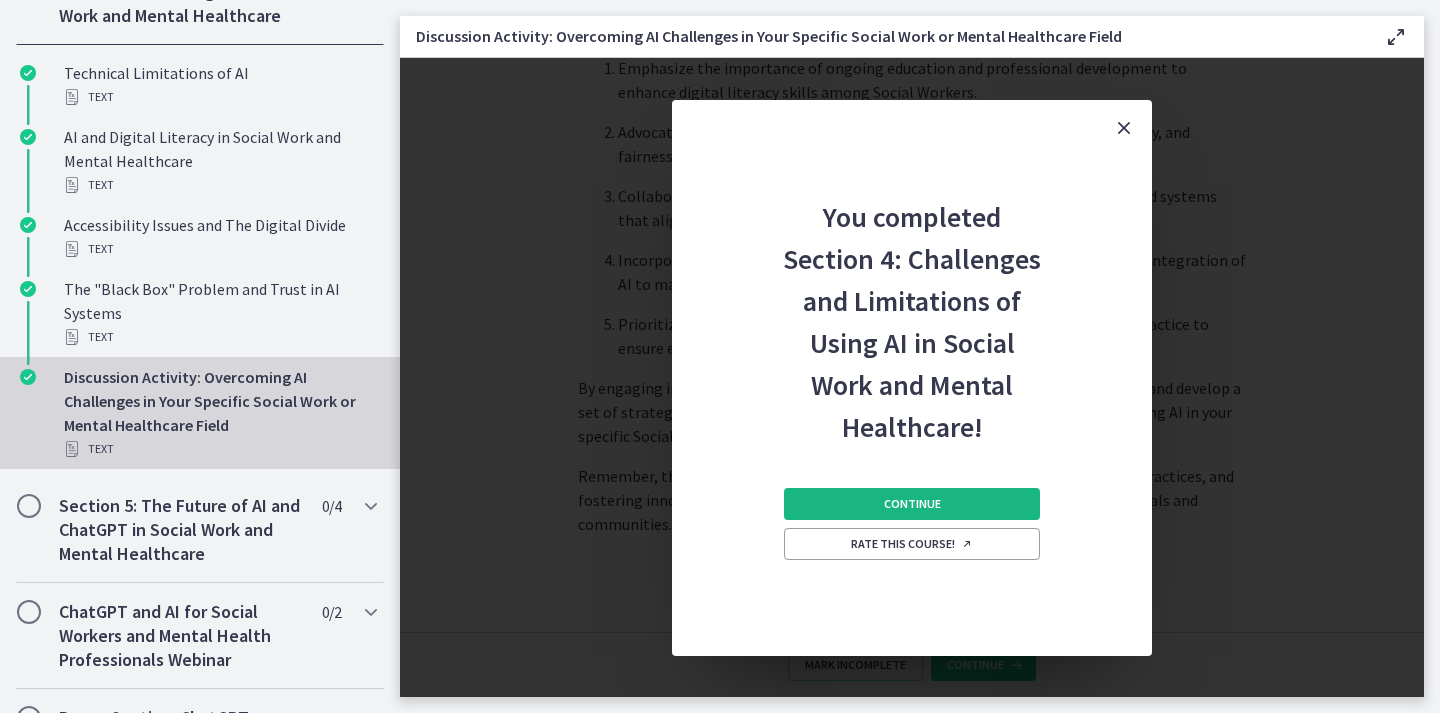 click on "Continue" at bounding box center [912, 504] 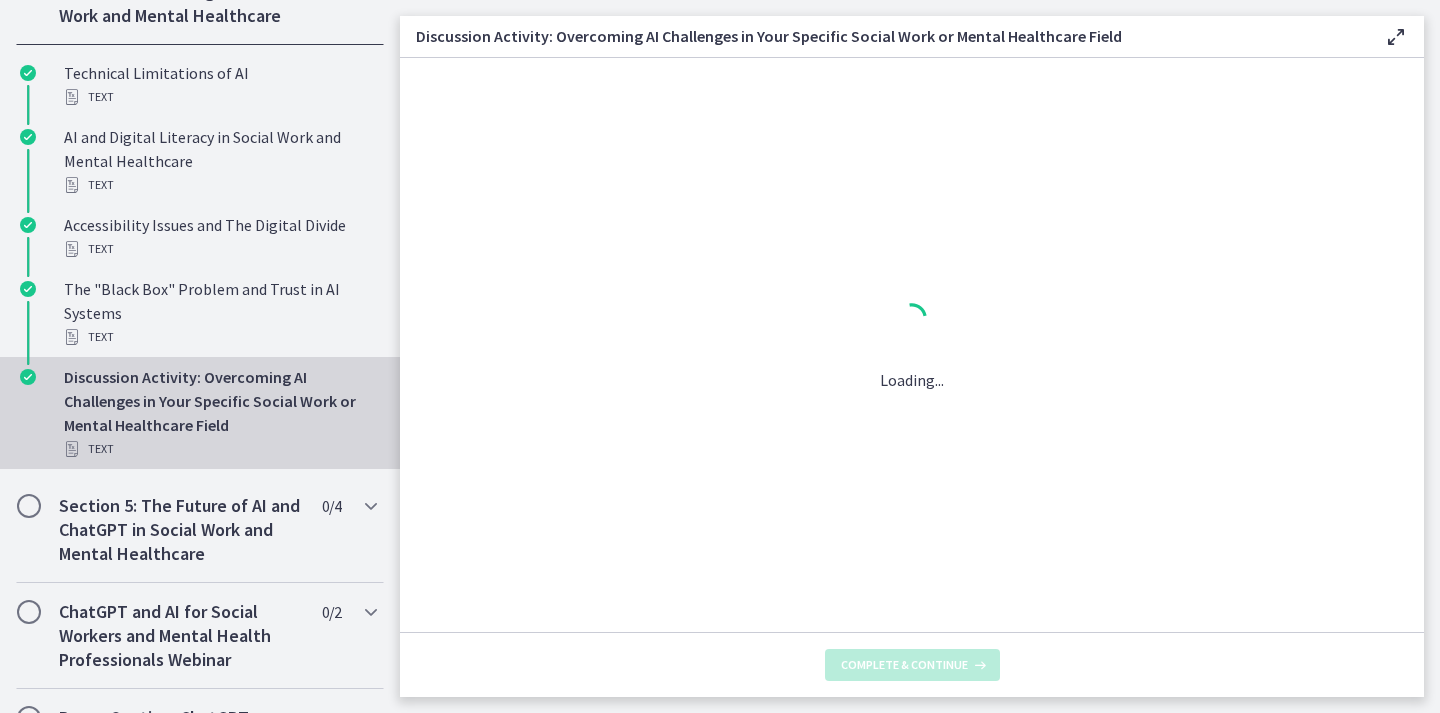 scroll, scrollTop: 0, scrollLeft: 0, axis: both 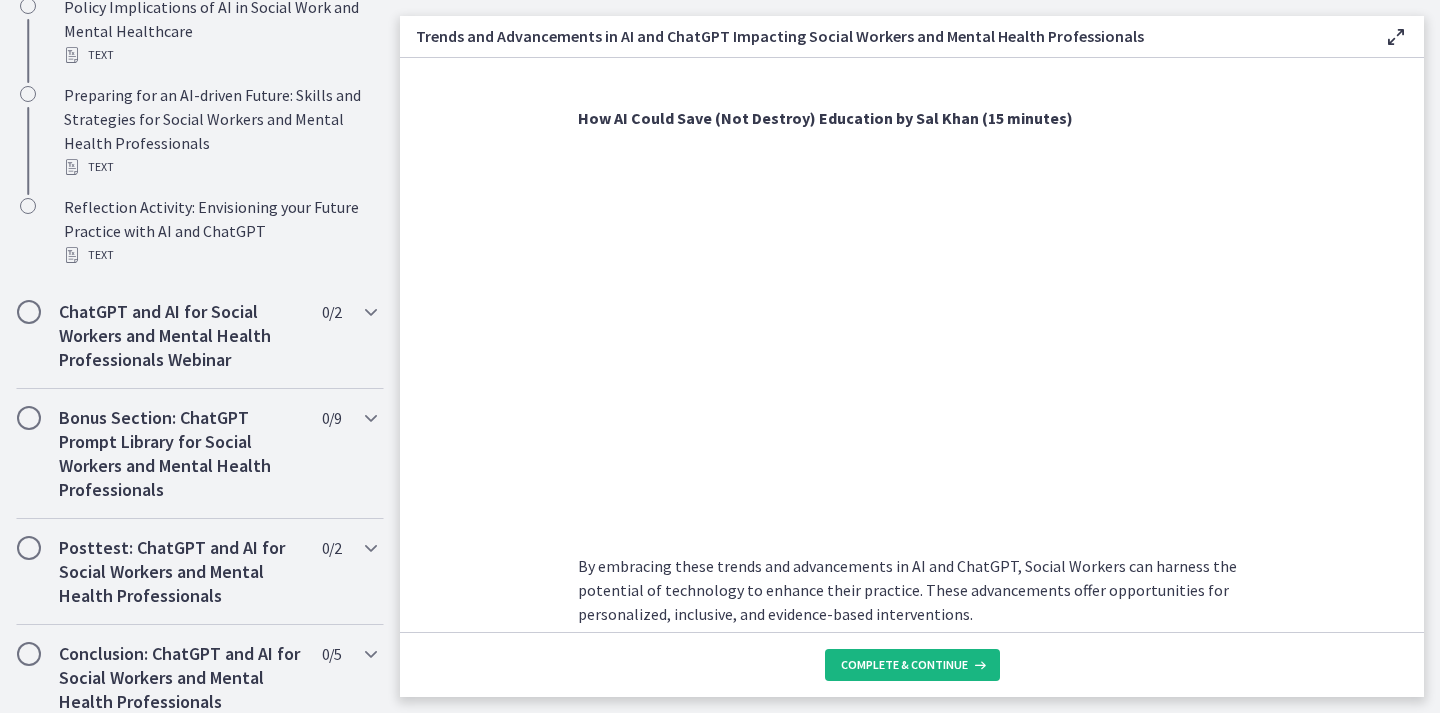 click on "Complete & continue" at bounding box center (904, 665) 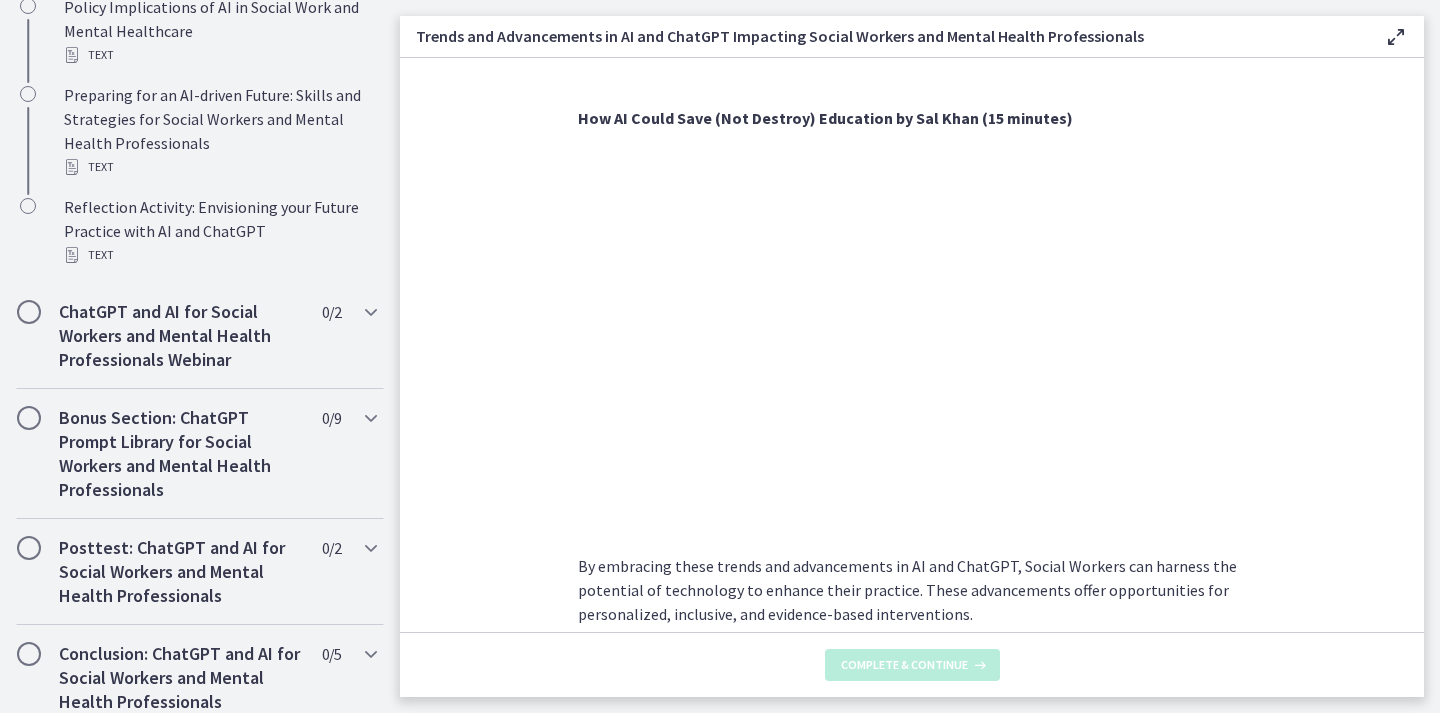 scroll, scrollTop: 0, scrollLeft: 0, axis: both 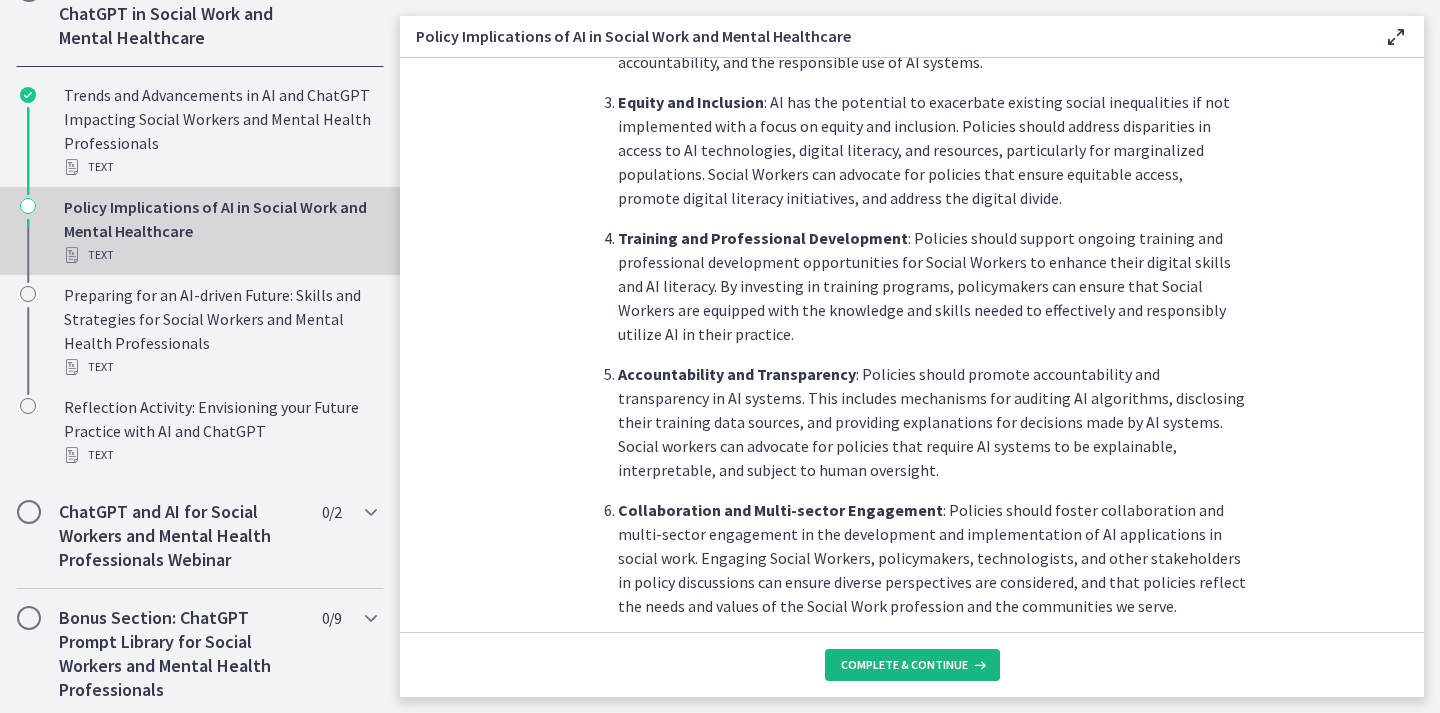 click on "Complete & continue" at bounding box center (904, 665) 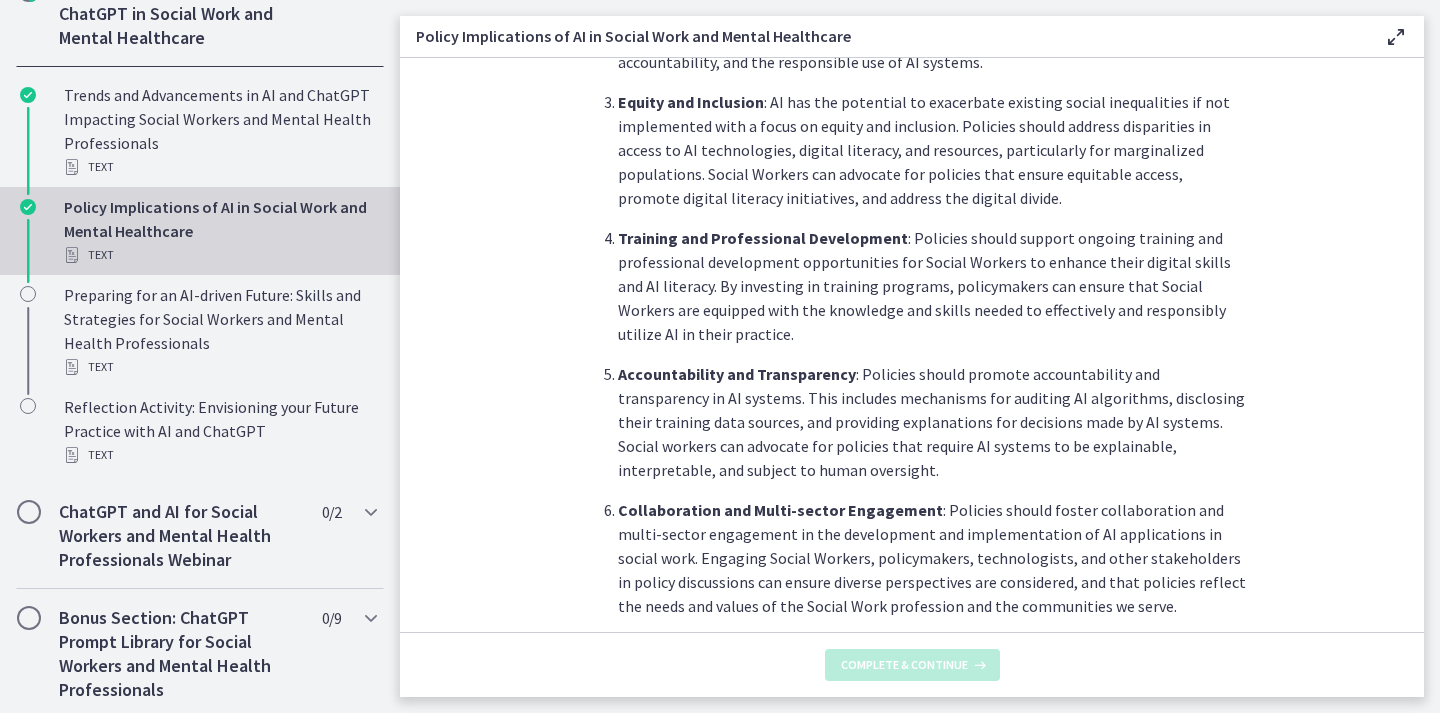 scroll, scrollTop: 0, scrollLeft: 0, axis: both 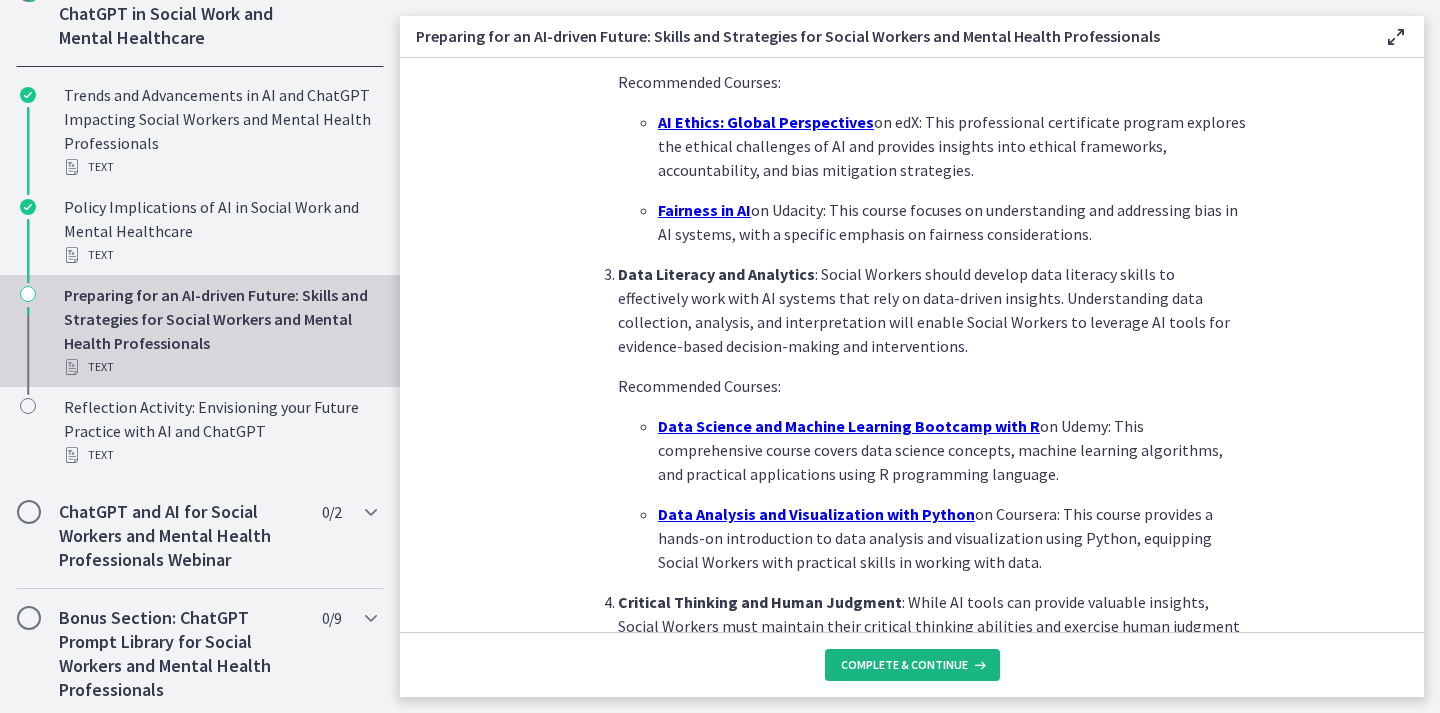 click on "Complete & continue" at bounding box center (904, 665) 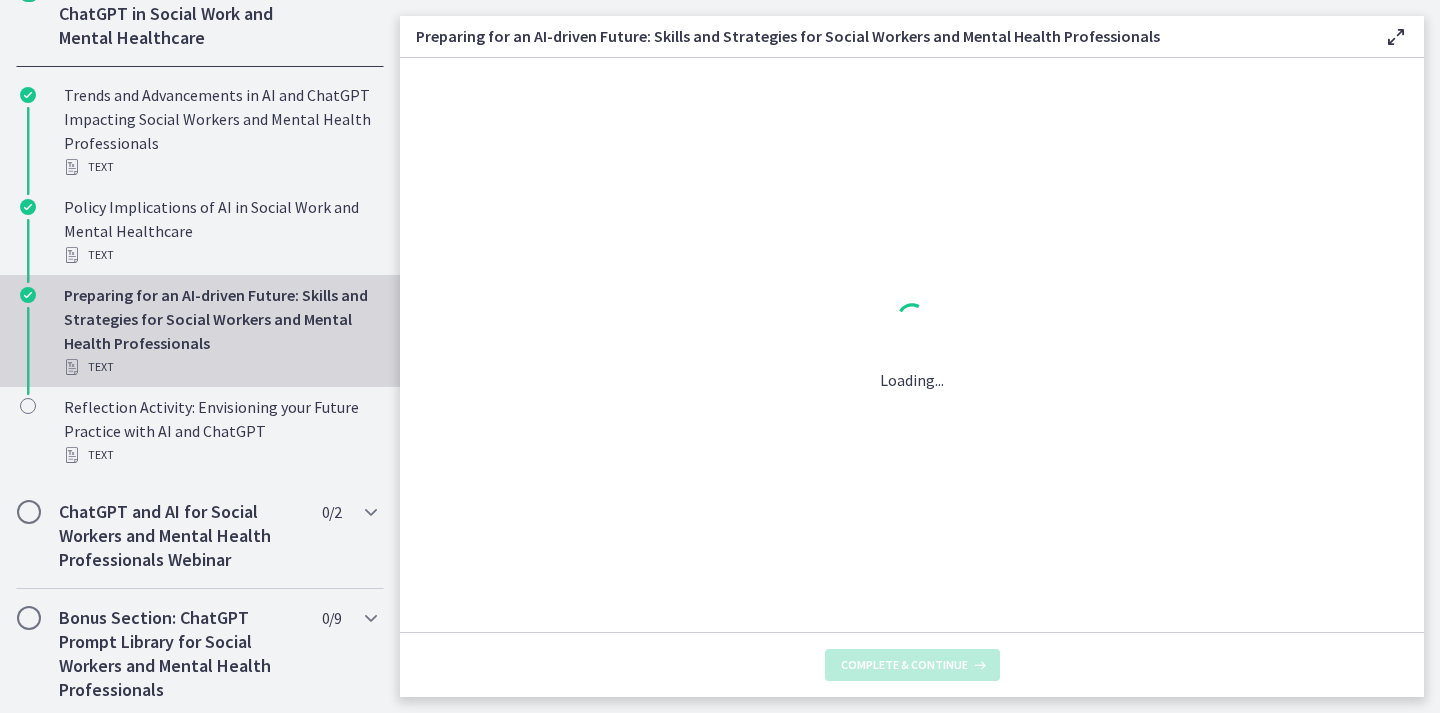 scroll, scrollTop: 0, scrollLeft: 0, axis: both 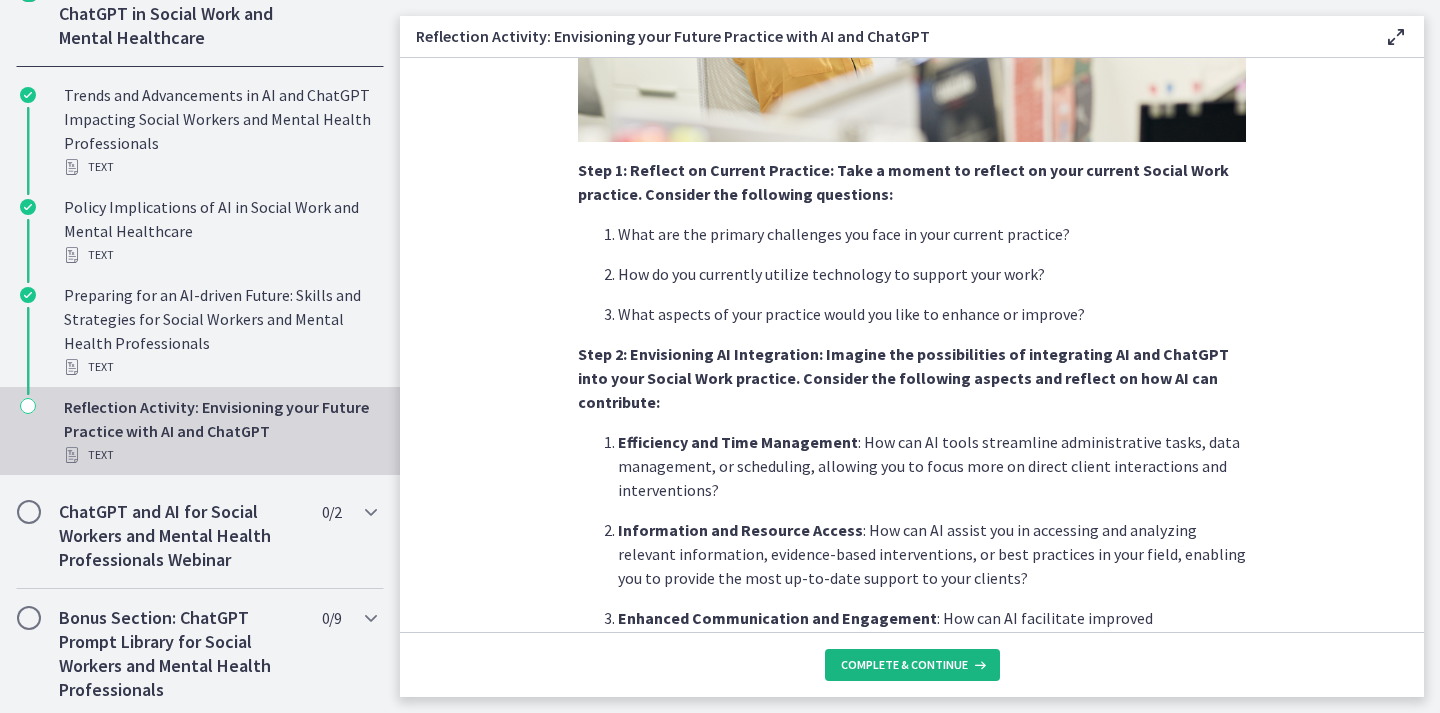click on "Complete & continue" at bounding box center (904, 665) 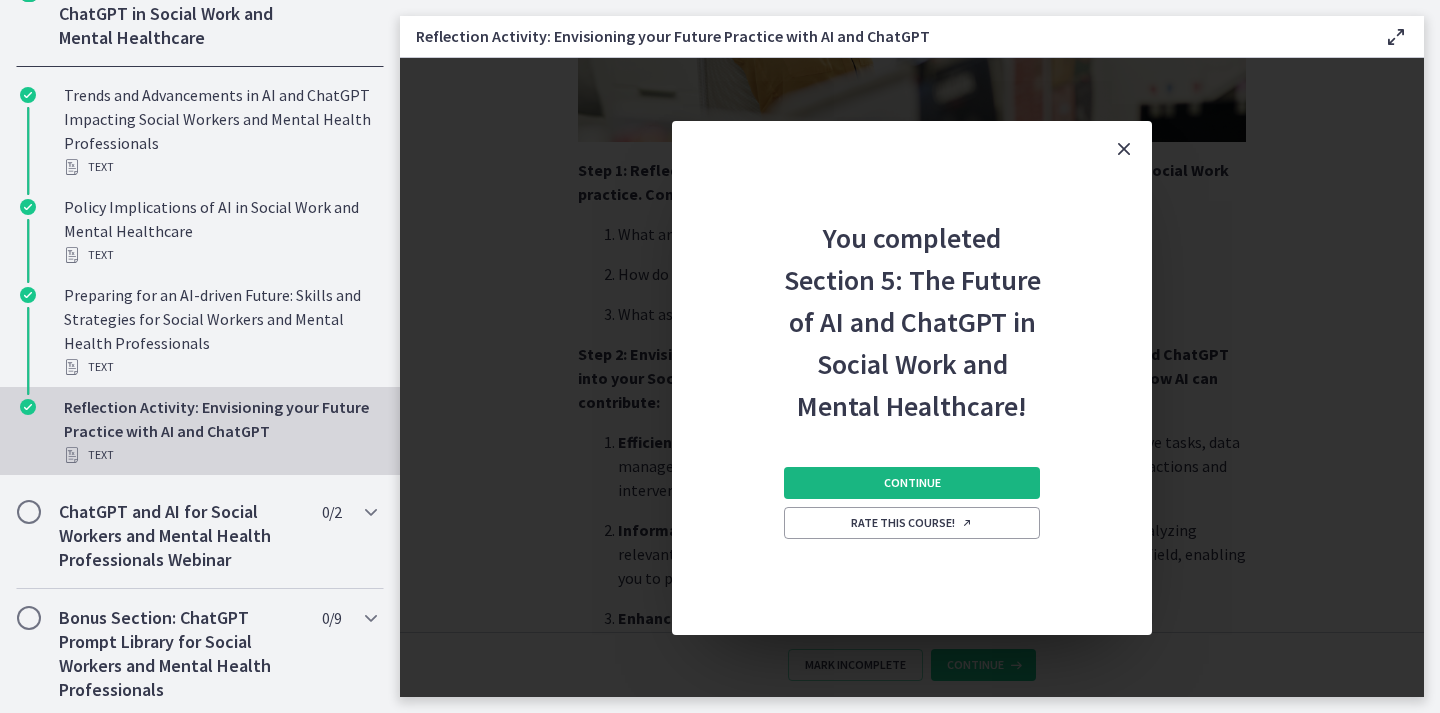 click on "Continue" at bounding box center (912, 483) 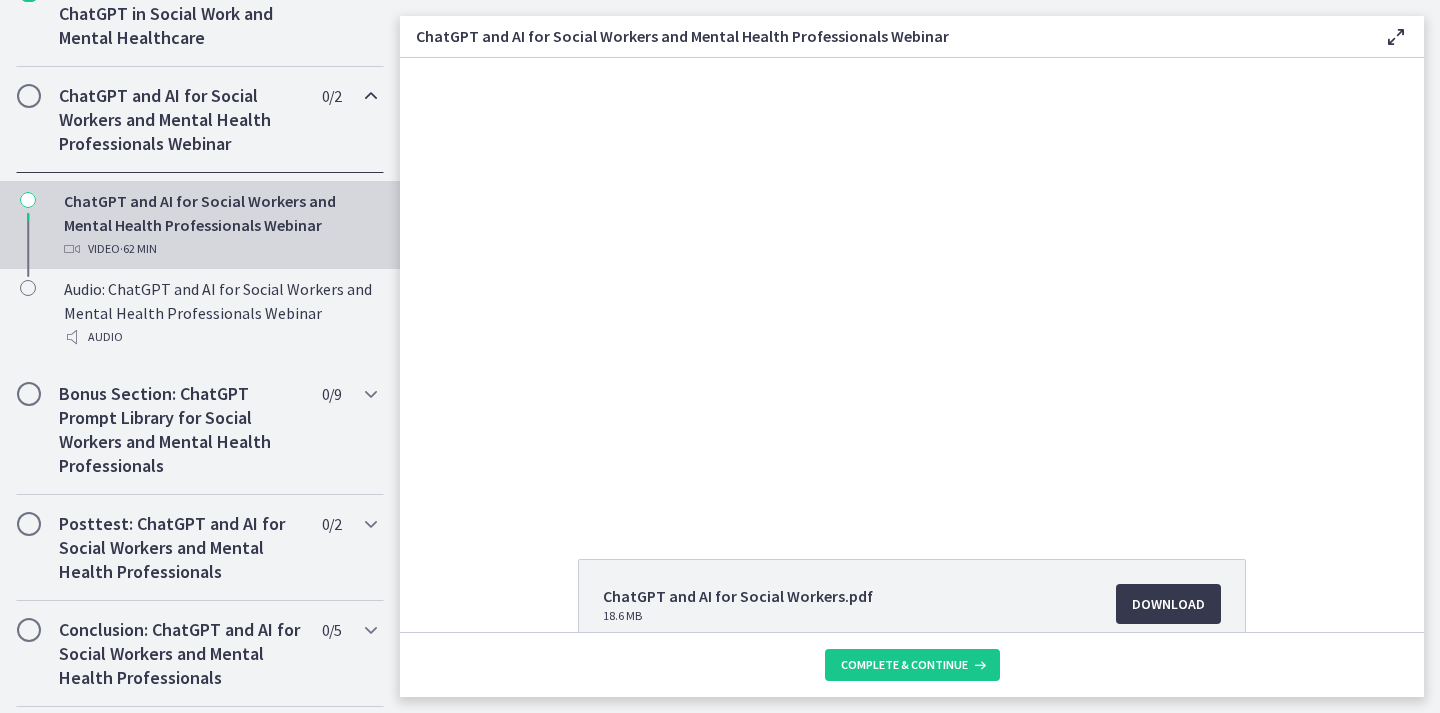 scroll, scrollTop: 0, scrollLeft: 0, axis: both 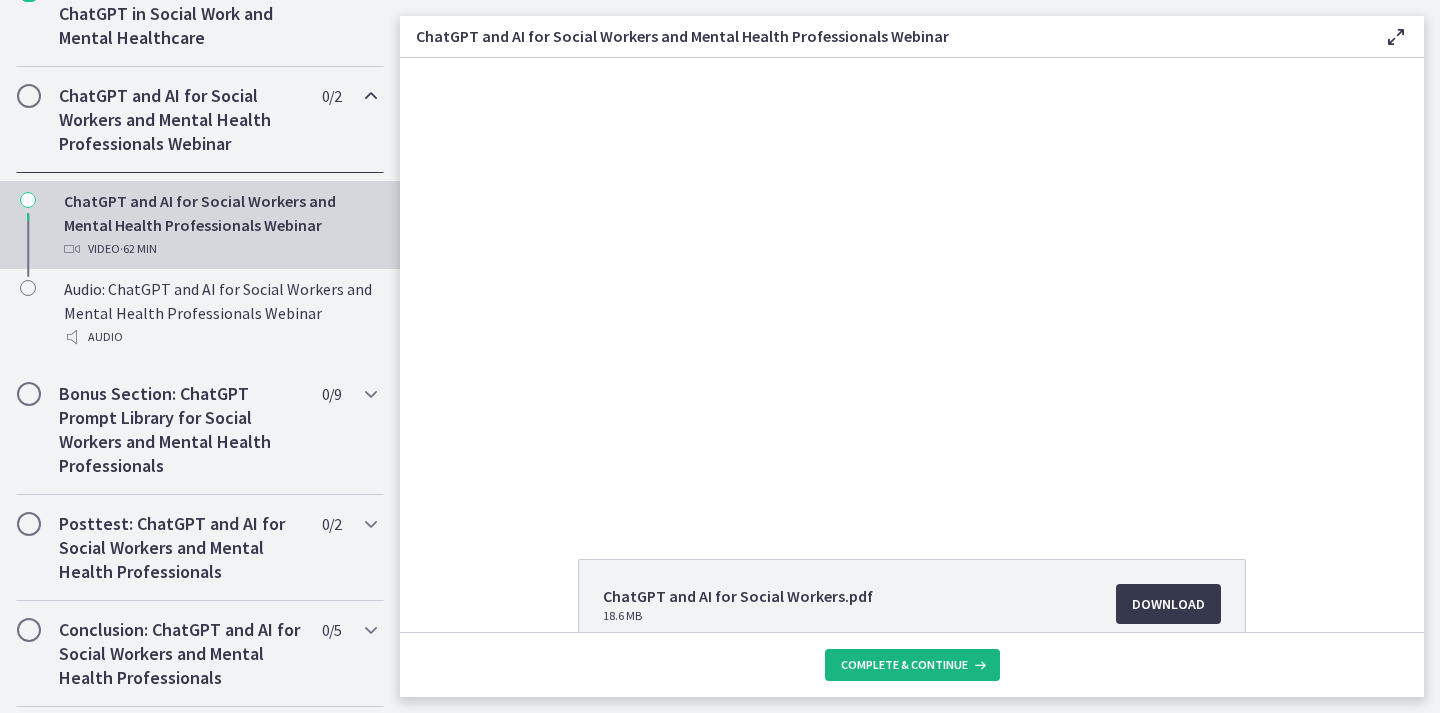 click on "Complete & continue" at bounding box center [904, 665] 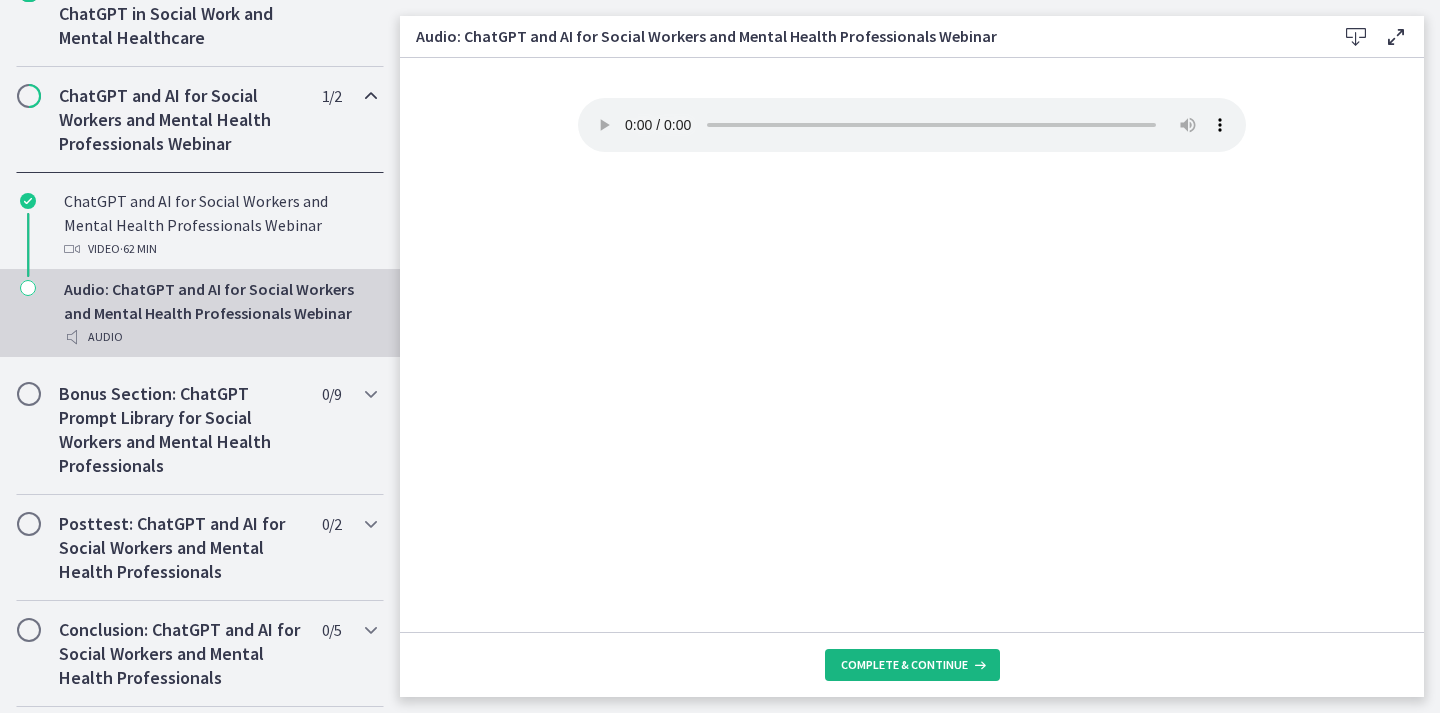 click on "Complete & continue" at bounding box center (904, 665) 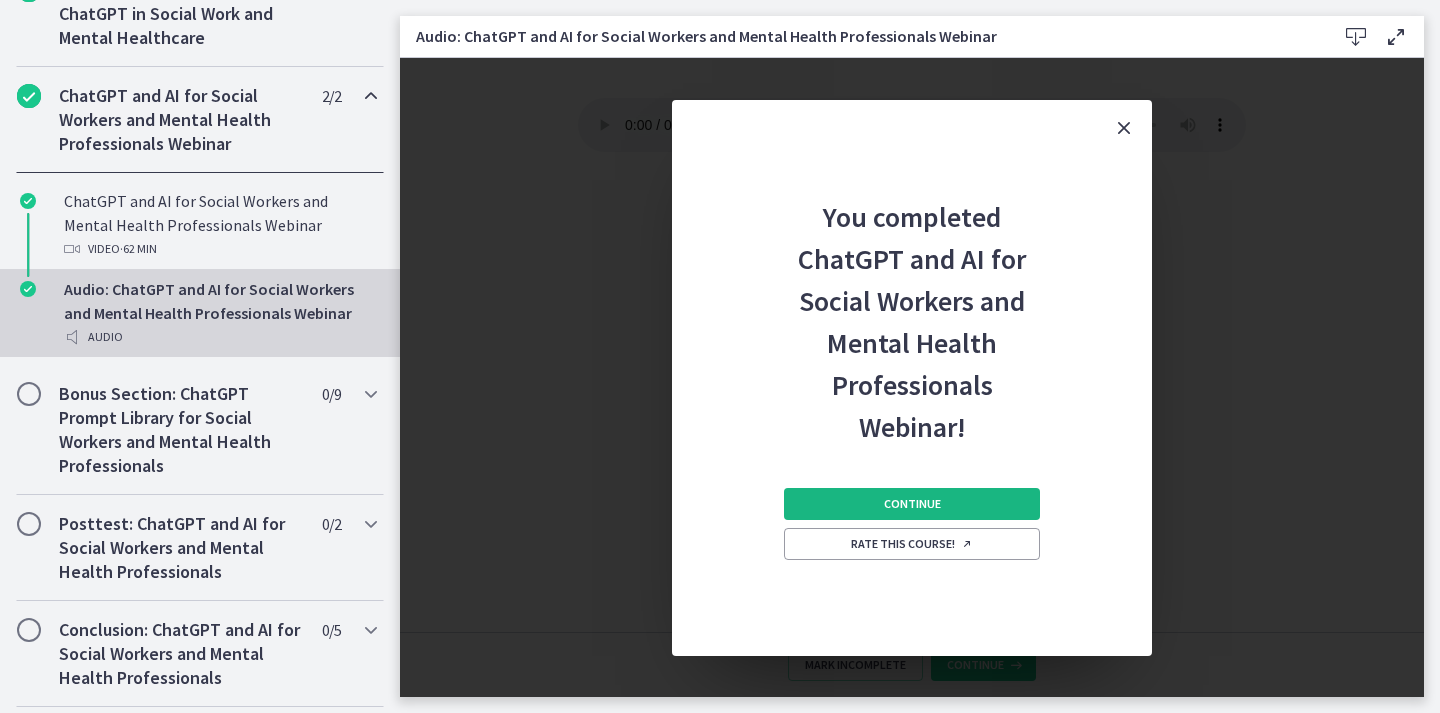 click on "Continue" at bounding box center (912, 504) 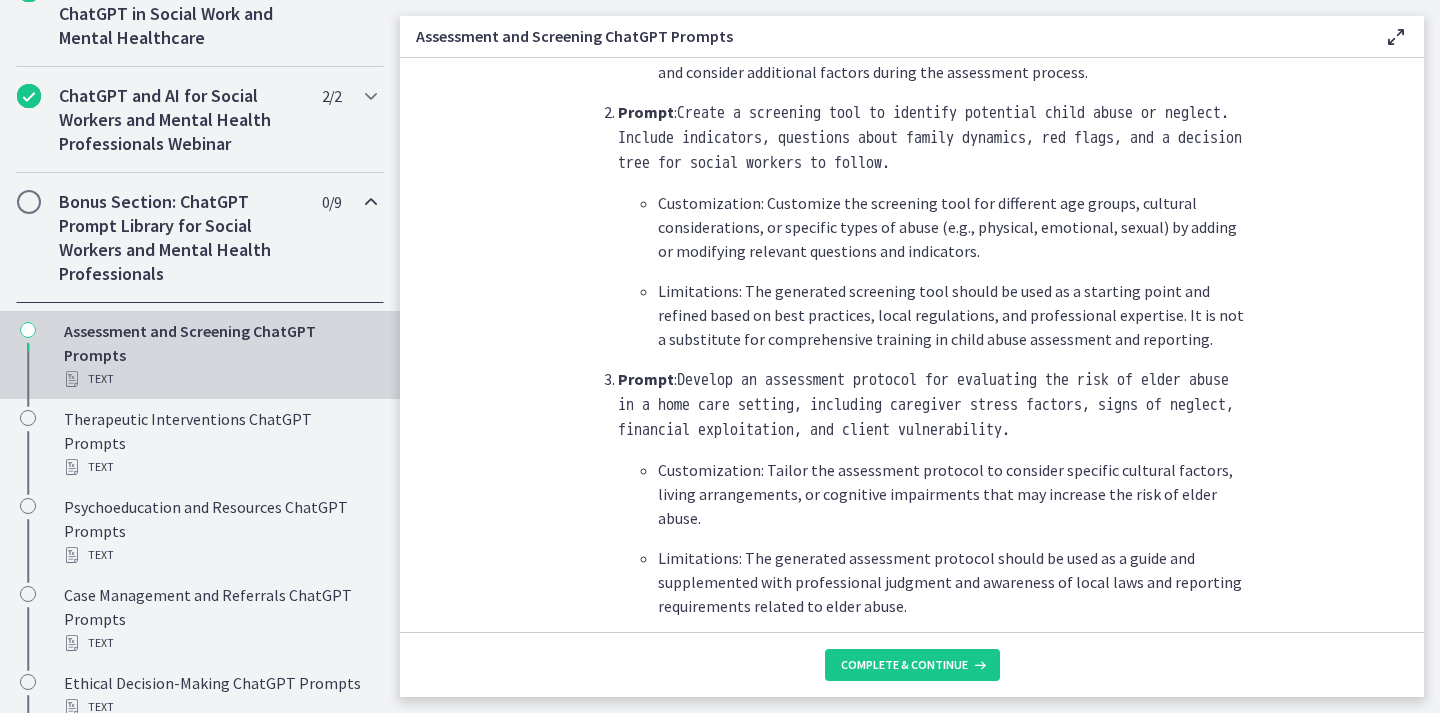 scroll, scrollTop: 900, scrollLeft: 0, axis: vertical 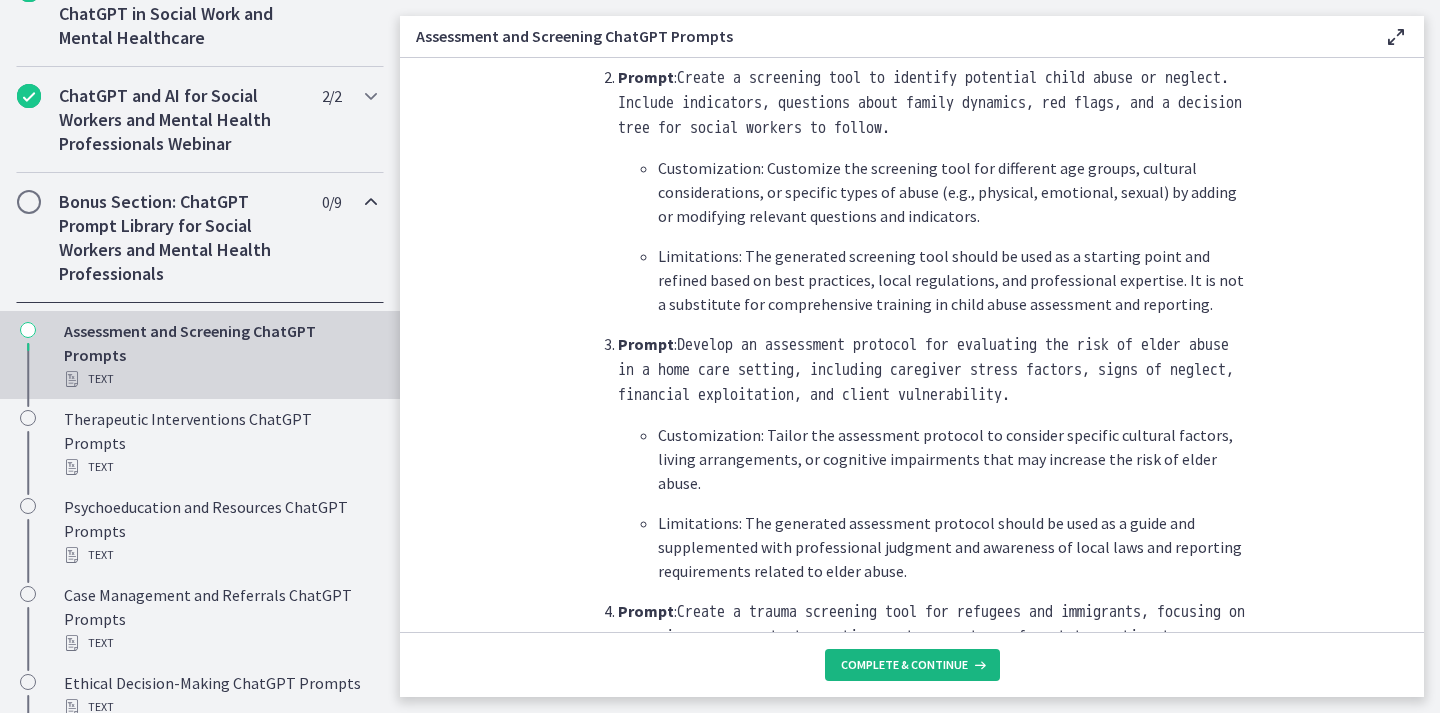 click on "Complete & continue" at bounding box center (904, 665) 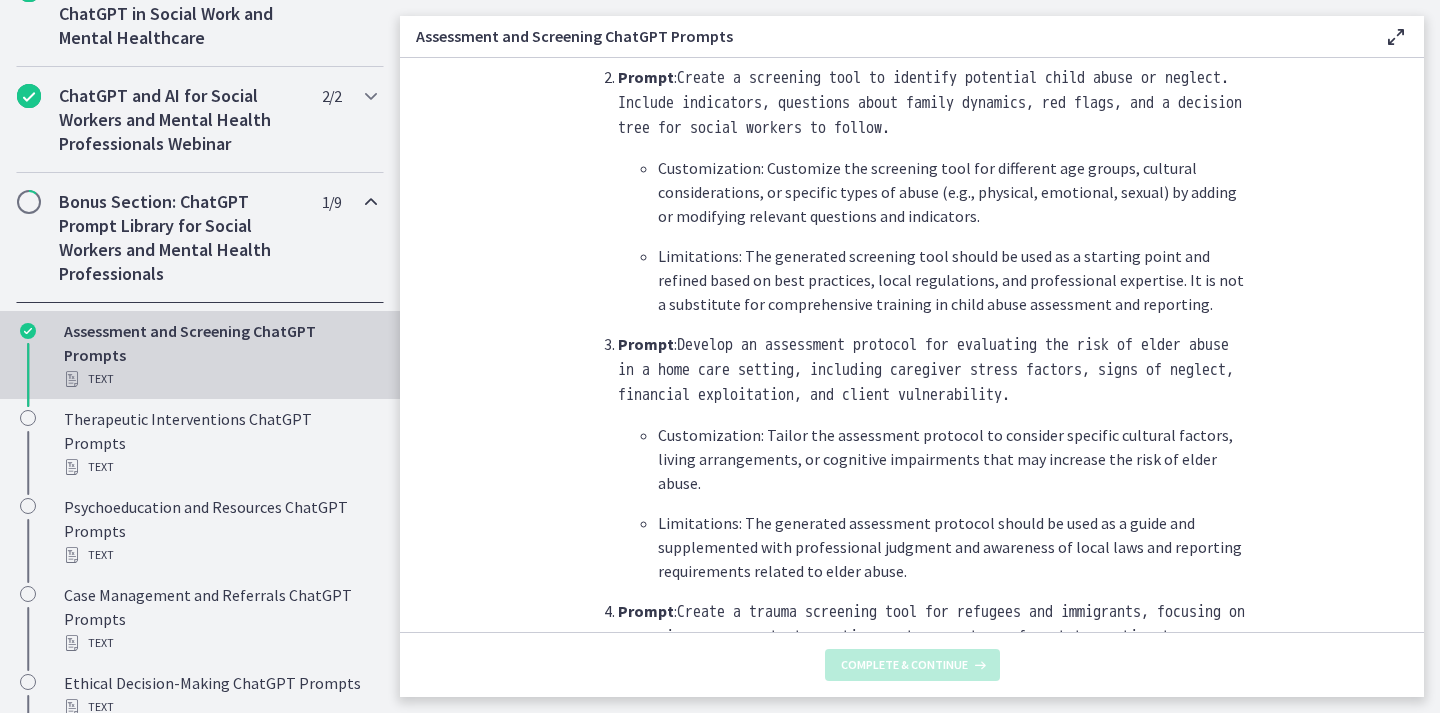 scroll, scrollTop: 0, scrollLeft: 0, axis: both 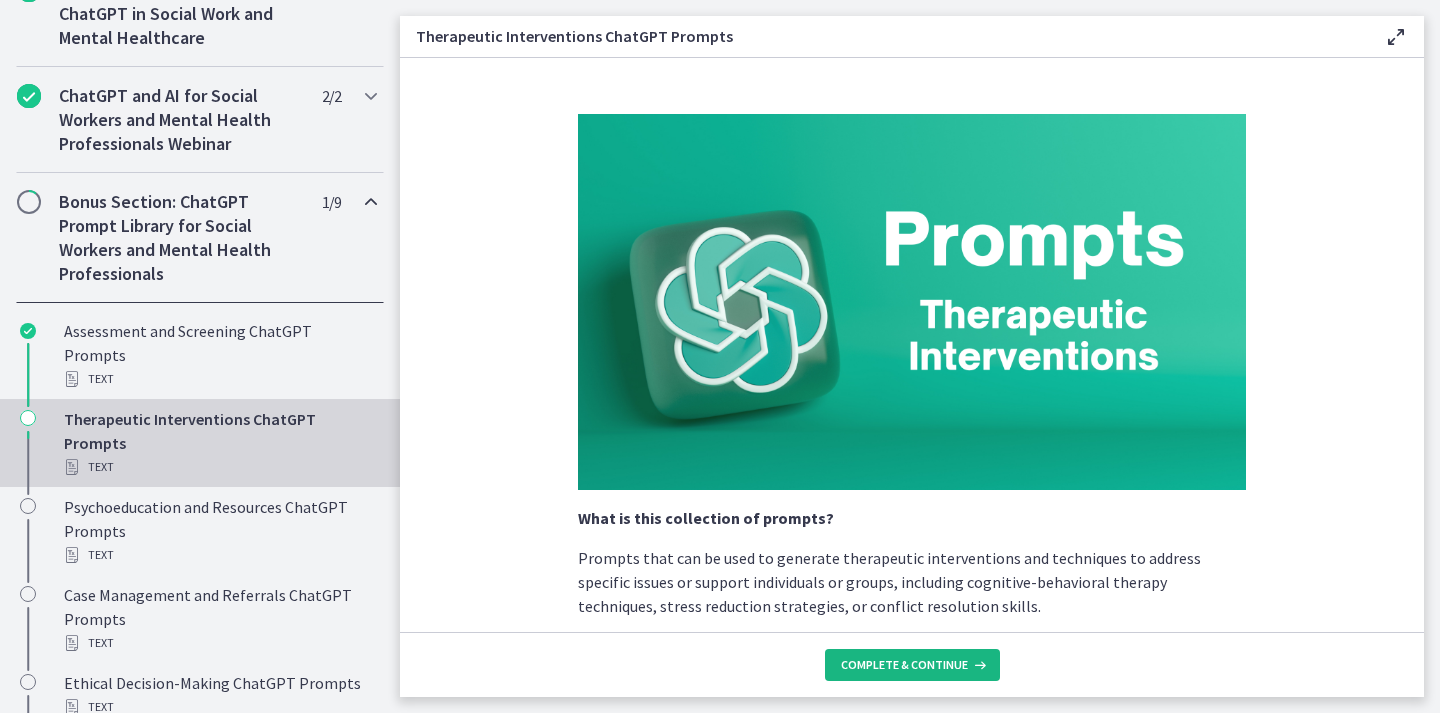 click on "Complete & continue" at bounding box center [904, 665] 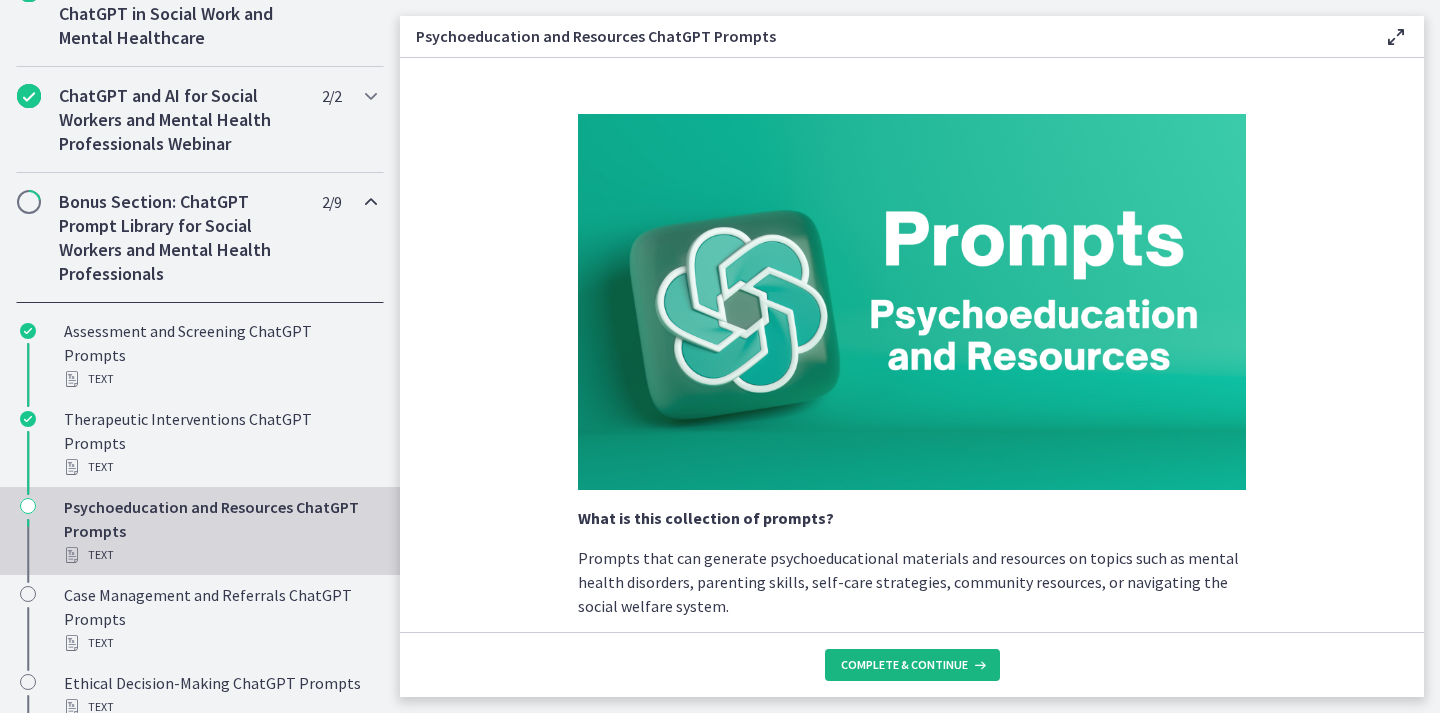 click on "Complete & continue" at bounding box center [904, 665] 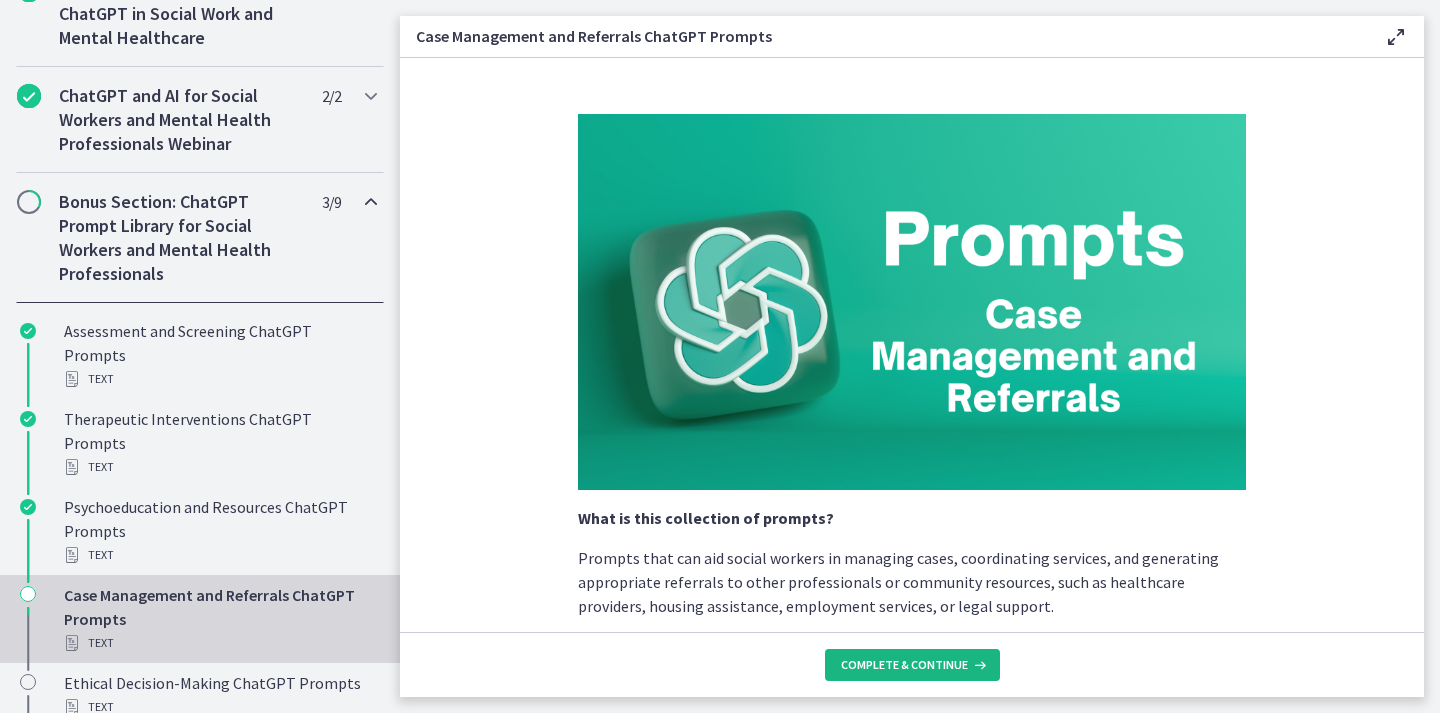 click on "Complete & continue" at bounding box center (904, 665) 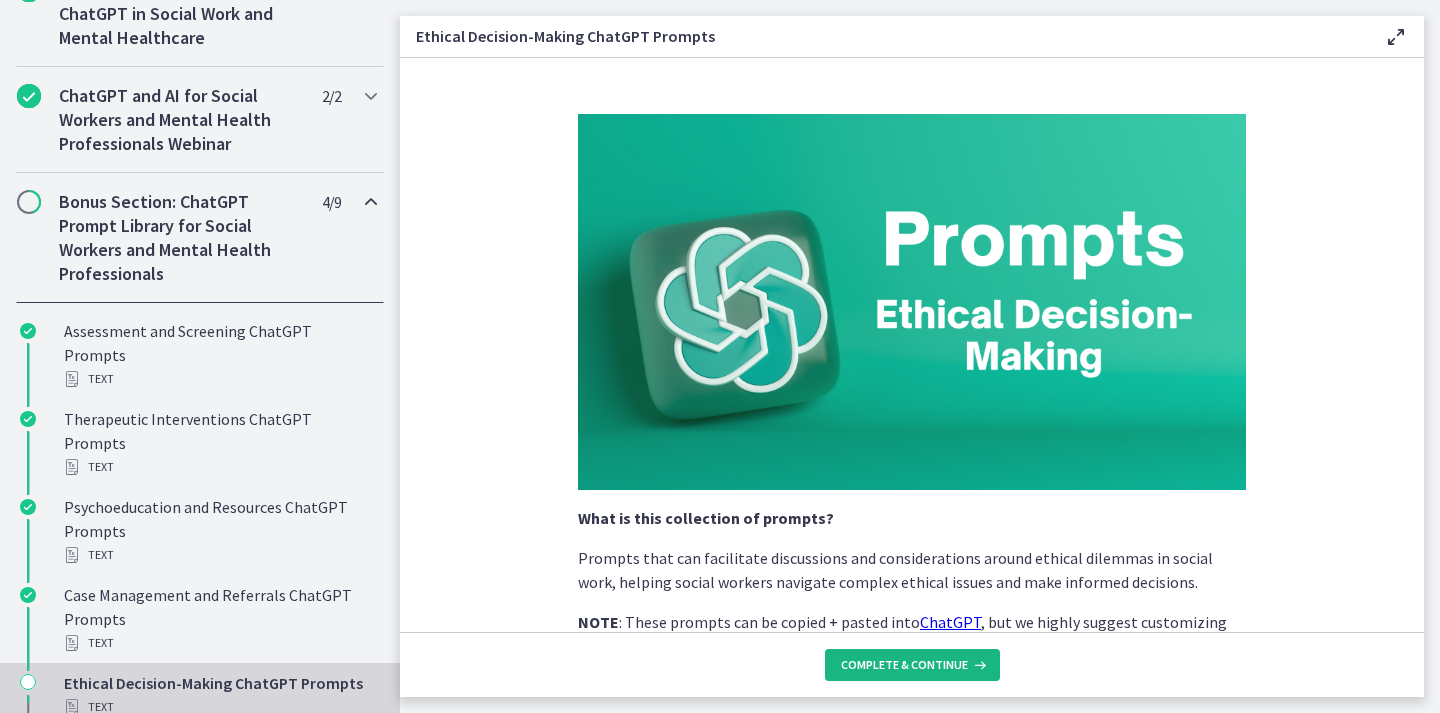 click on "Complete & continue" at bounding box center [904, 665] 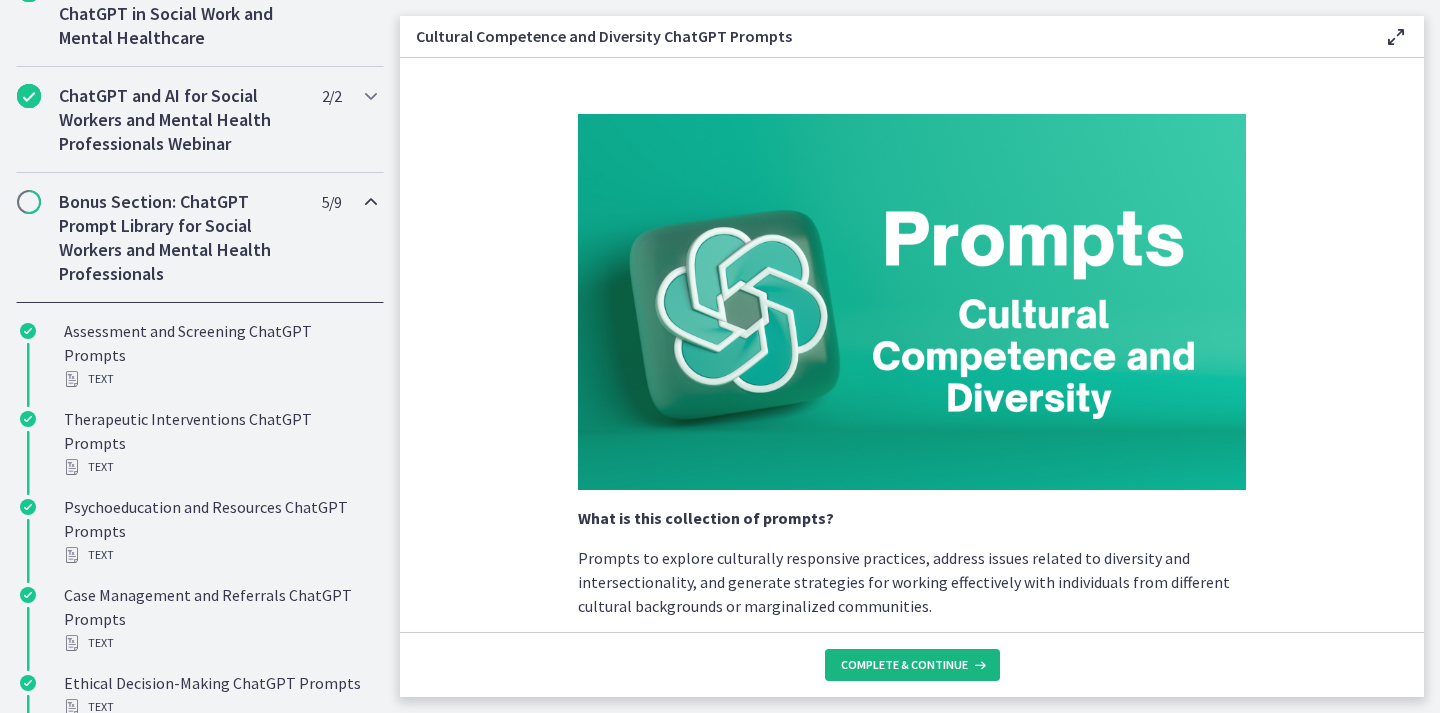 click on "Complete & continue" at bounding box center [904, 665] 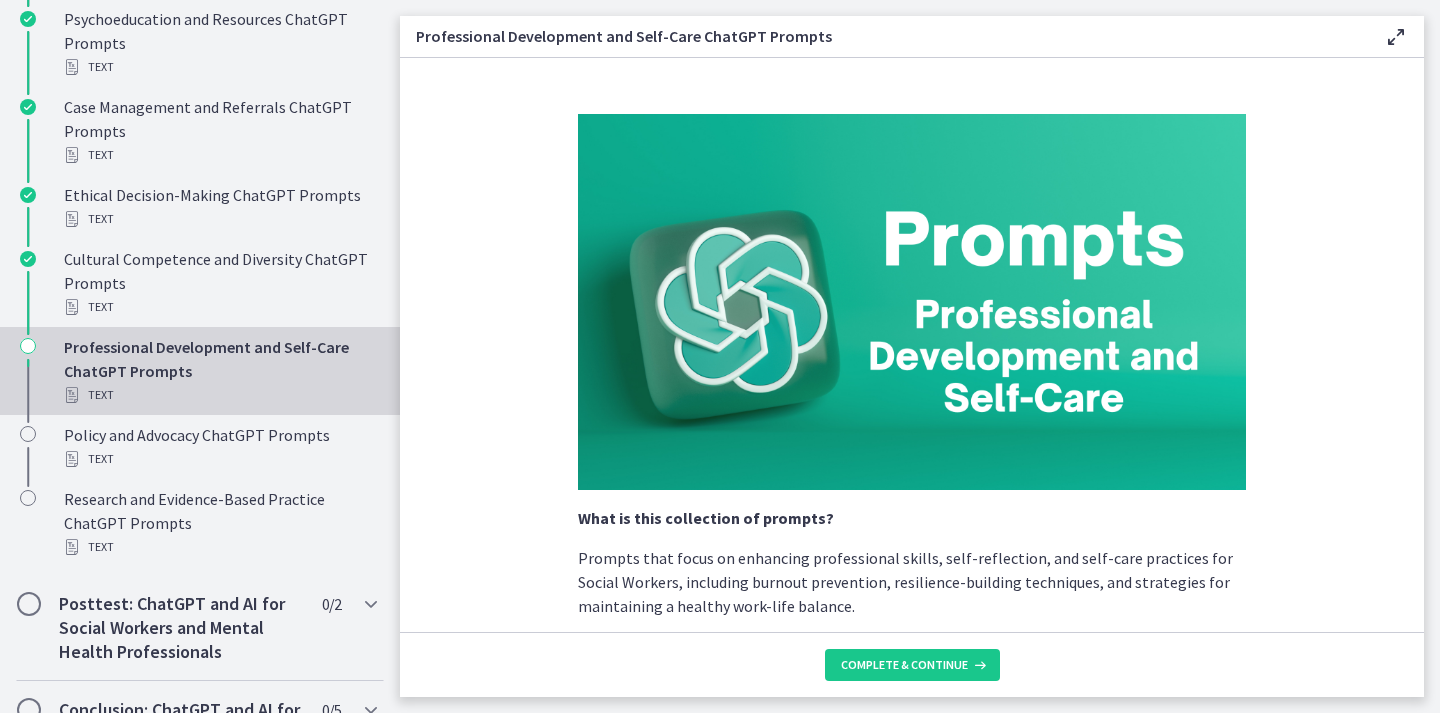 scroll, scrollTop: 1443, scrollLeft: 0, axis: vertical 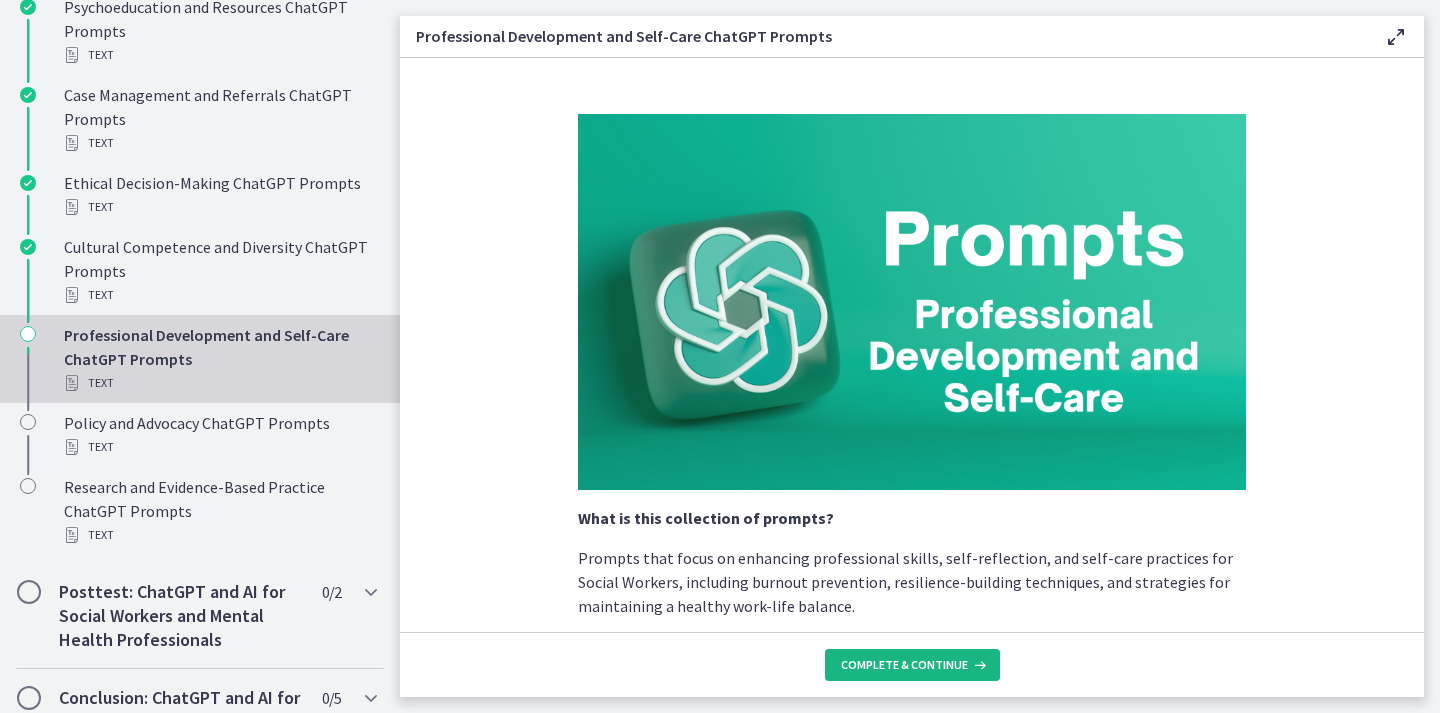 click on "Complete & continue" at bounding box center [904, 665] 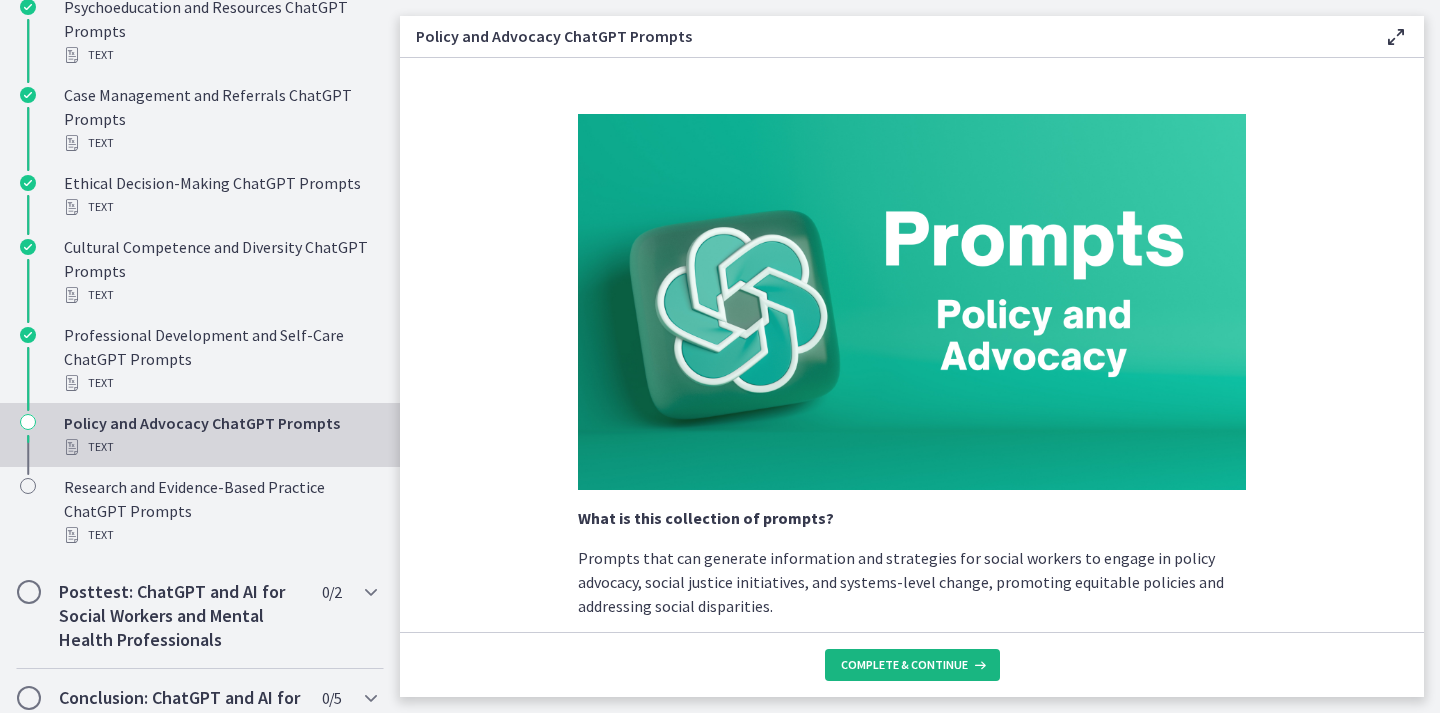 click on "Complete & continue" at bounding box center [904, 665] 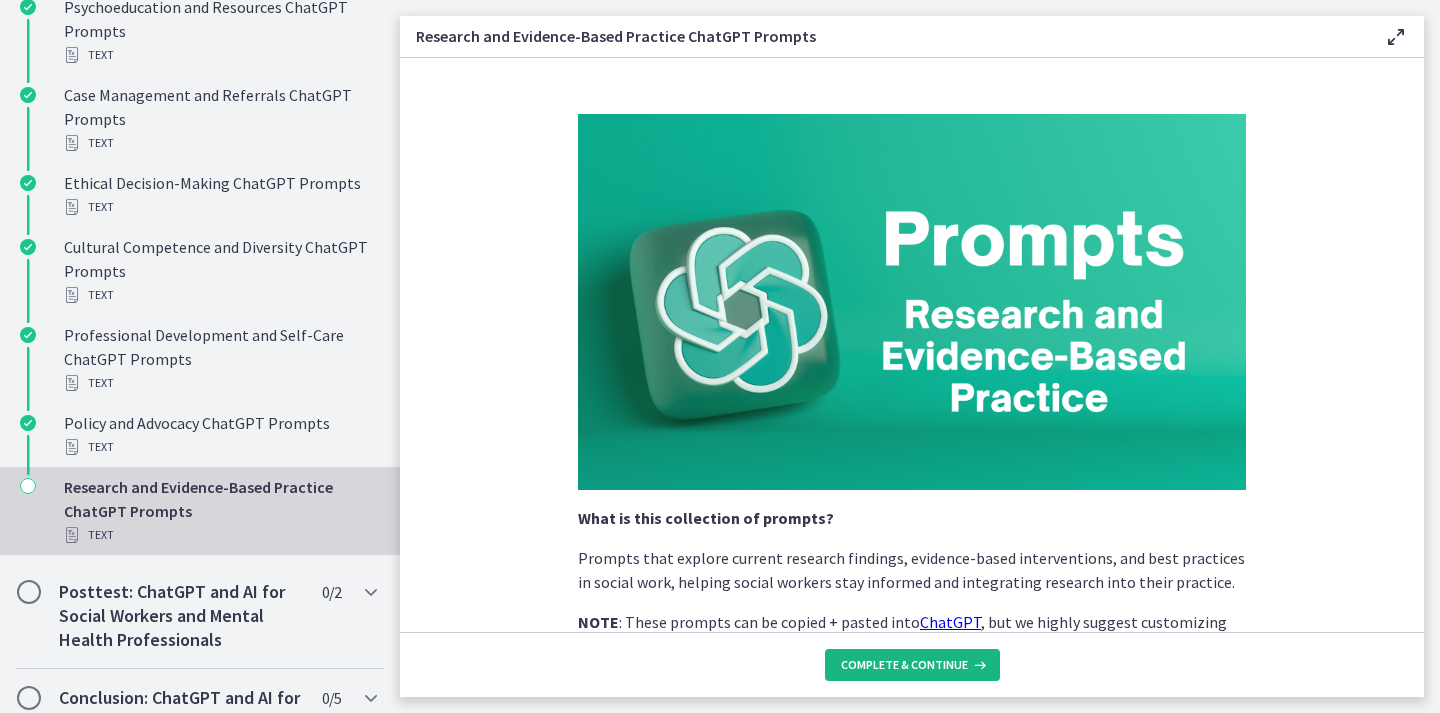 click on "Complete & continue" at bounding box center (904, 665) 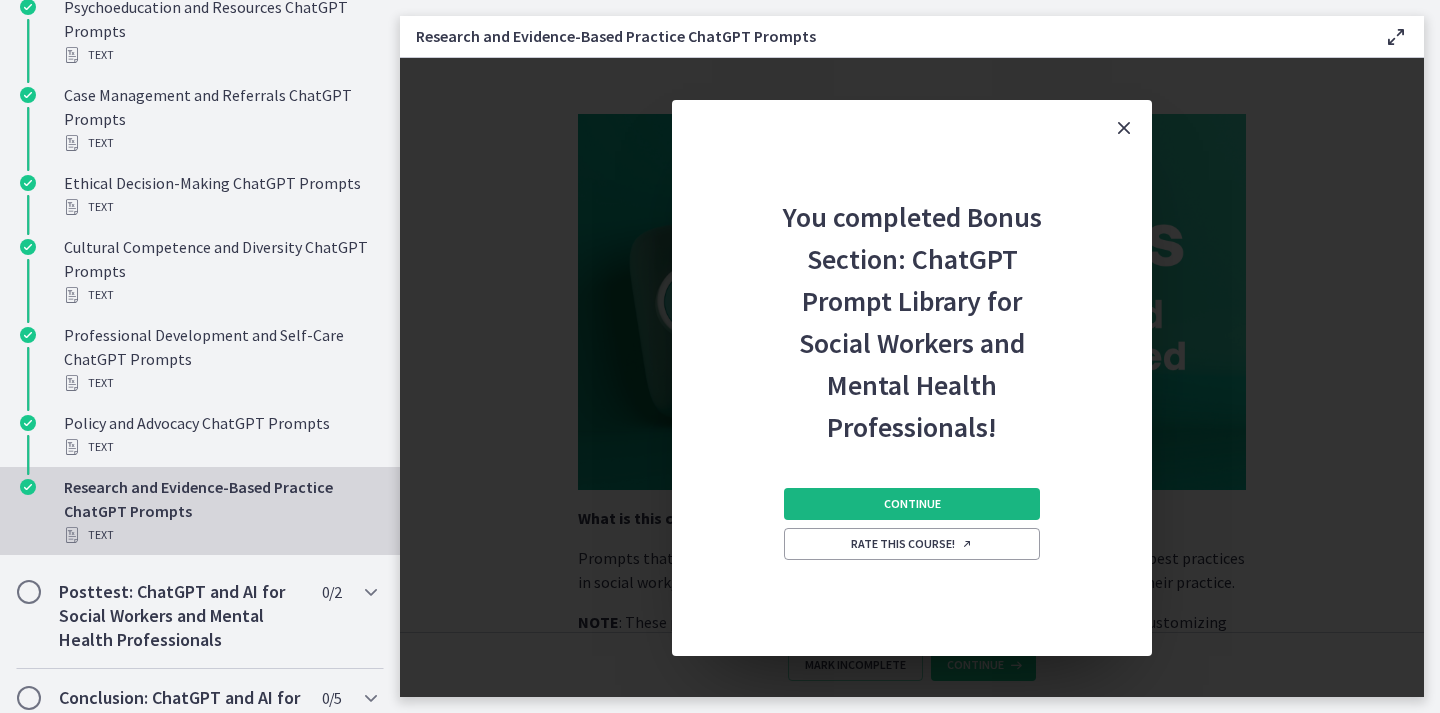 click on "Continue" at bounding box center (912, 504) 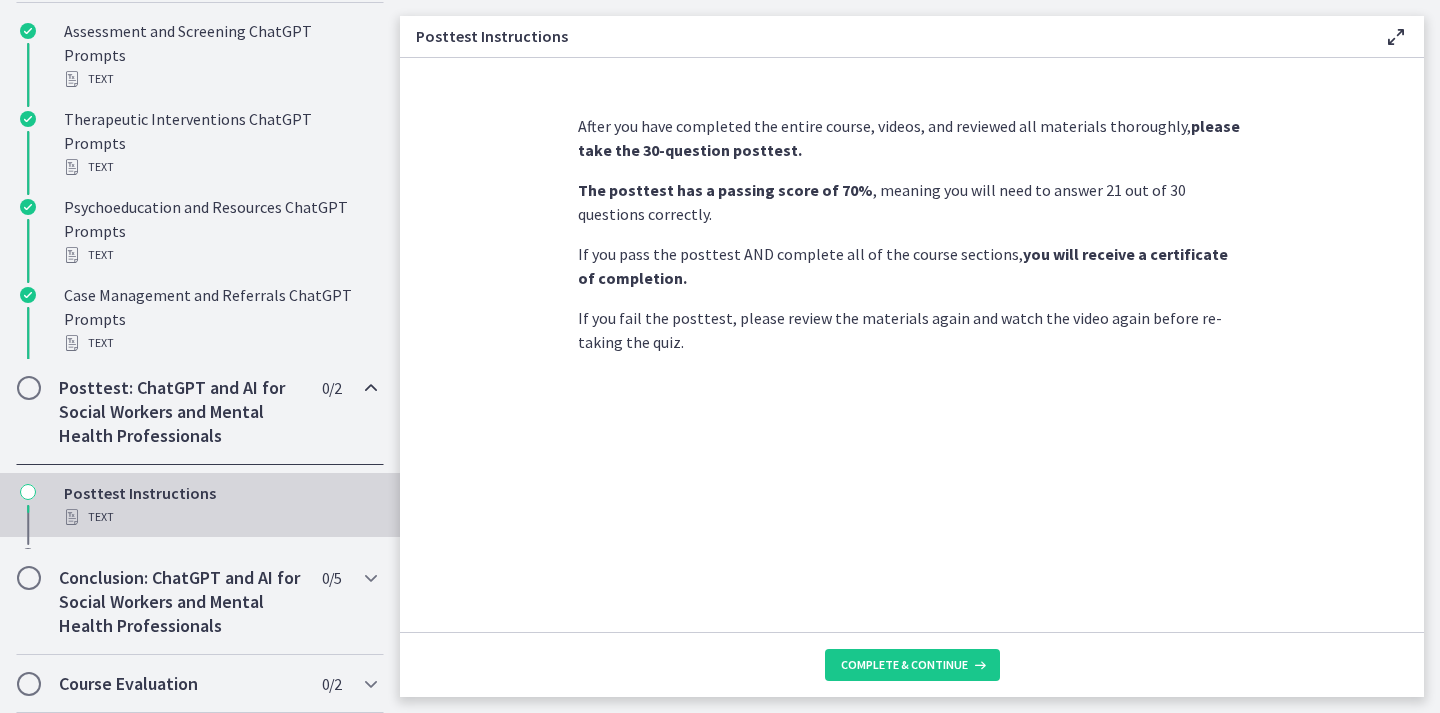 scroll, scrollTop: 995, scrollLeft: 0, axis: vertical 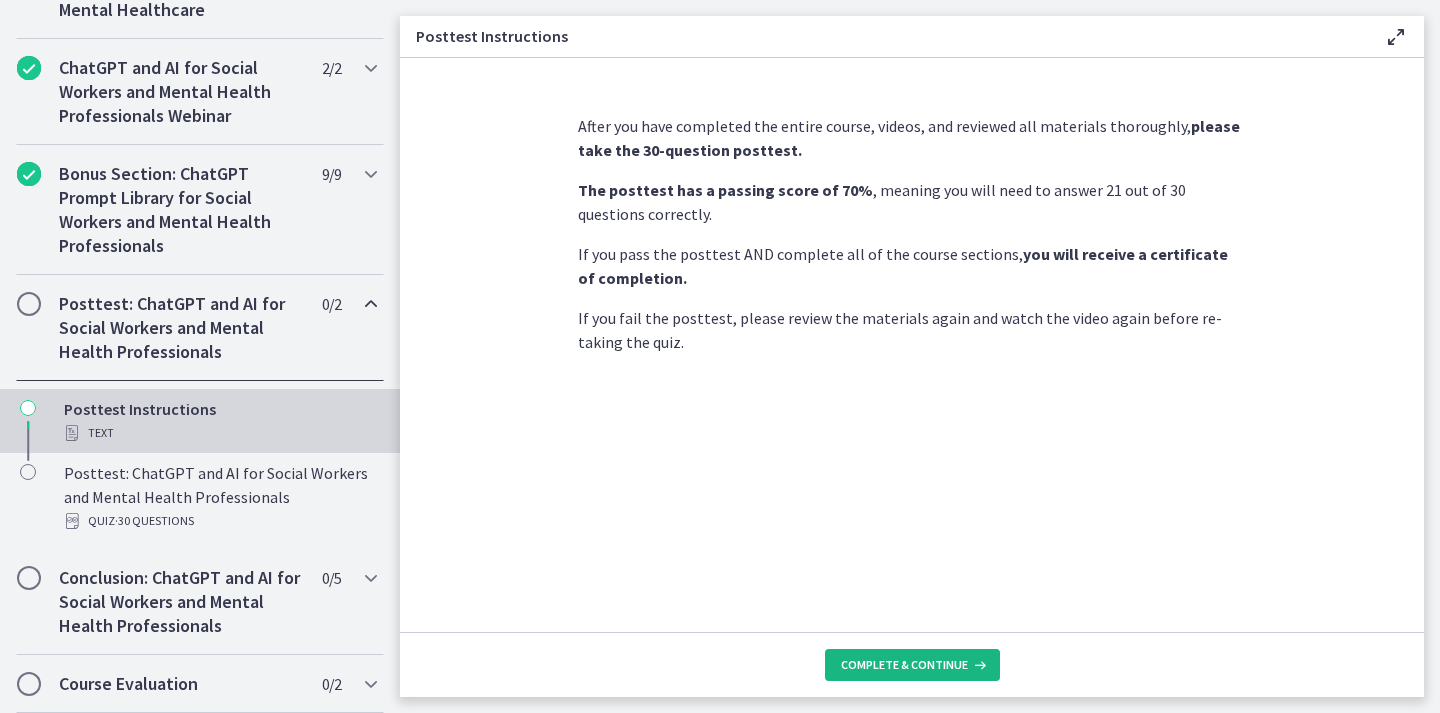 click on "Complete & continue" at bounding box center (904, 665) 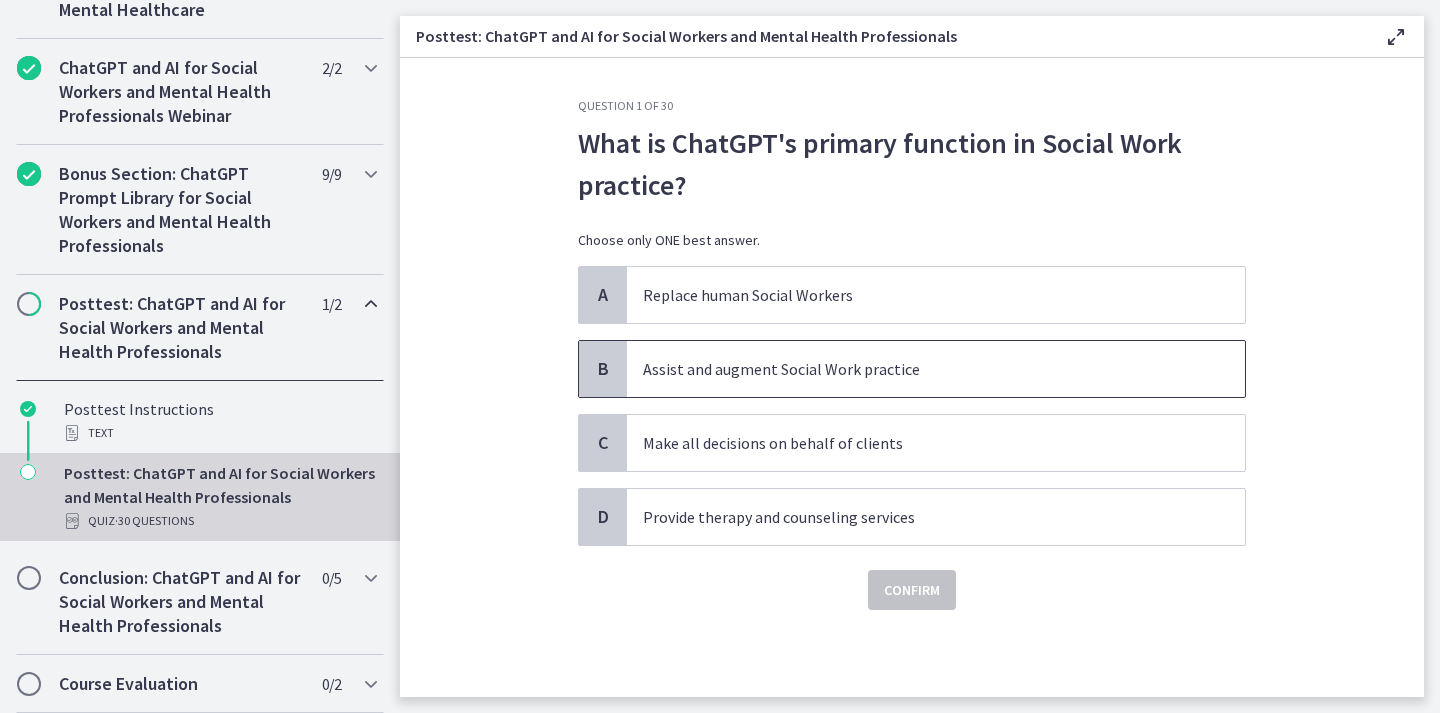 click on "Assist and augment Social Work practice" at bounding box center (916, 369) 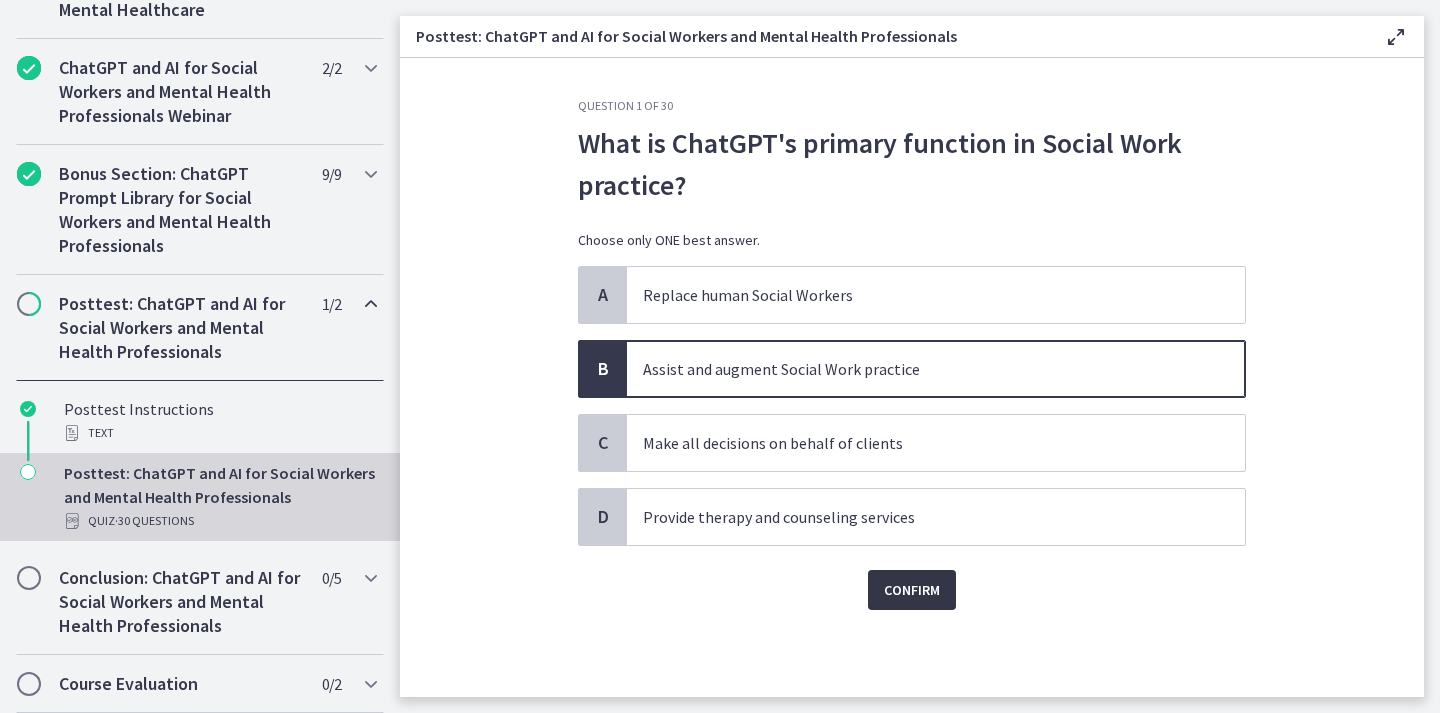 drag, startPoint x: 905, startPoint y: 570, endPoint x: 904, endPoint y: 580, distance: 10.049875 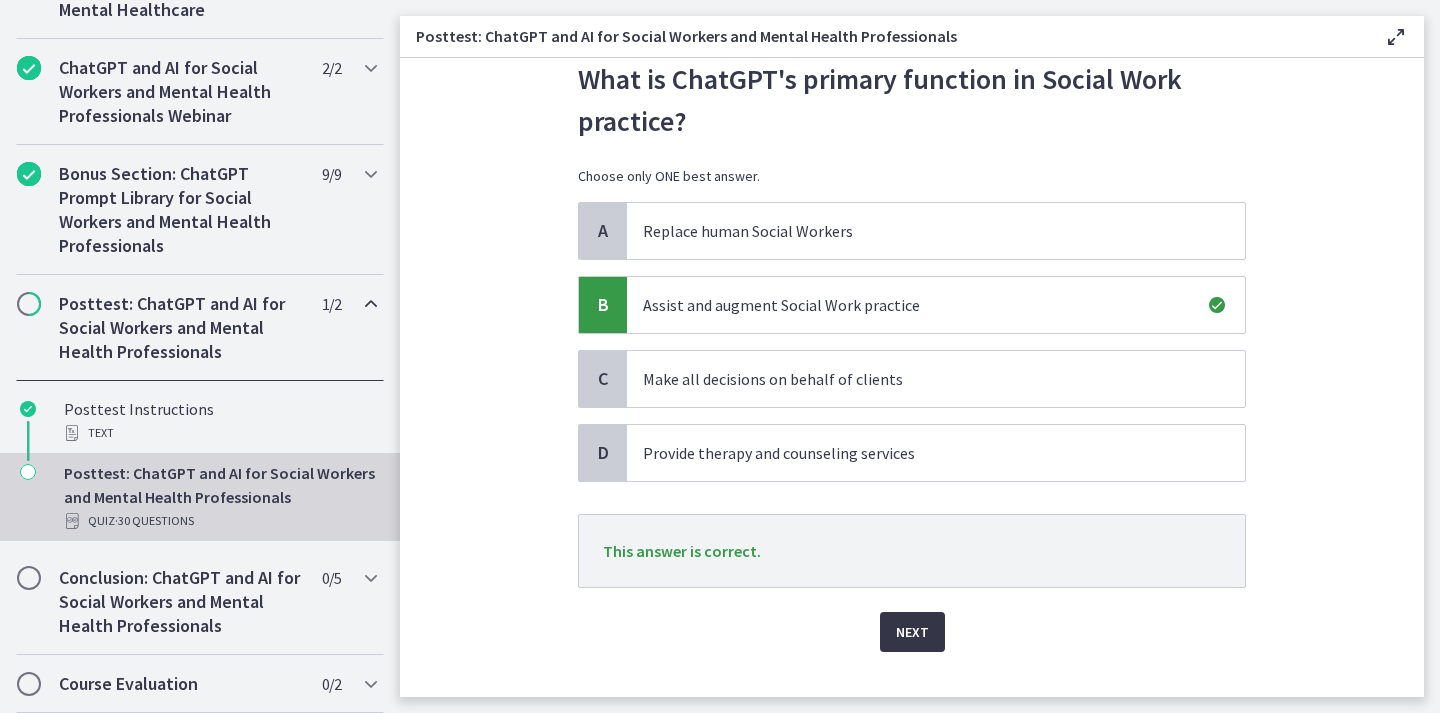 scroll, scrollTop: 99, scrollLeft: 0, axis: vertical 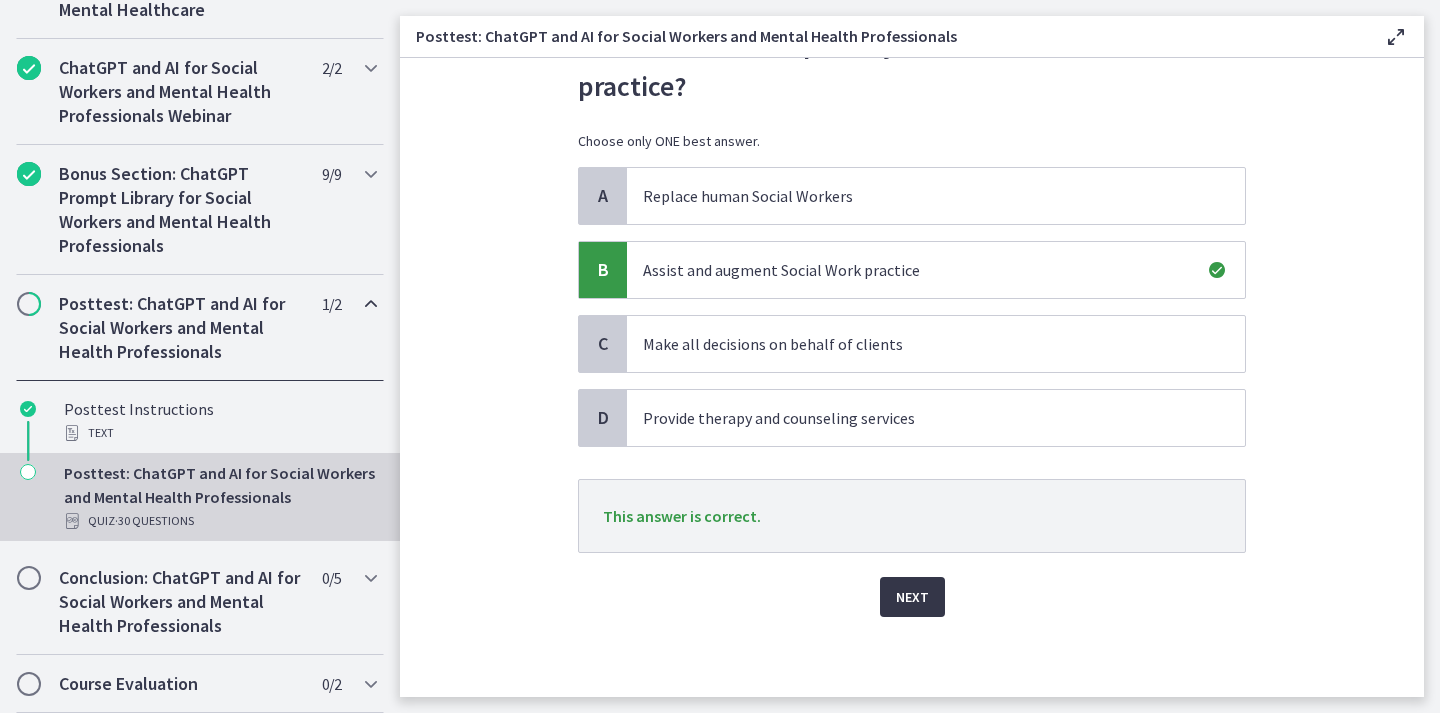 click on "Next" at bounding box center (912, 597) 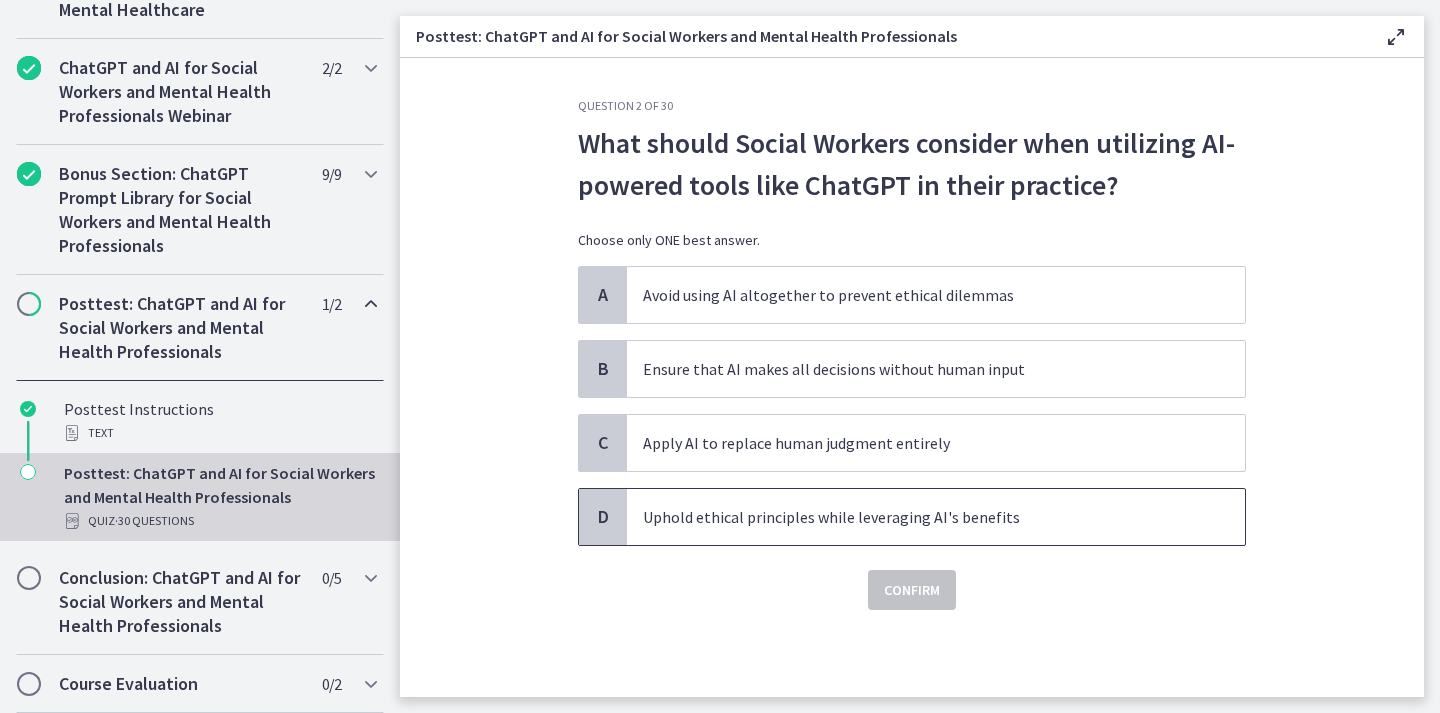 click on "Uphold ethical principles while leveraging AI's benefits" at bounding box center [916, 517] 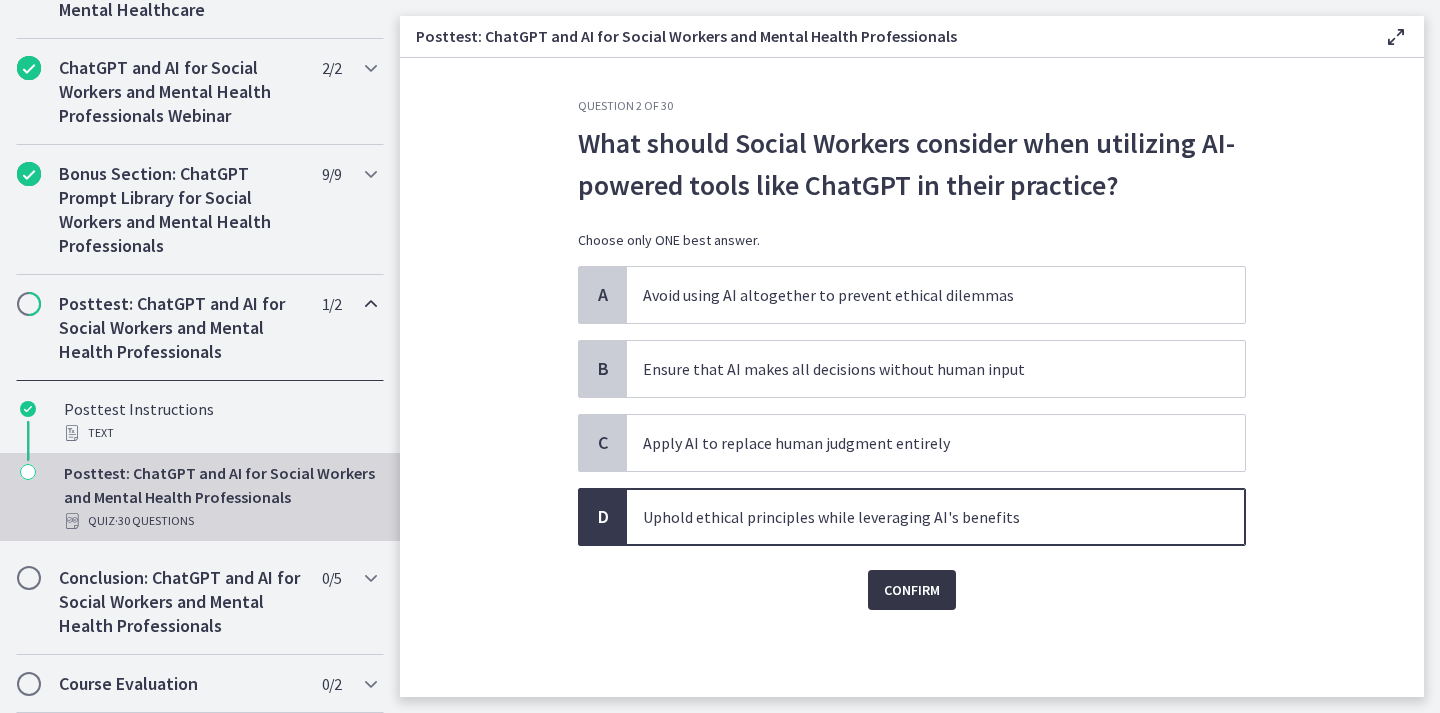 click on "Confirm" at bounding box center [912, 590] 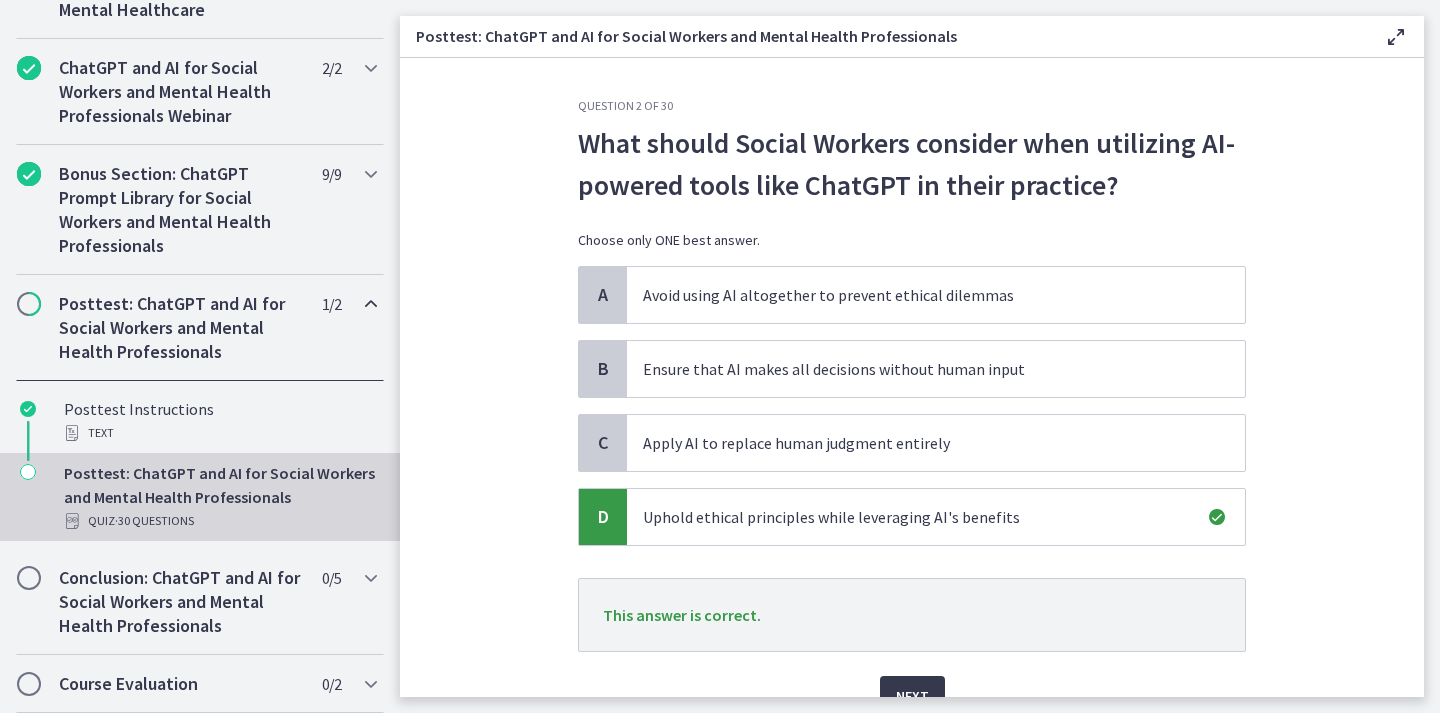 scroll, scrollTop: 99, scrollLeft: 0, axis: vertical 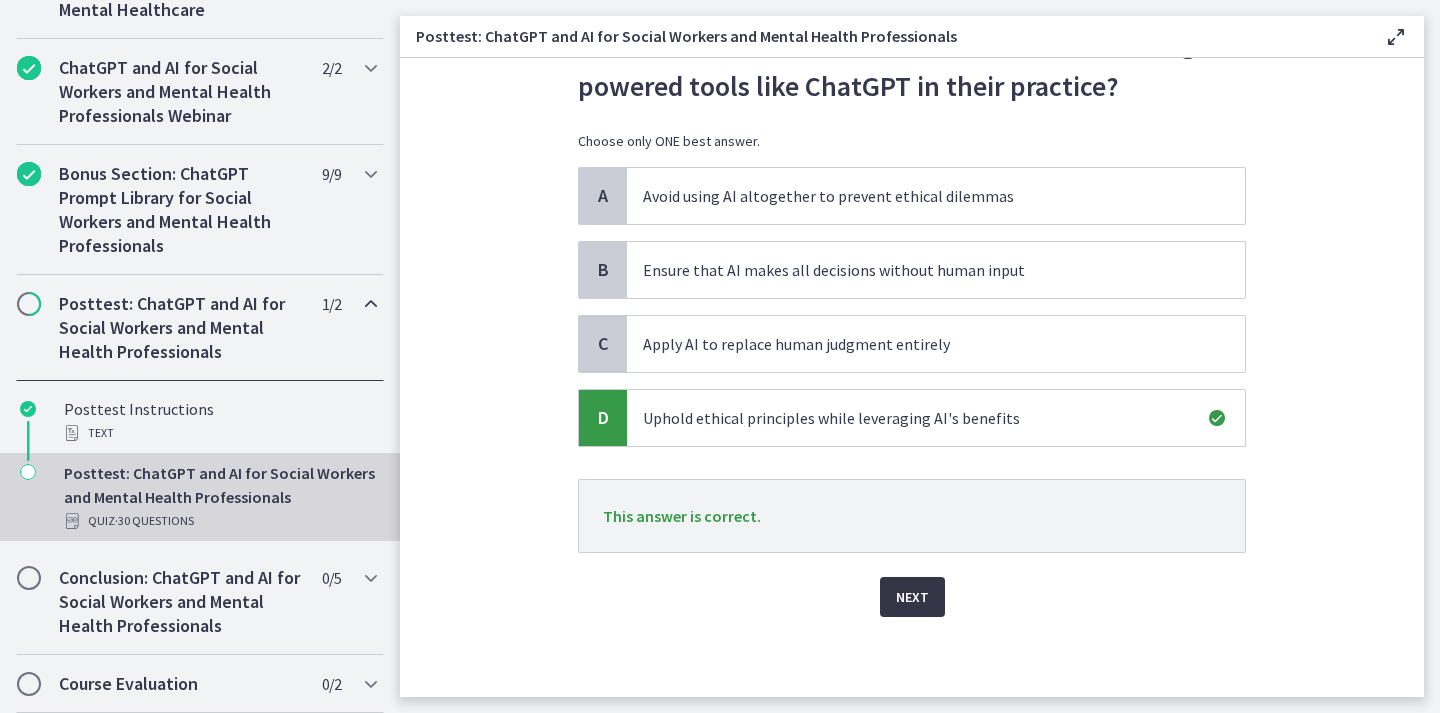 click on "Next" at bounding box center (912, 597) 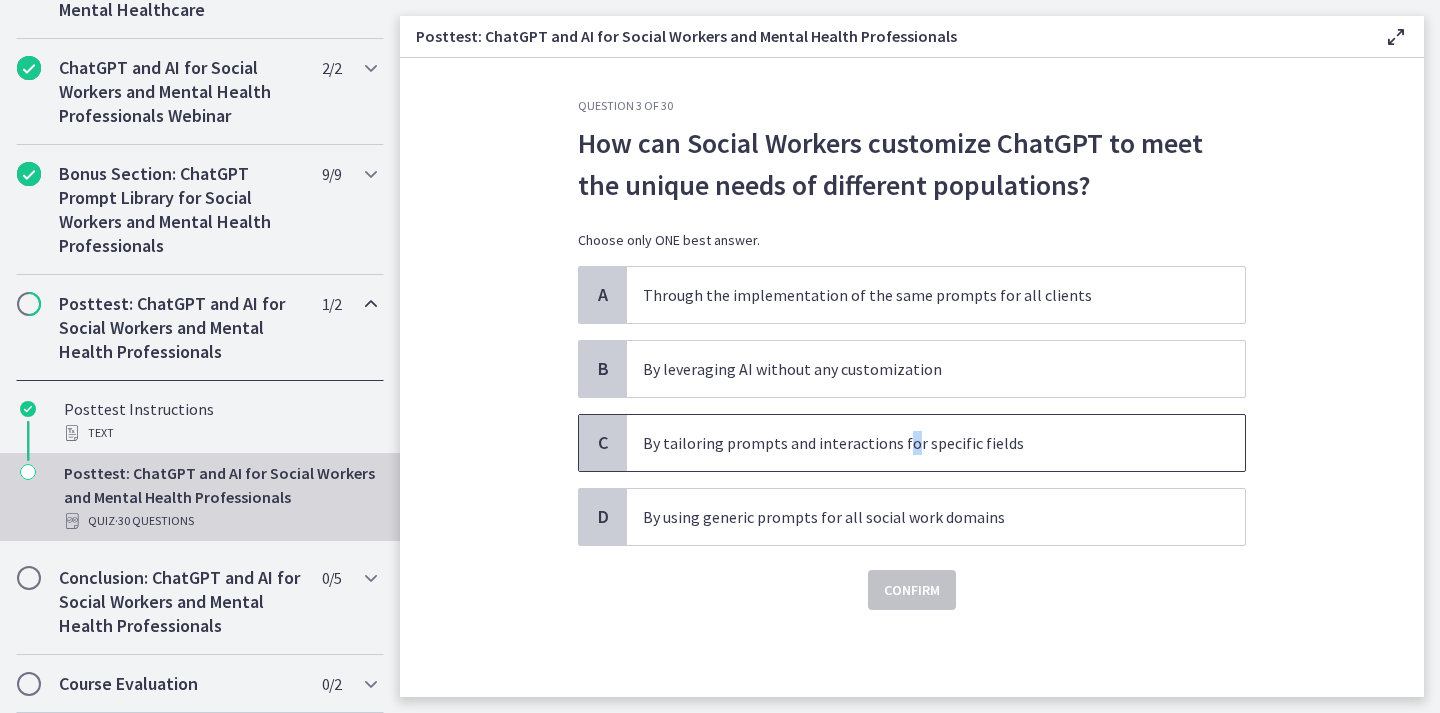 click on "By tailoring prompts and interactions for specific fields" at bounding box center (916, 443) 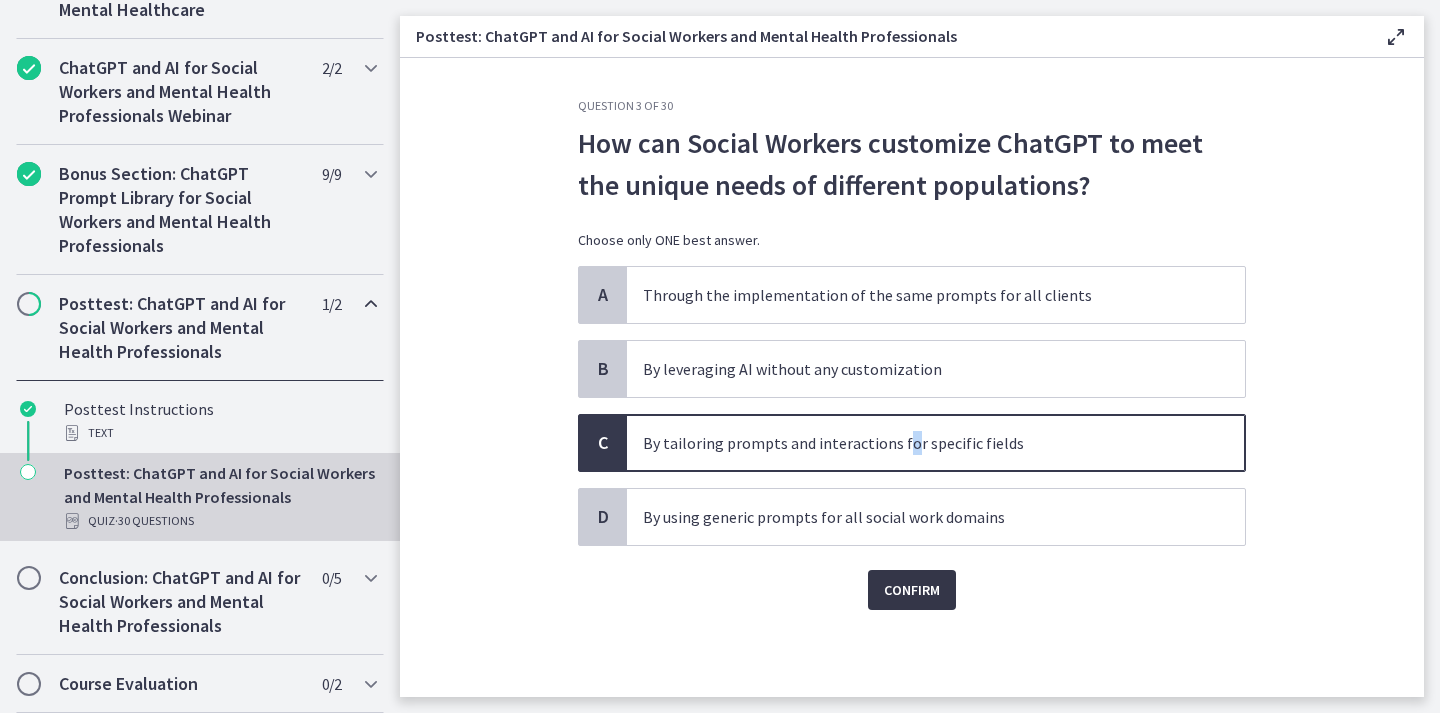 click on "Confirm" at bounding box center [912, 590] 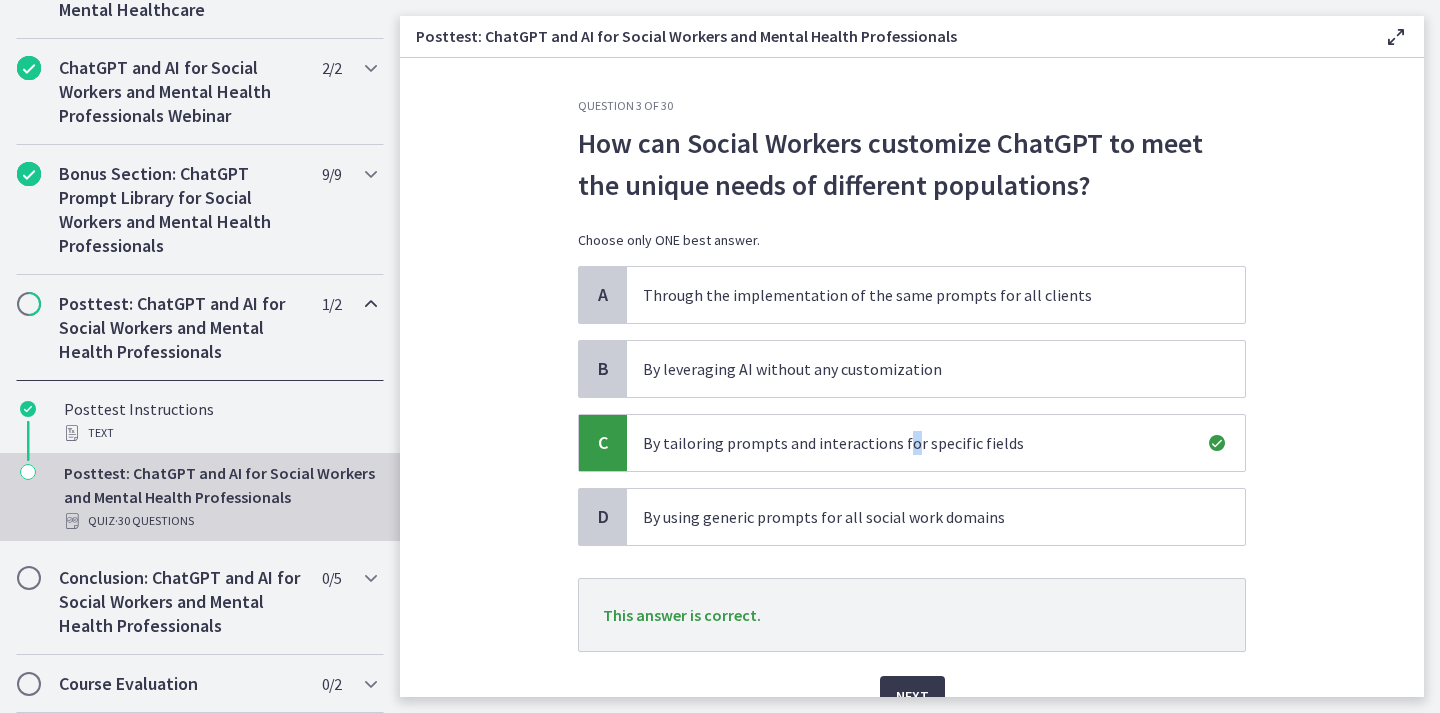 scroll, scrollTop: 99, scrollLeft: 0, axis: vertical 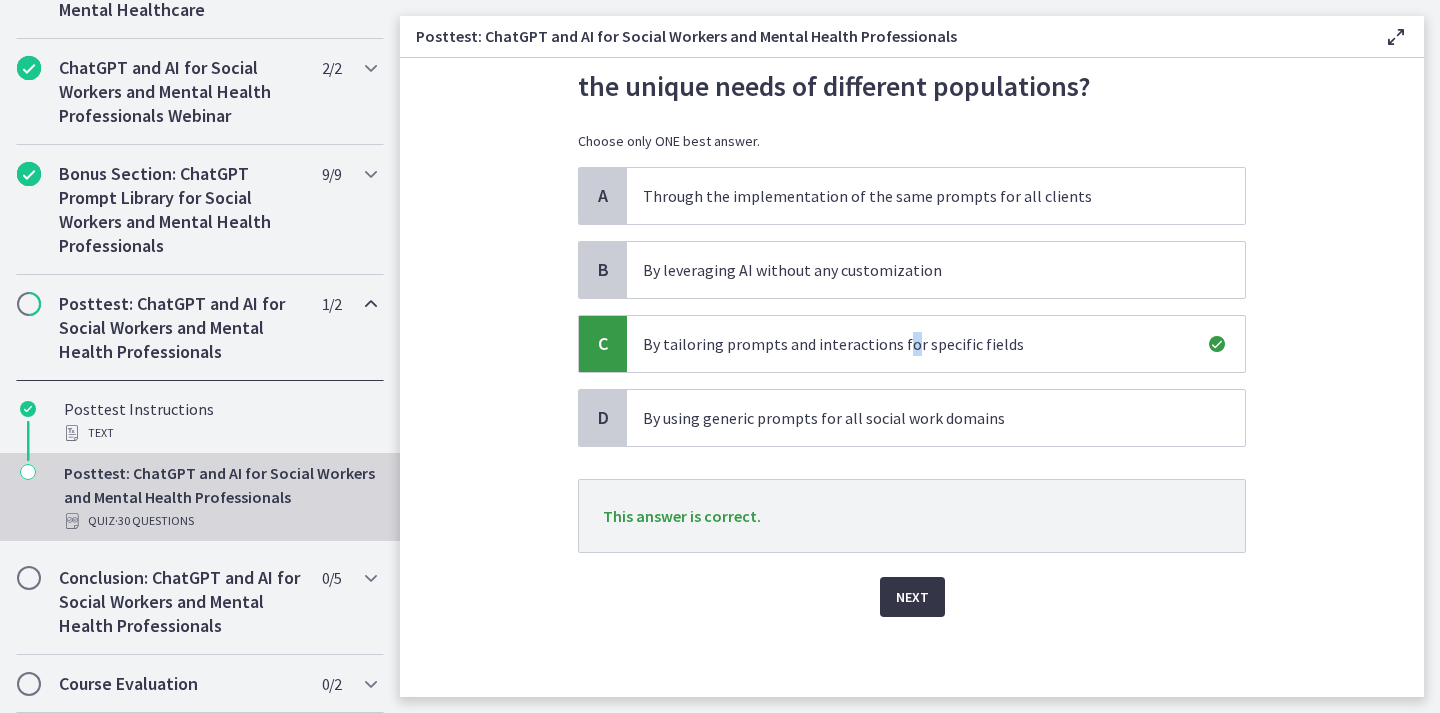 click on "Next" at bounding box center (912, 597) 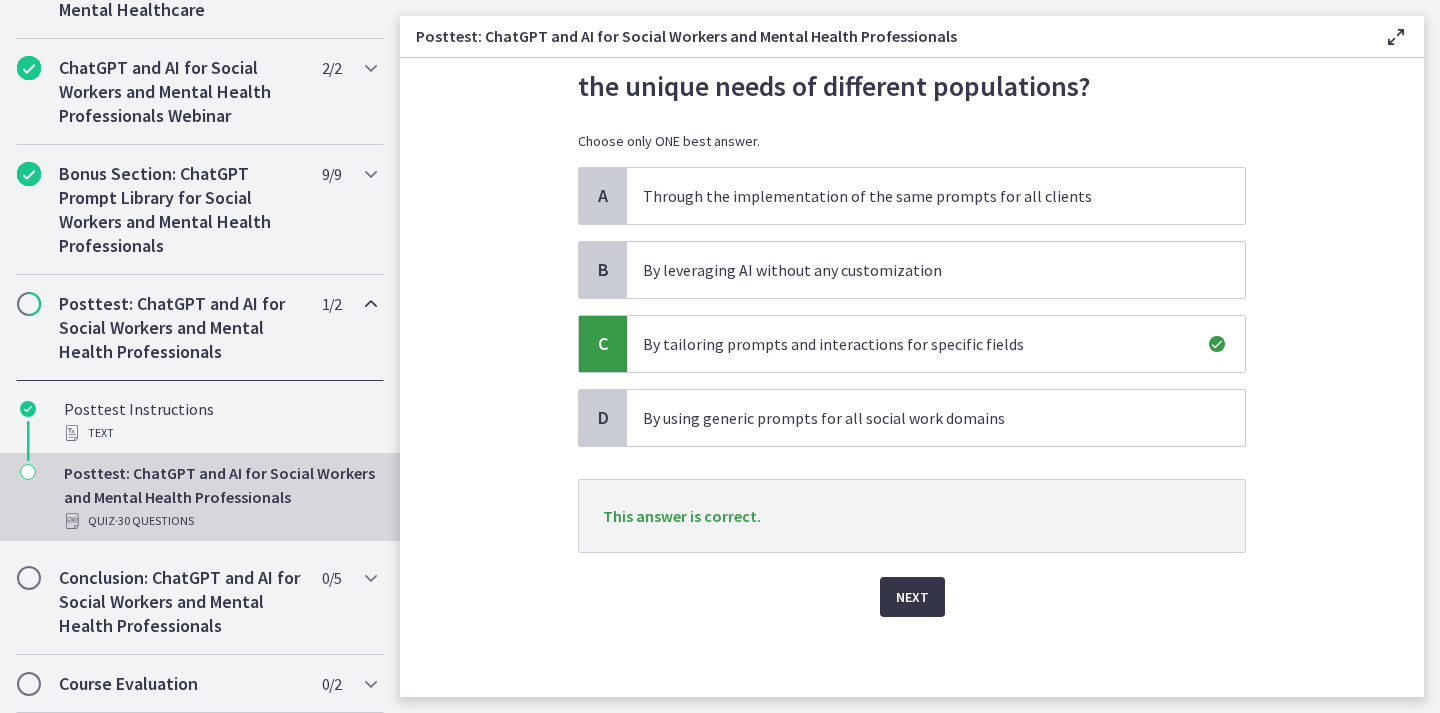 scroll, scrollTop: 0, scrollLeft: 0, axis: both 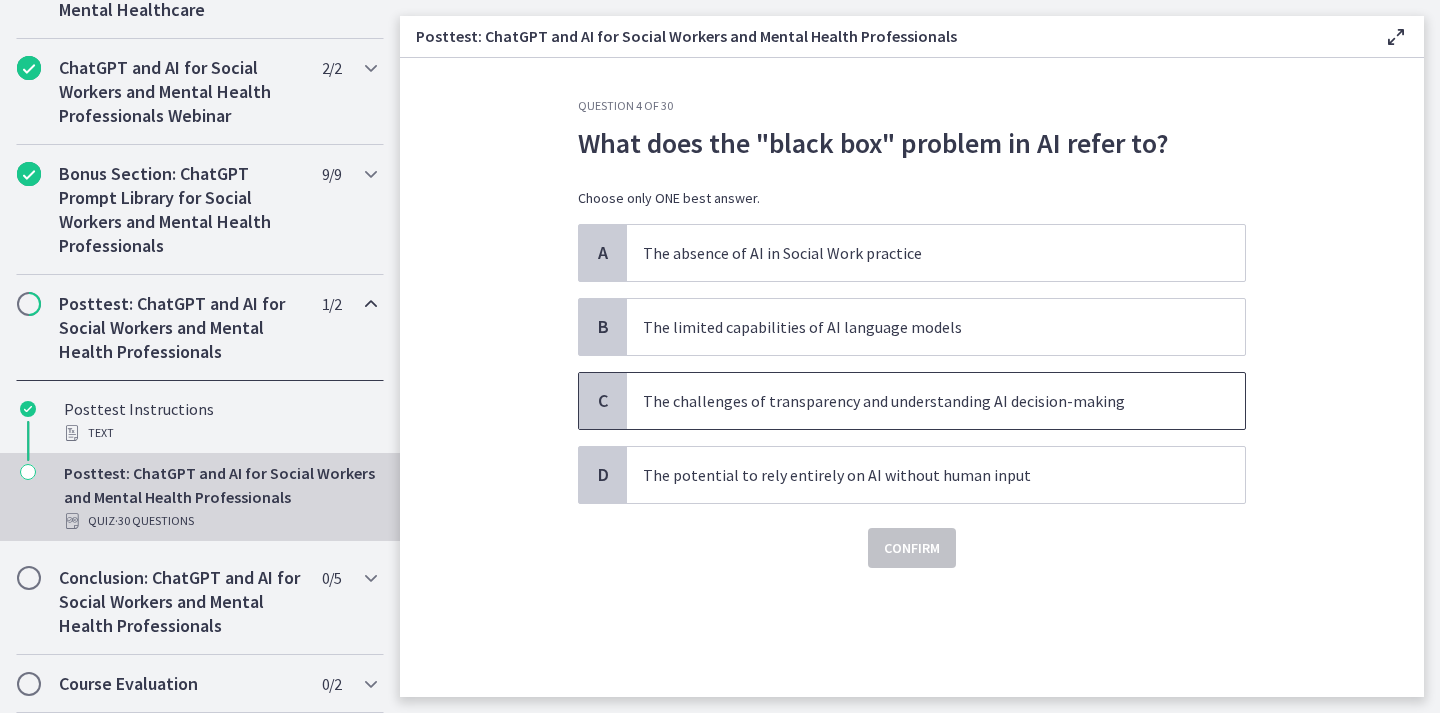 click on "The challenges of transparency and understanding AI decision-making" at bounding box center [916, 401] 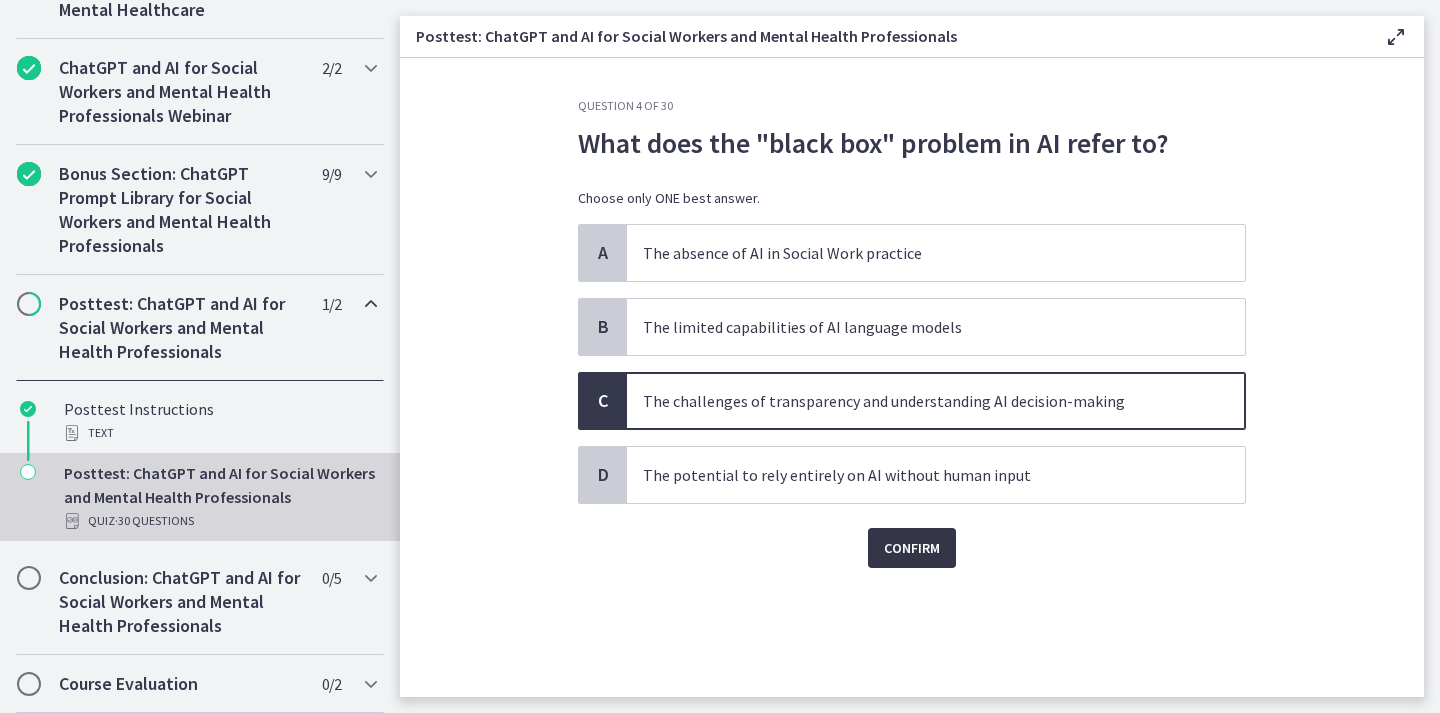 click on "Confirm" at bounding box center [912, 548] 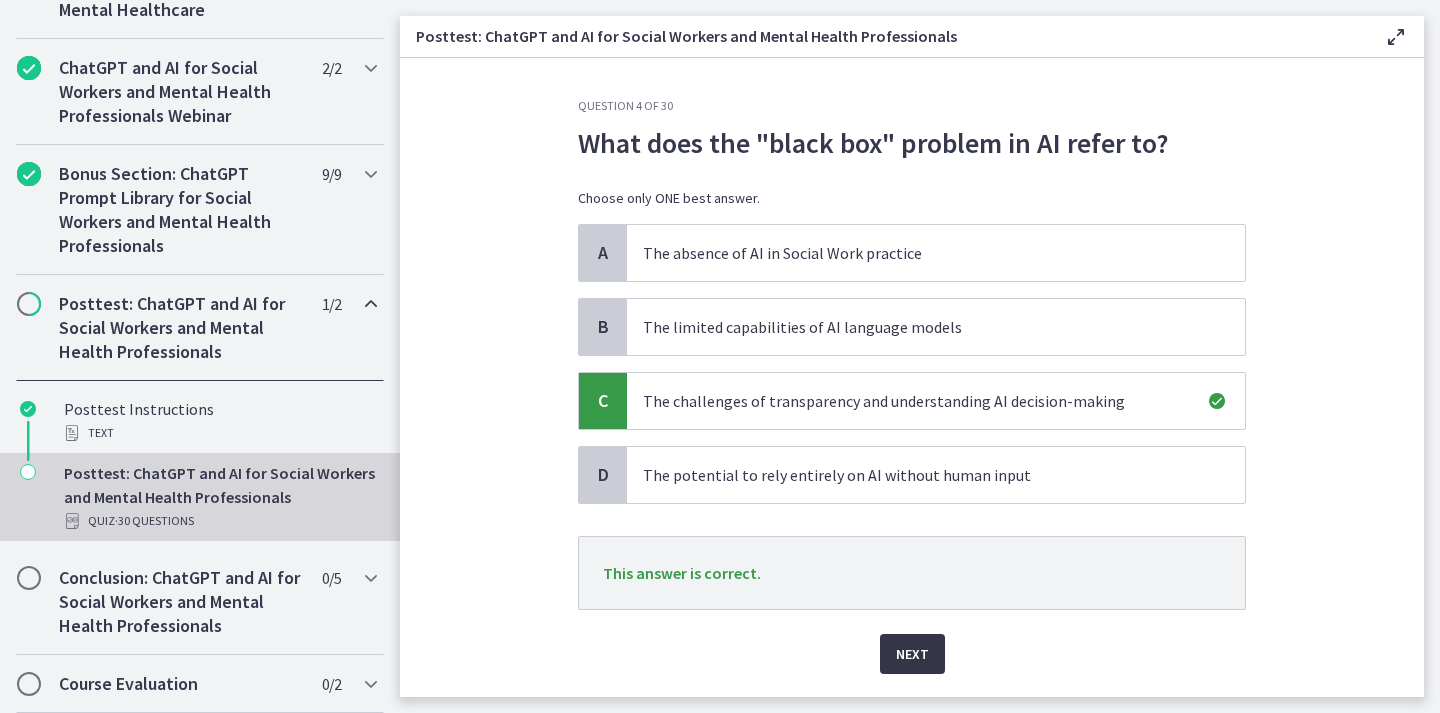 click on "Next" at bounding box center (912, 654) 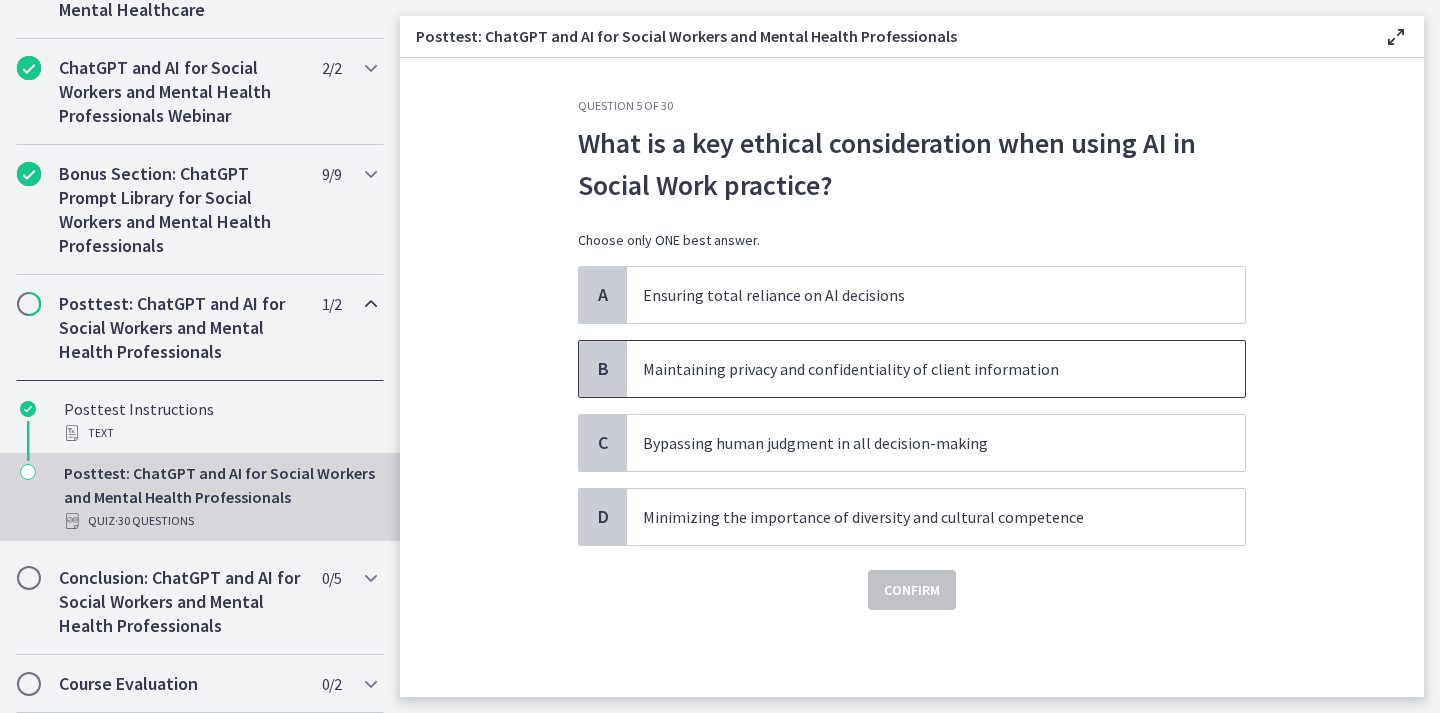 click on "Maintaining privacy and confidentiality of client information" at bounding box center (916, 369) 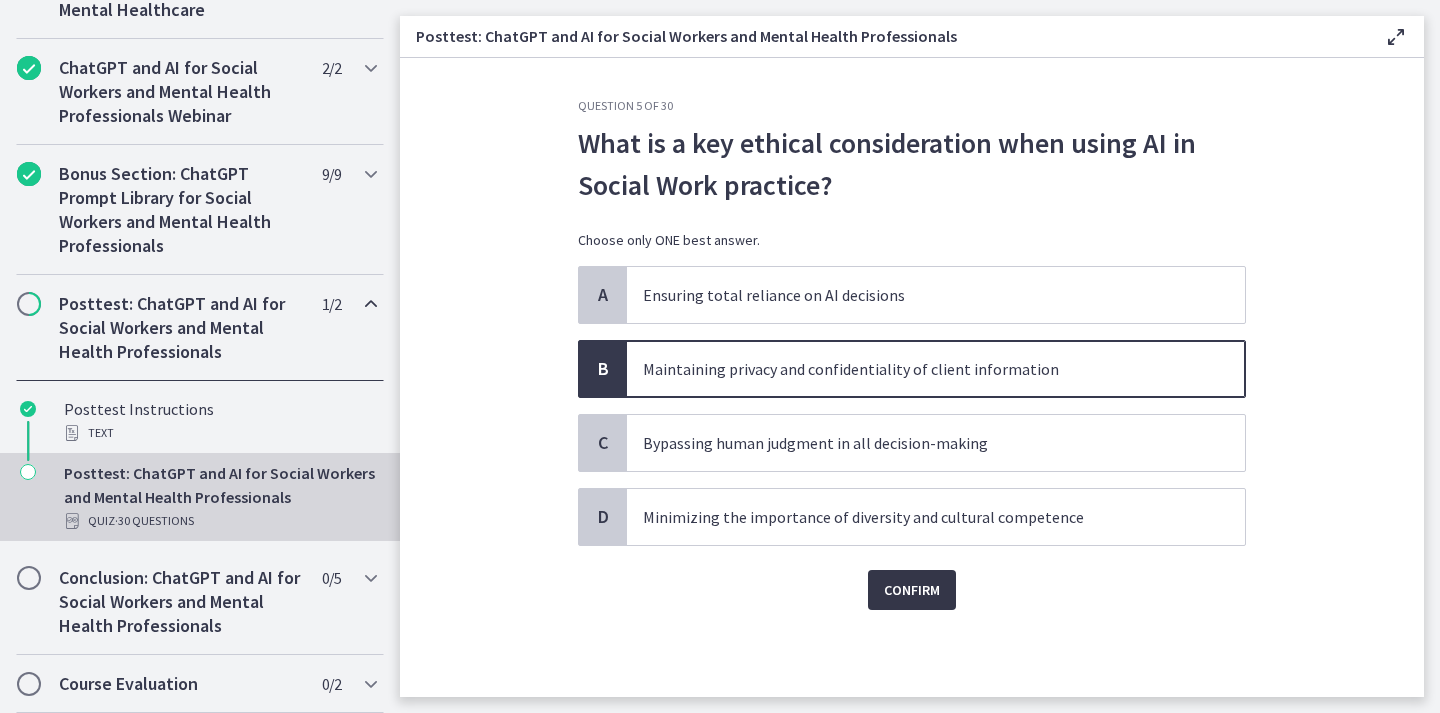 click on "Confirm" at bounding box center [912, 590] 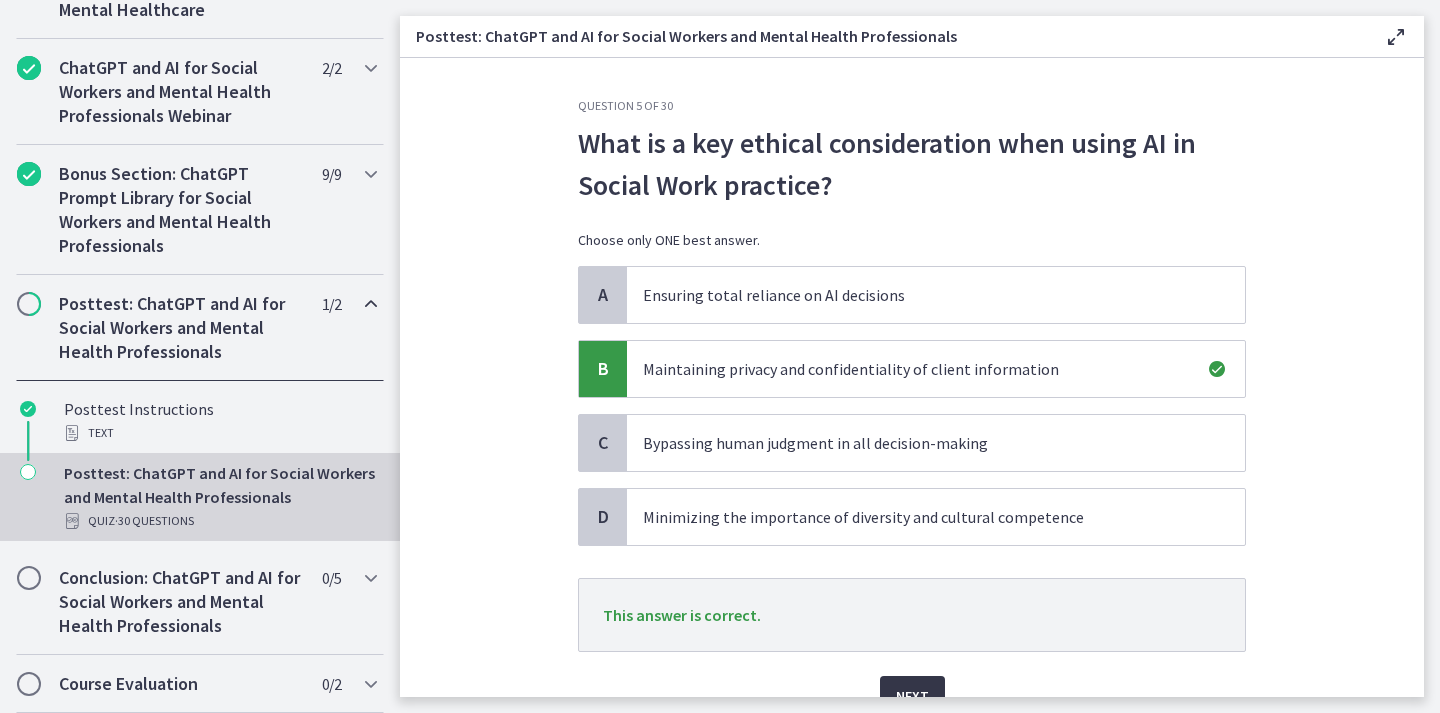 scroll, scrollTop: 99, scrollLeft: 0, axis: vertical 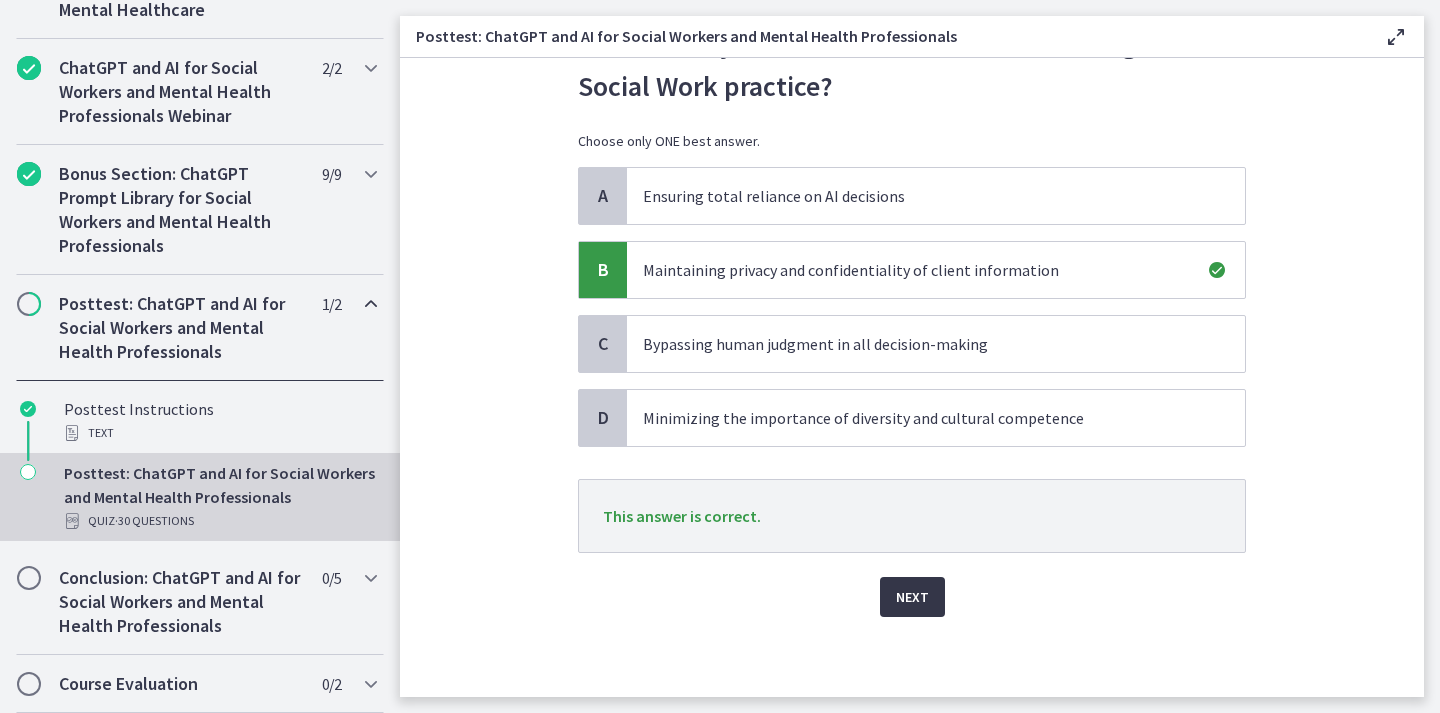 click on "Next" at bounding box center (912, 597) 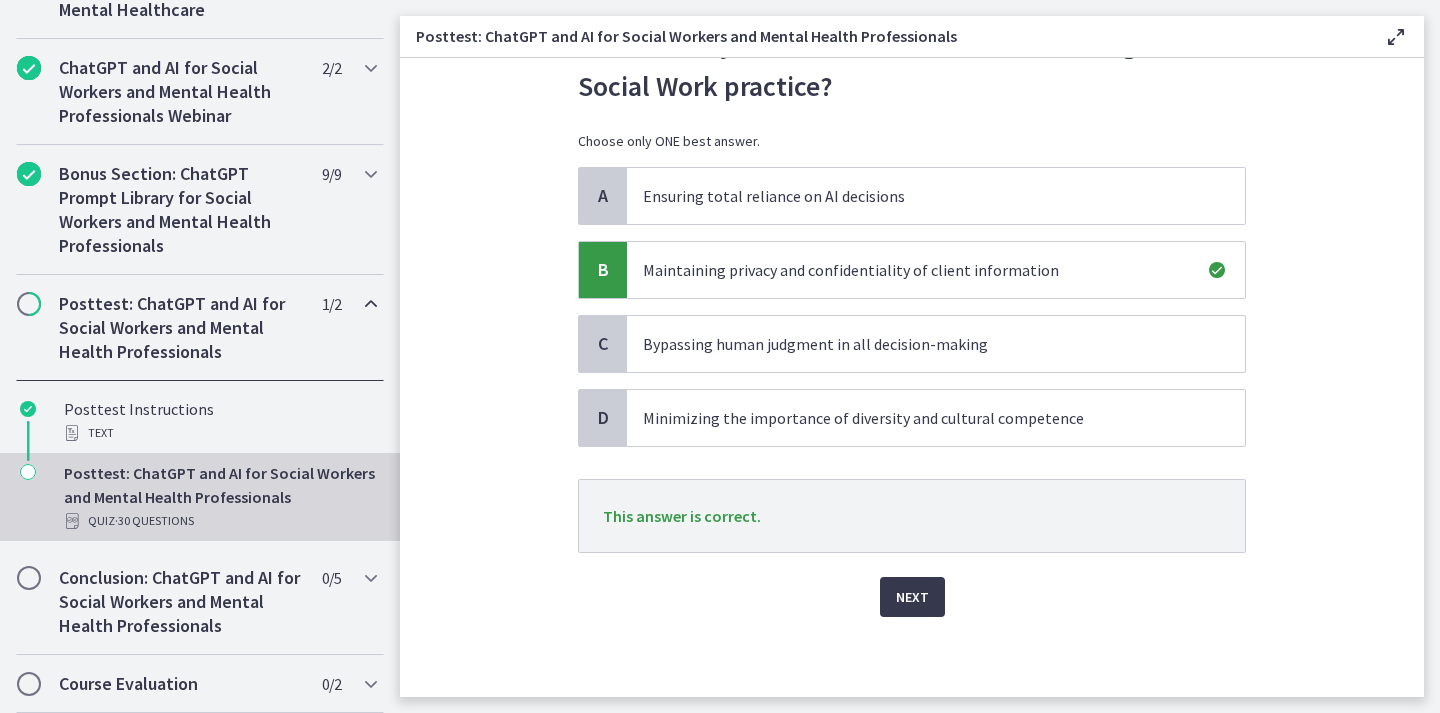 scroll, scrollTop: 0, scrollLeft: 0, axis: both 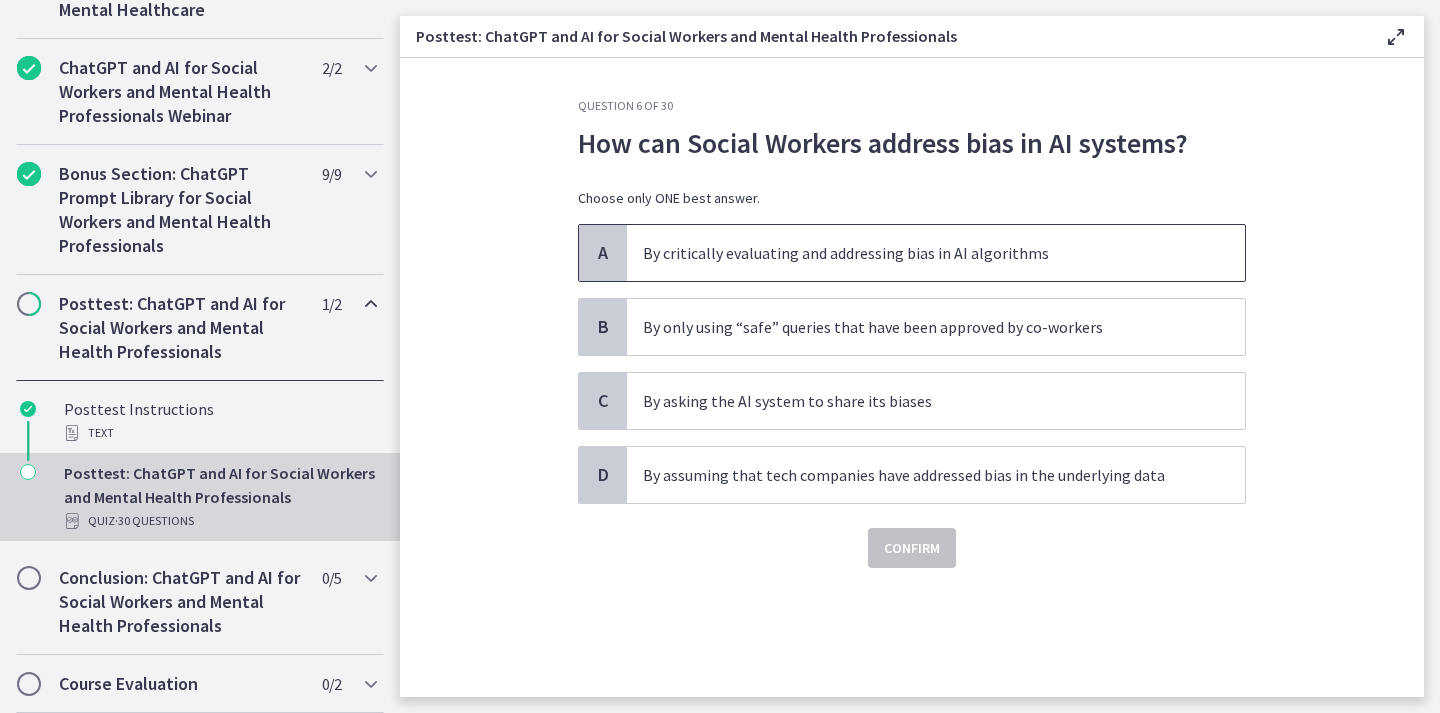 click on "By critically evaluating and addressing bias in AI algorithms" at bounding box center (916, 253) 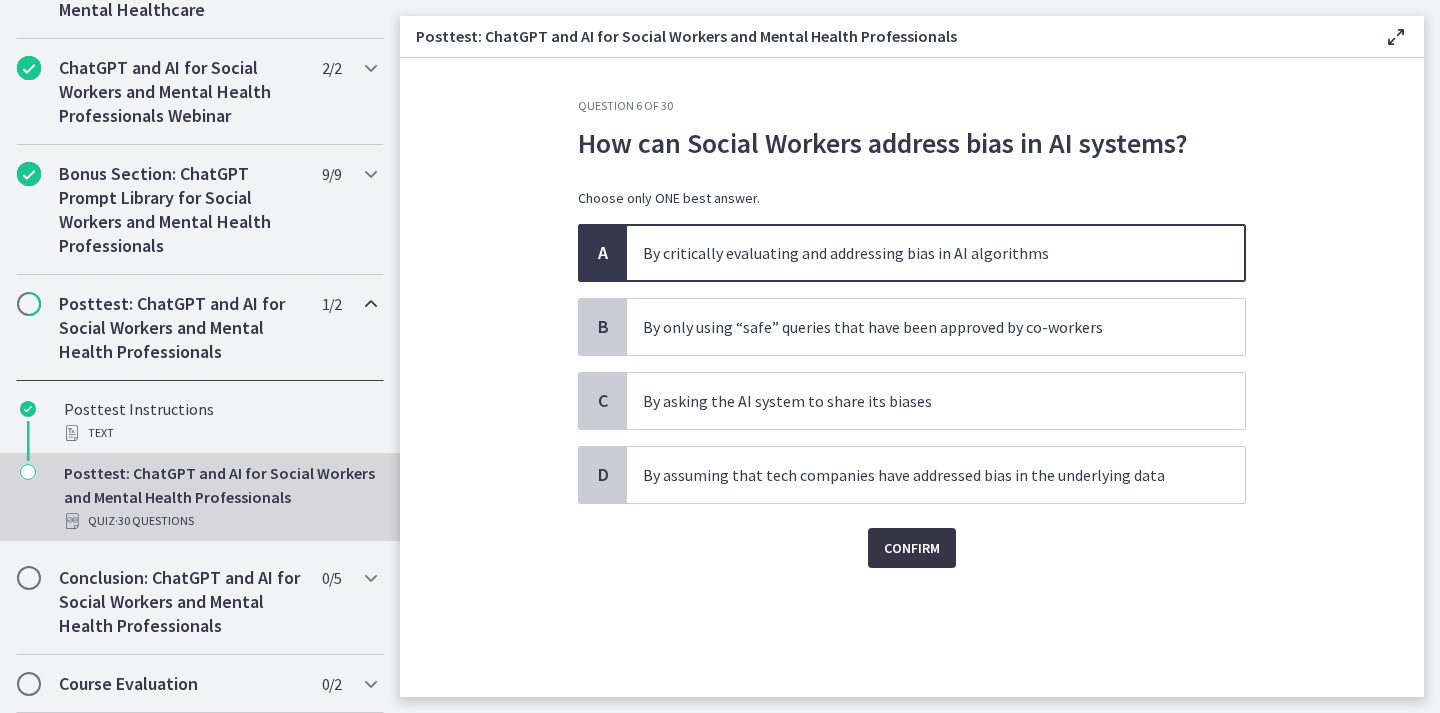 click on "Confirm" at bounding box center [912, 548] 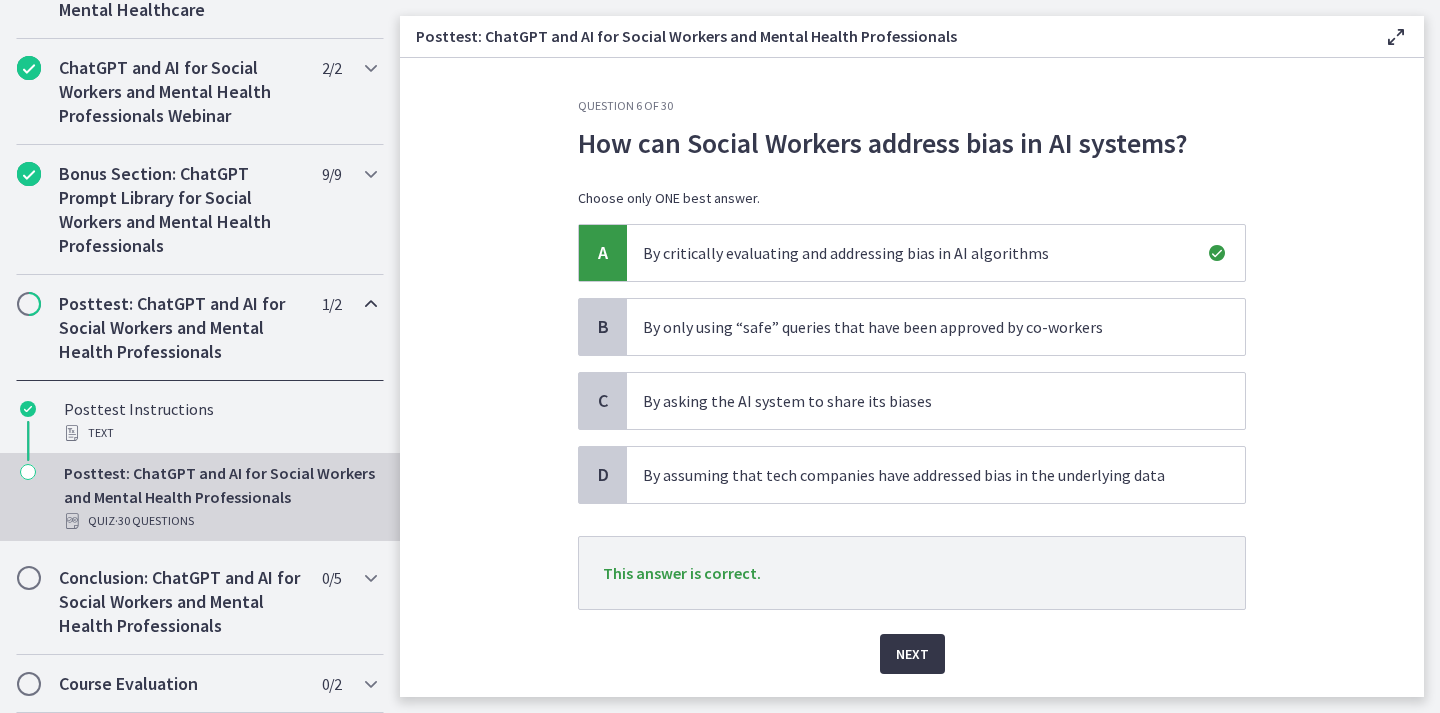 click on "Next" at bounding box center [912, 654] 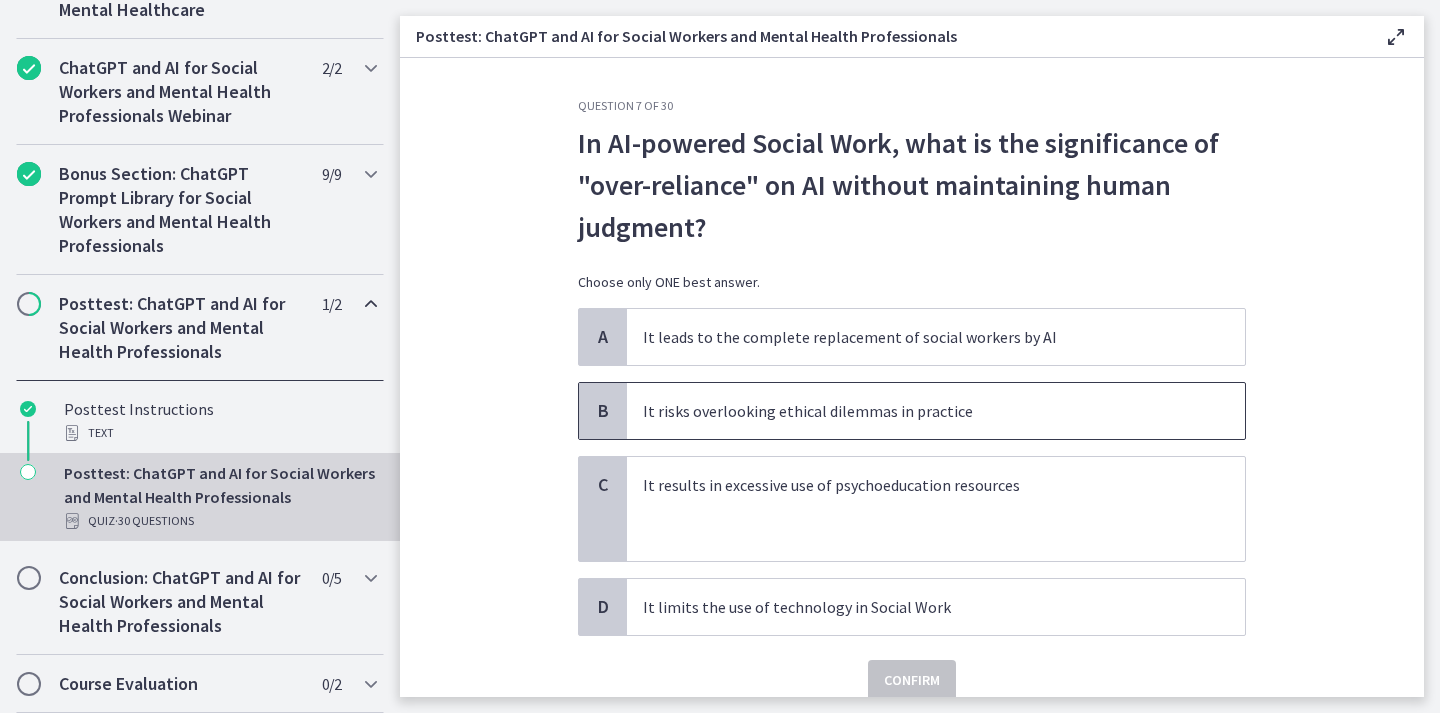 click on "It risks overlooking ethical dilemmas in practice" at bounding box center (916, 411) 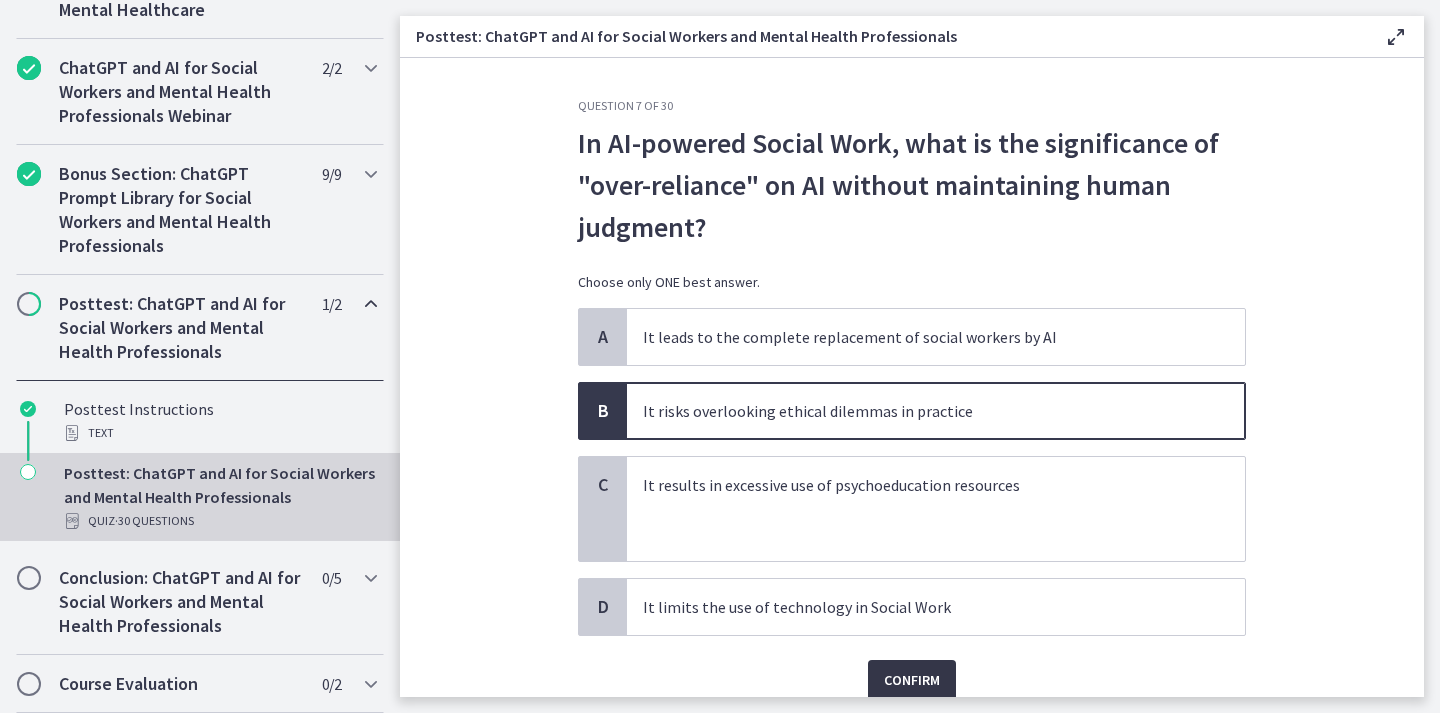 click on "Confirm" at bounding box center [912, 680] 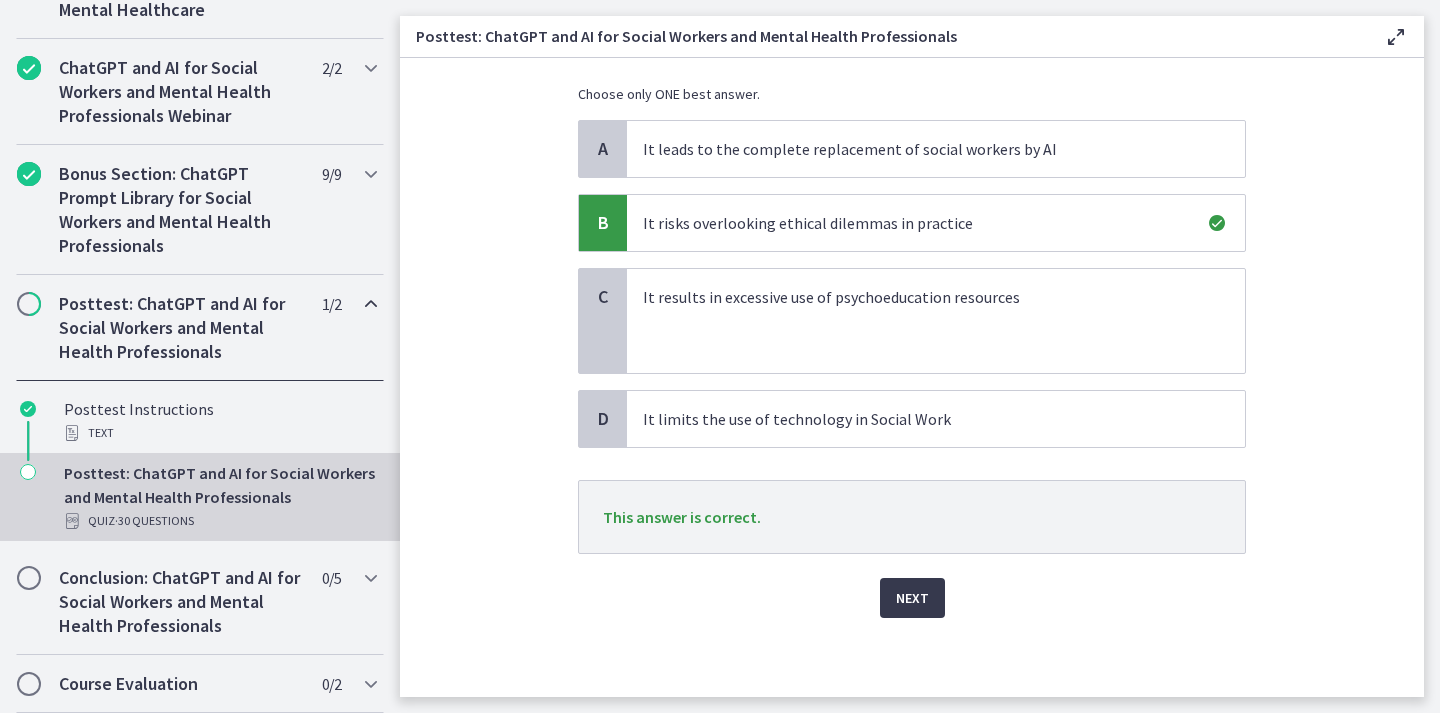 scroll, scrollTop: 189, scrollLeft: 0, axis: vertical 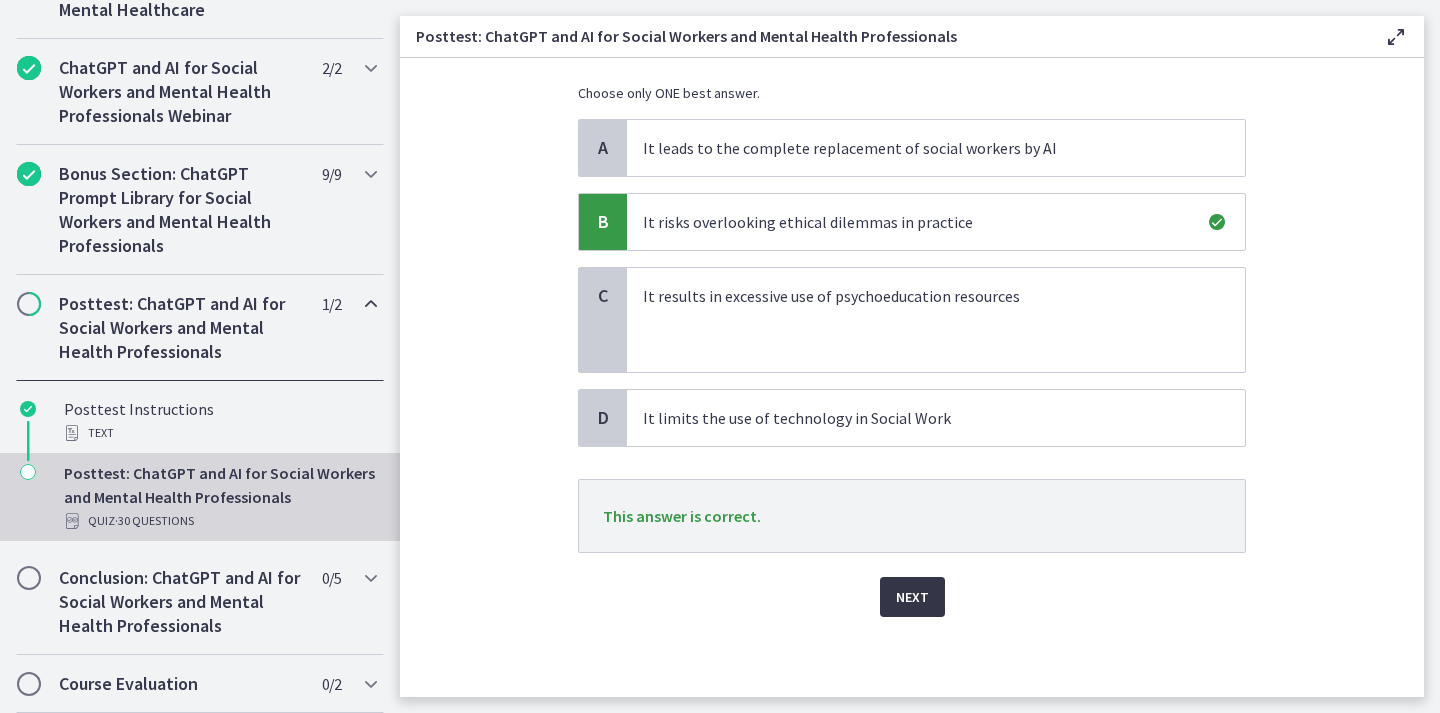 click on "Next" at bounding box center (912, 597) 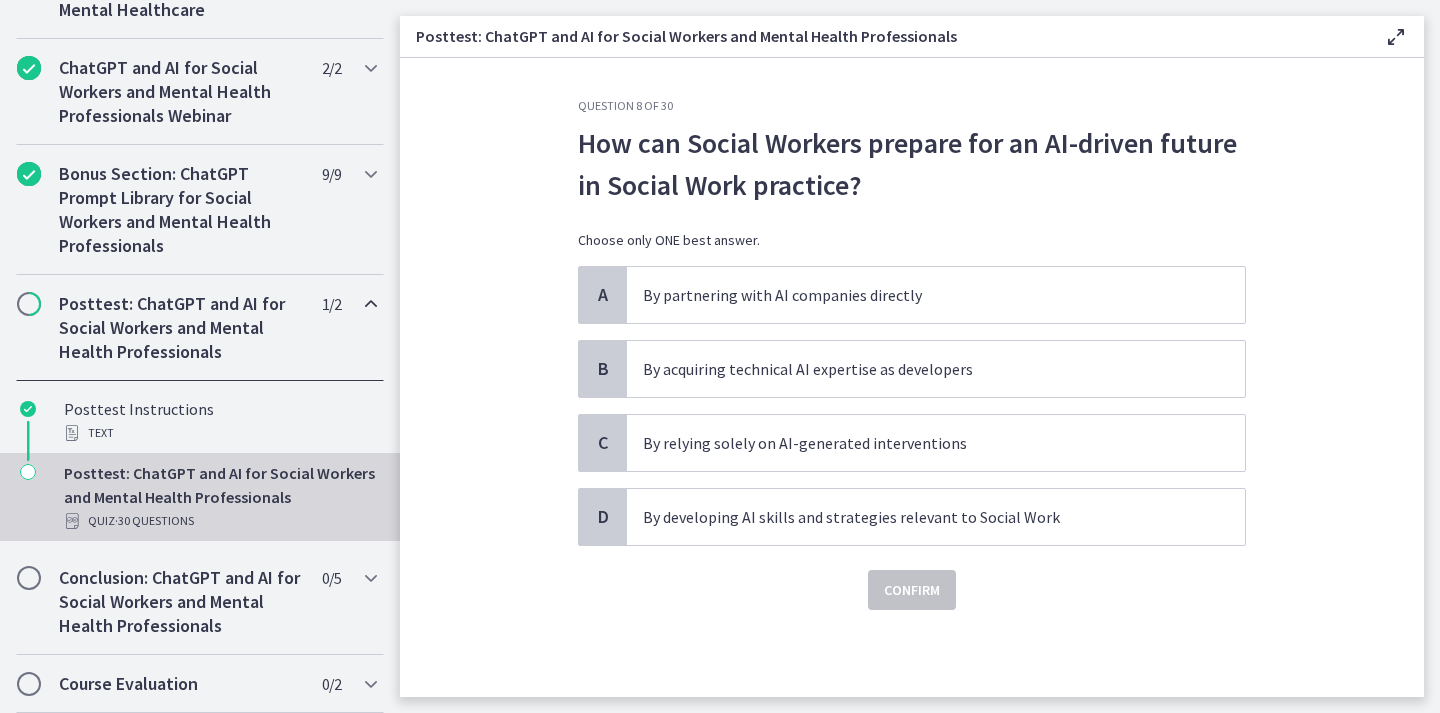 scroll, scrollTop: 0, scrollLeft: 0, axis: both 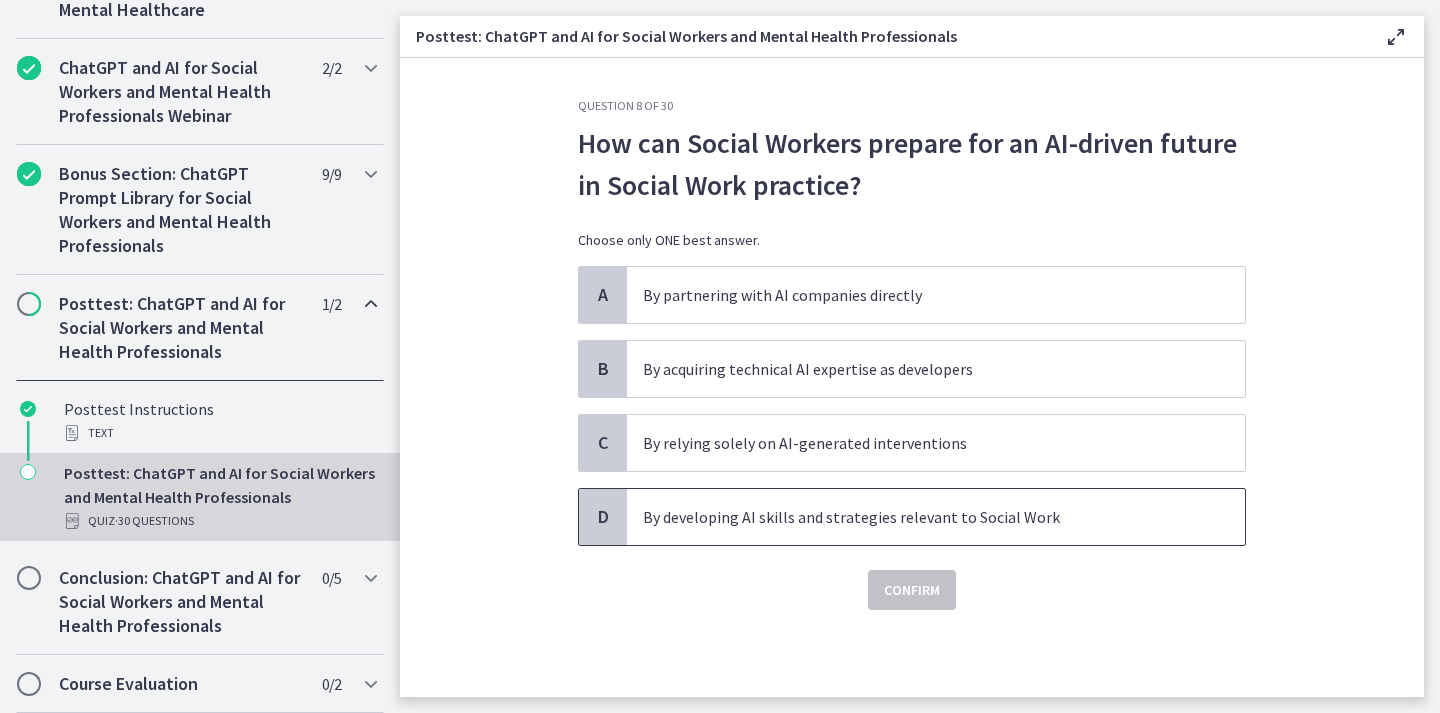 click on "By developing AI skills and strategies relevant to Social Work" at bounding box center (936, 517) 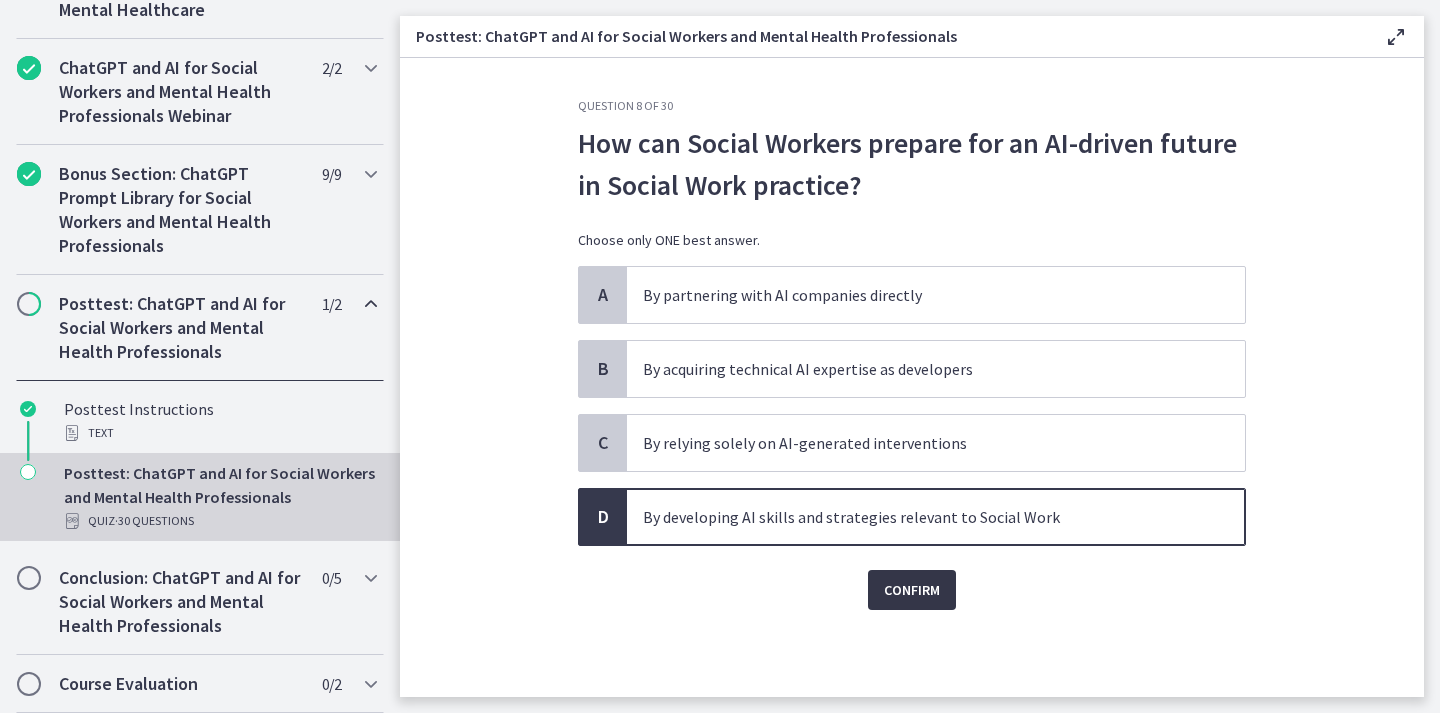 click on "Confirm" at bounding box center [912, 590] 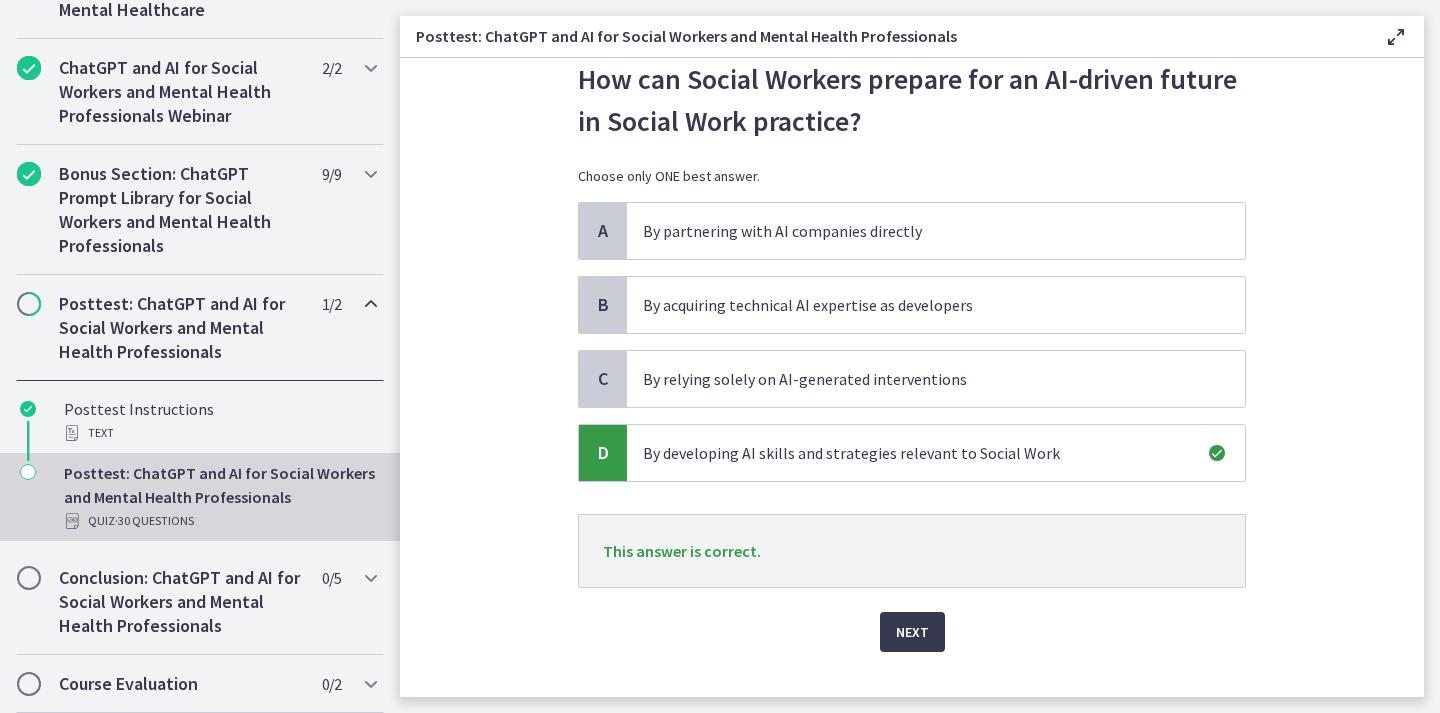 scroll, scrollTop: 99, scrollLeft: 0, axis: vertical 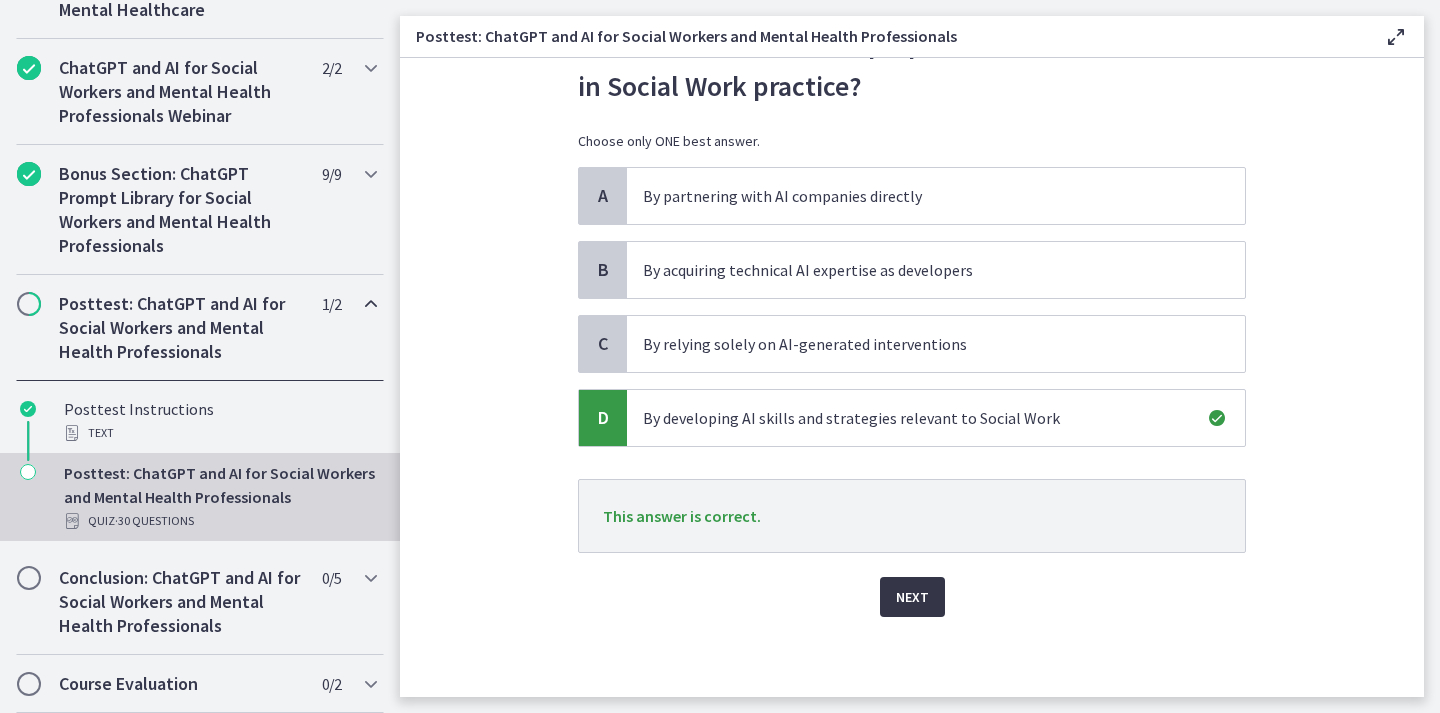 click on "Next" at bounding box center (912, 597) 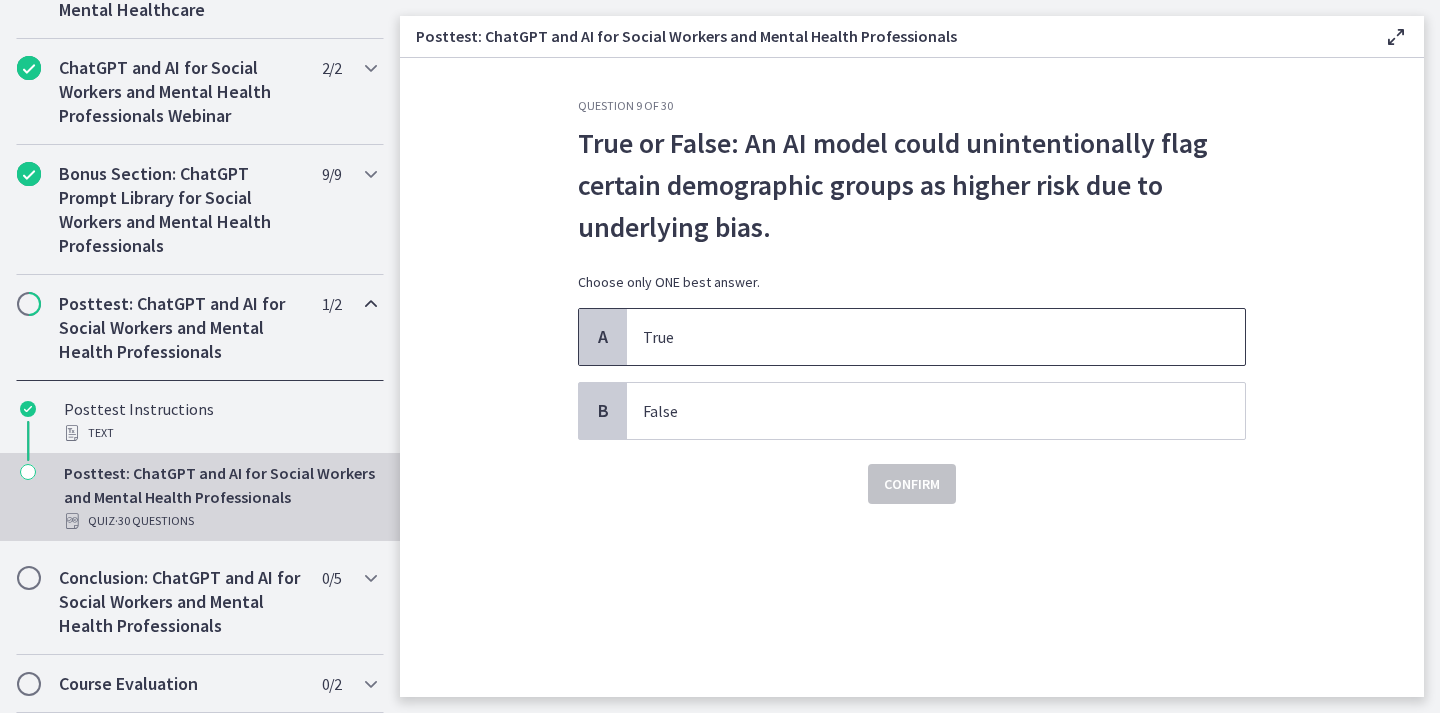 click on "True" at bounding box center [916, 337] 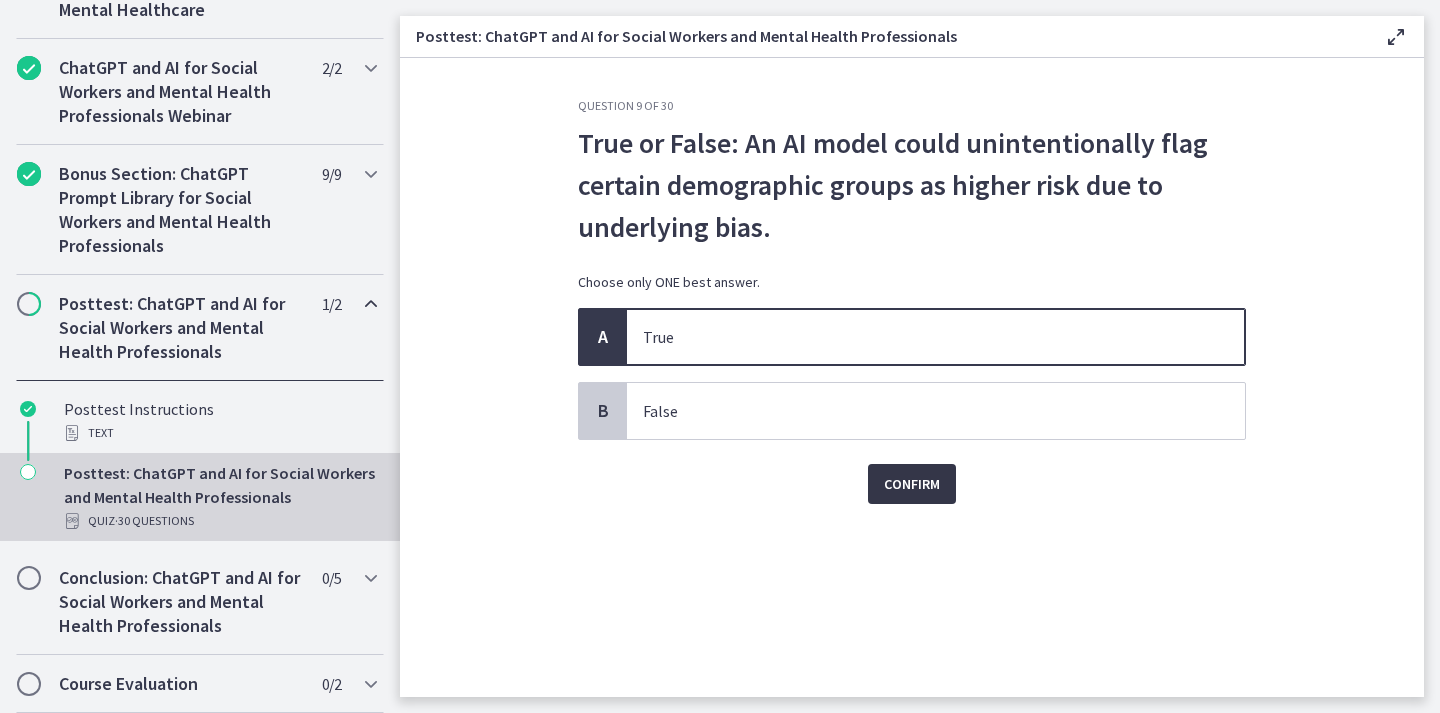 click on "Confirm" at bounding box center [912, 484] 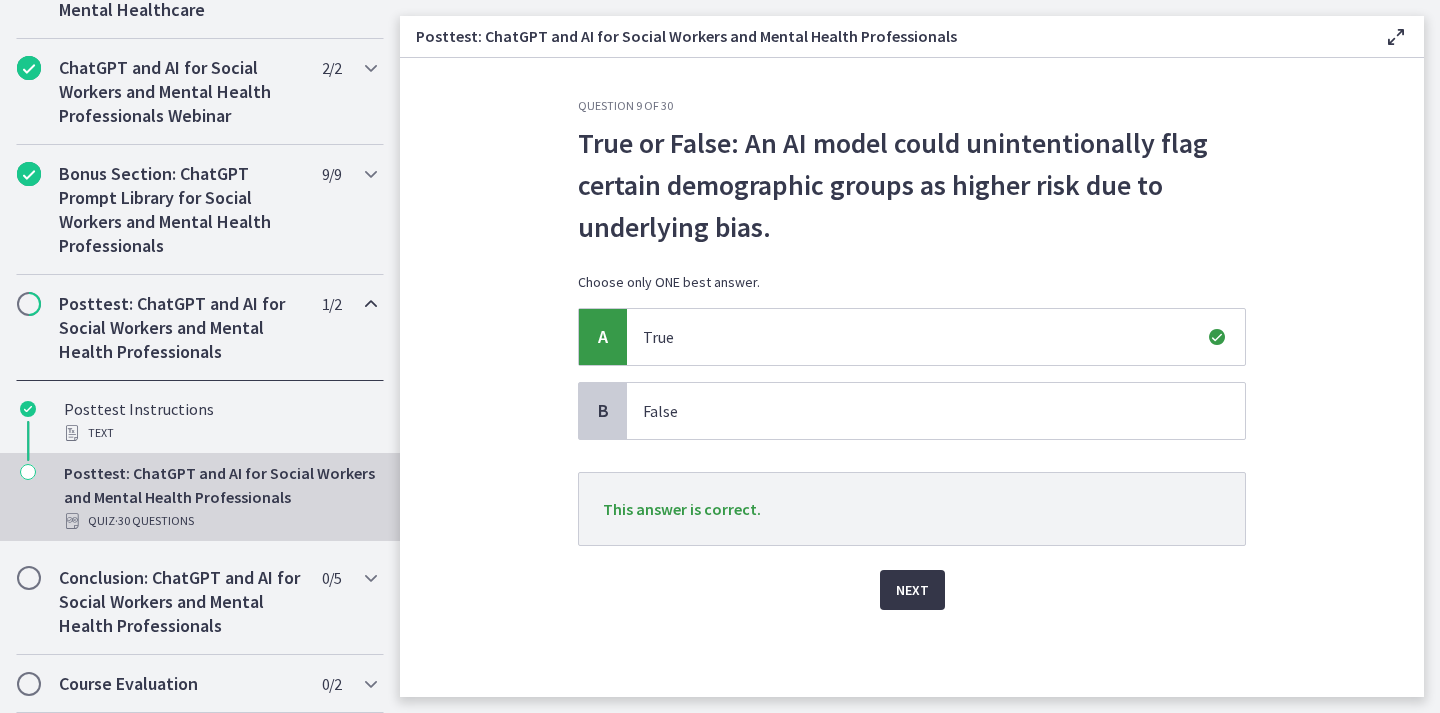 click on "Next" at bounding box center [912, 590] 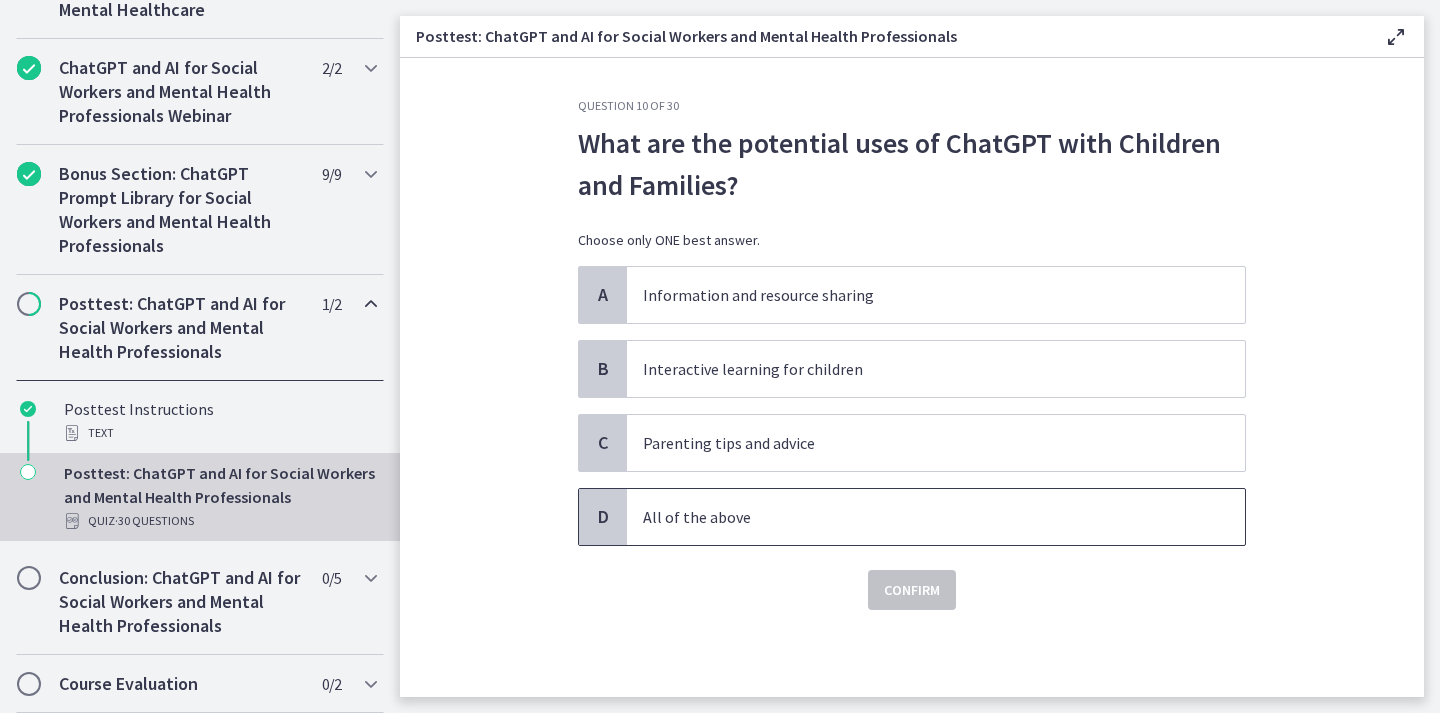 click on "All of the above" at bounding box center [916, 517] 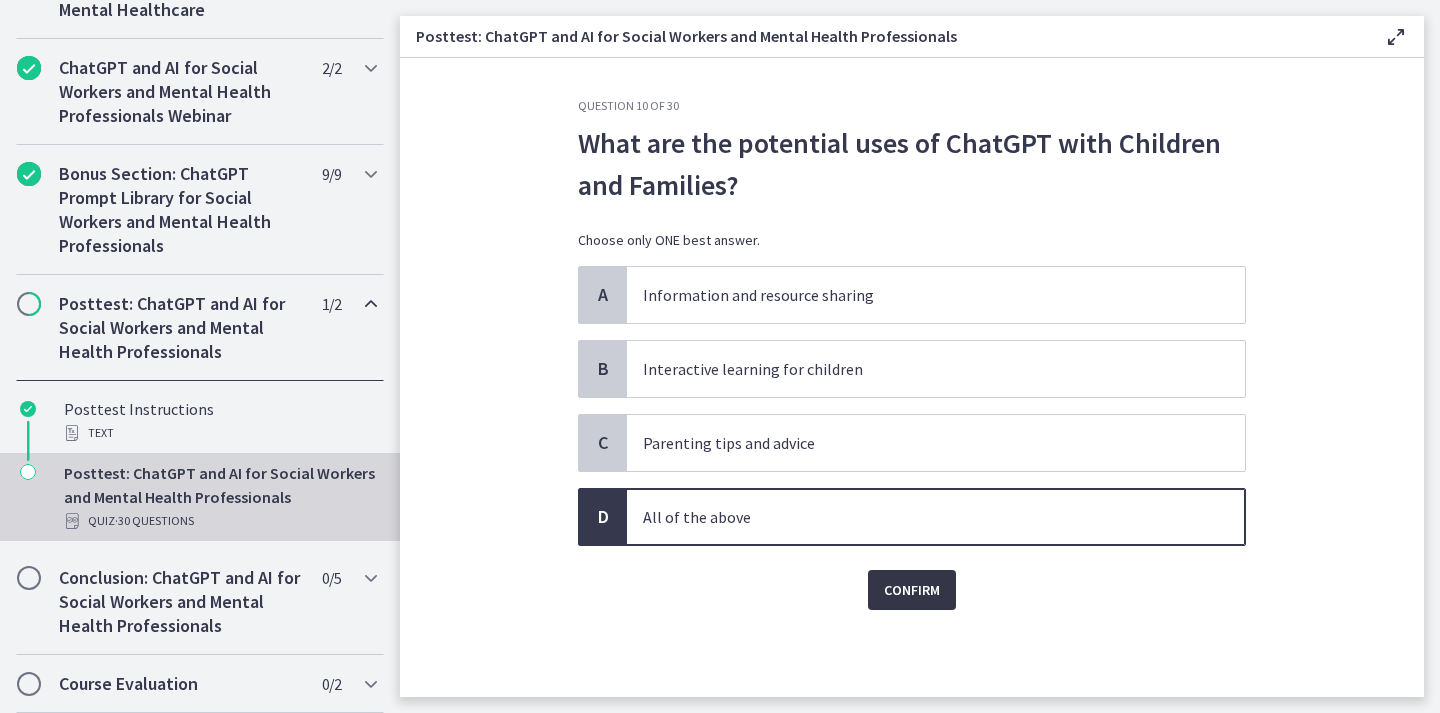 click on "Confirm" at bounding box center [912, 590] 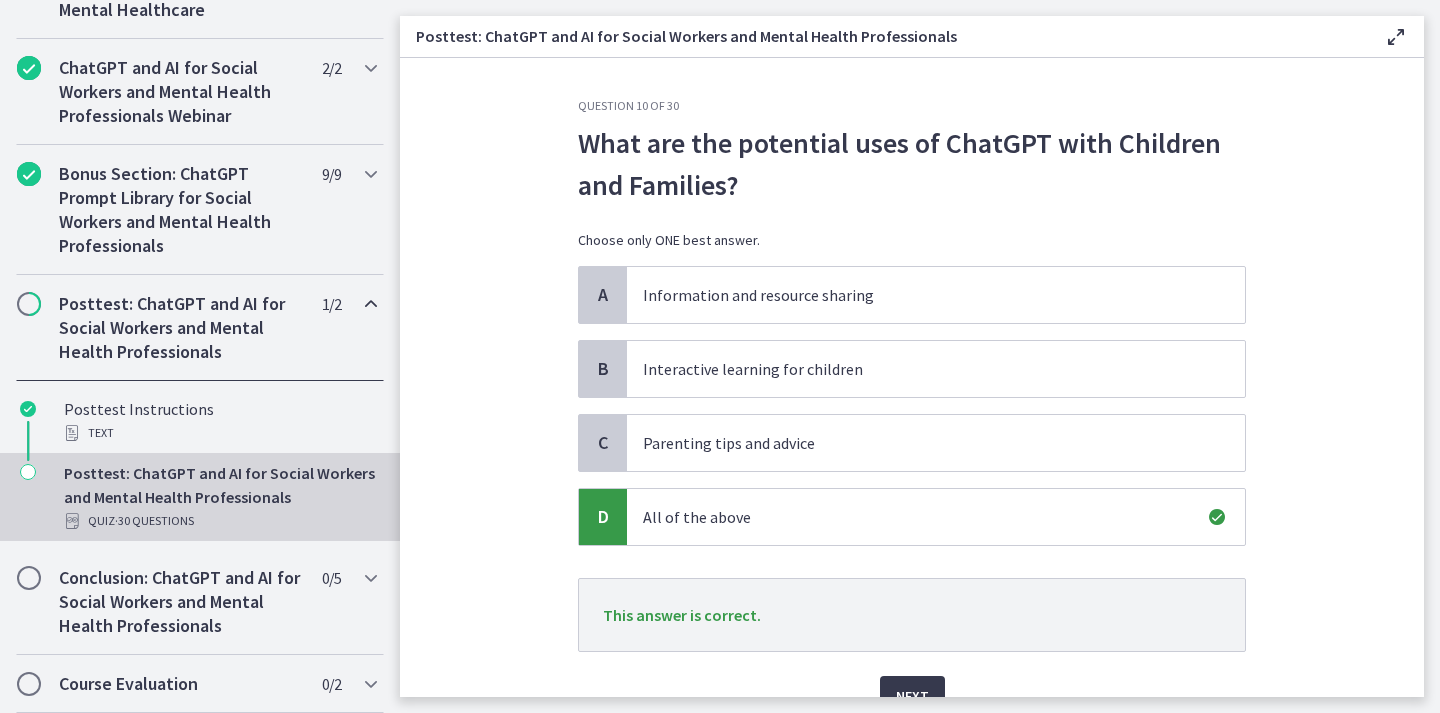 scroll, scrollTop: 99, scrollLeft: 0, axis: vertical 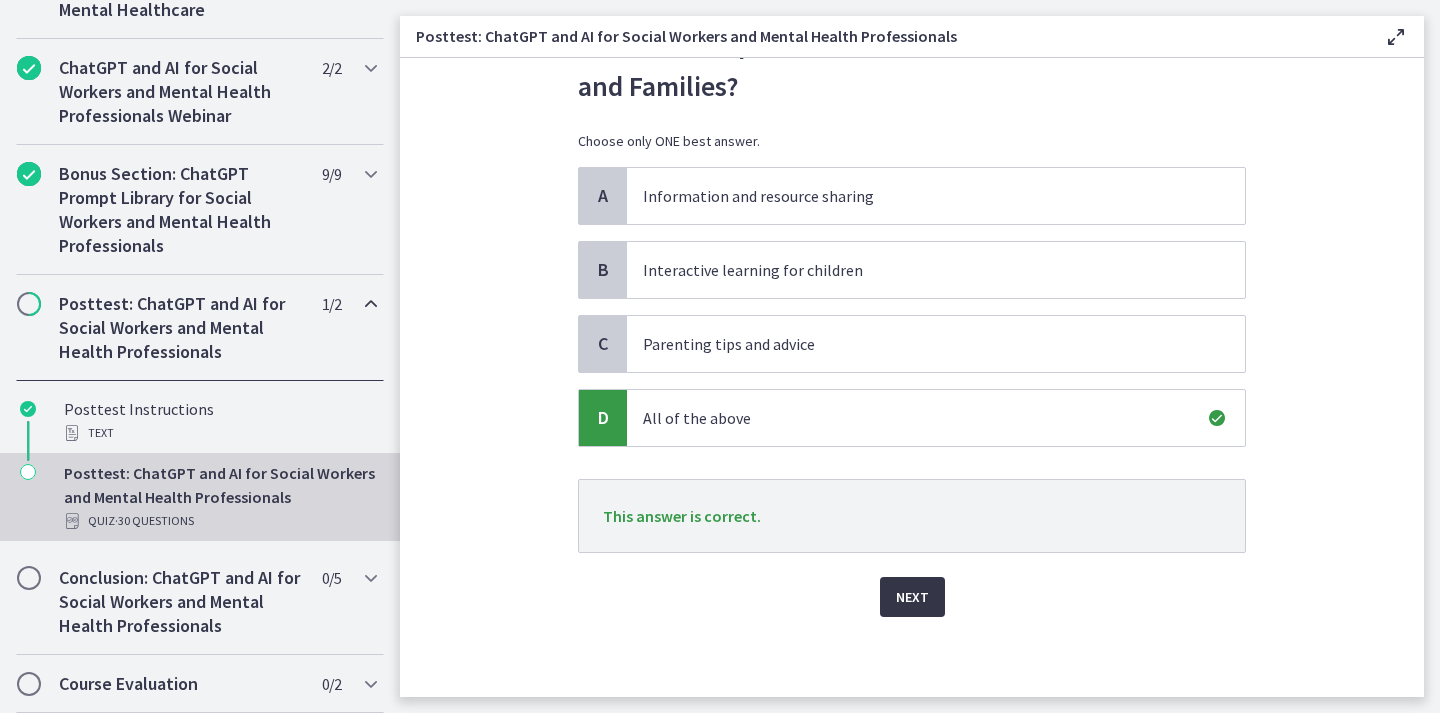 click on "Next" at bounding box center [912, 597] 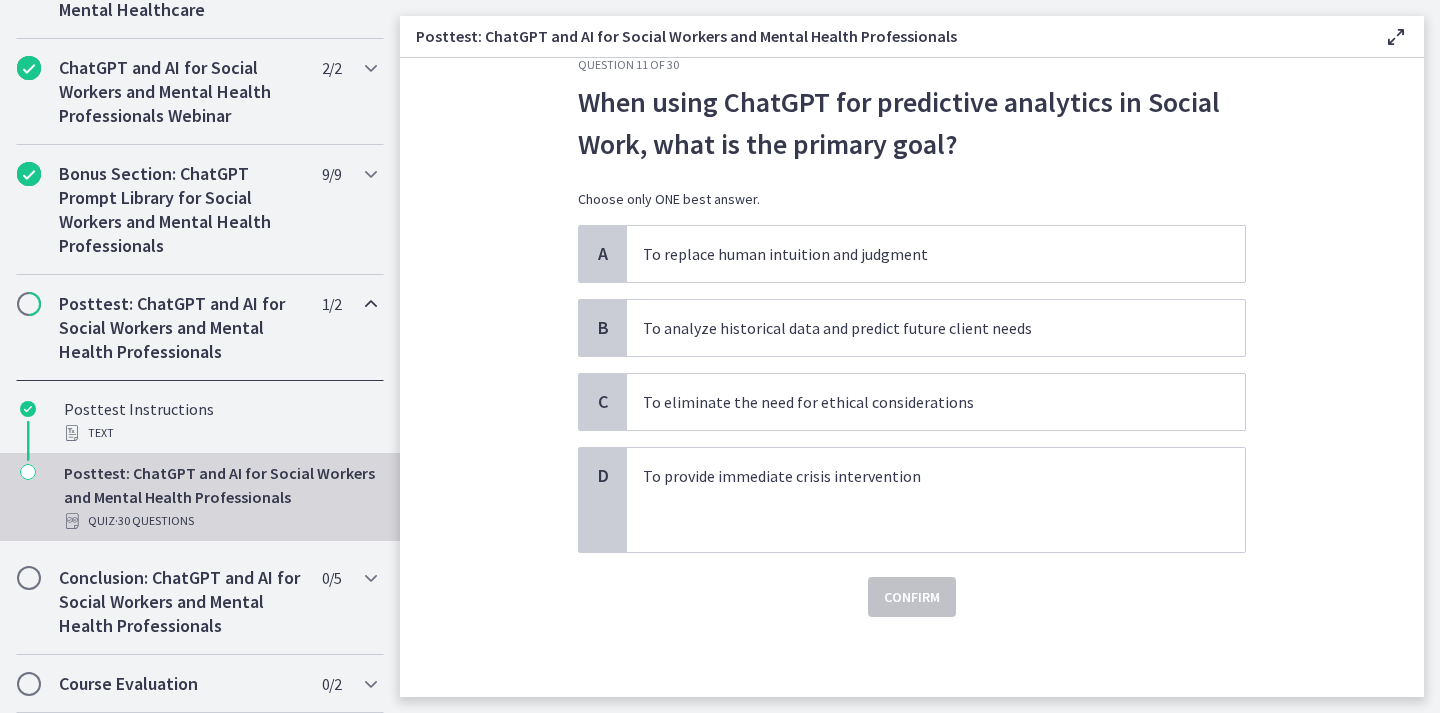 scroll, scrollTop: 0, scrollLeft: 0, axis: both 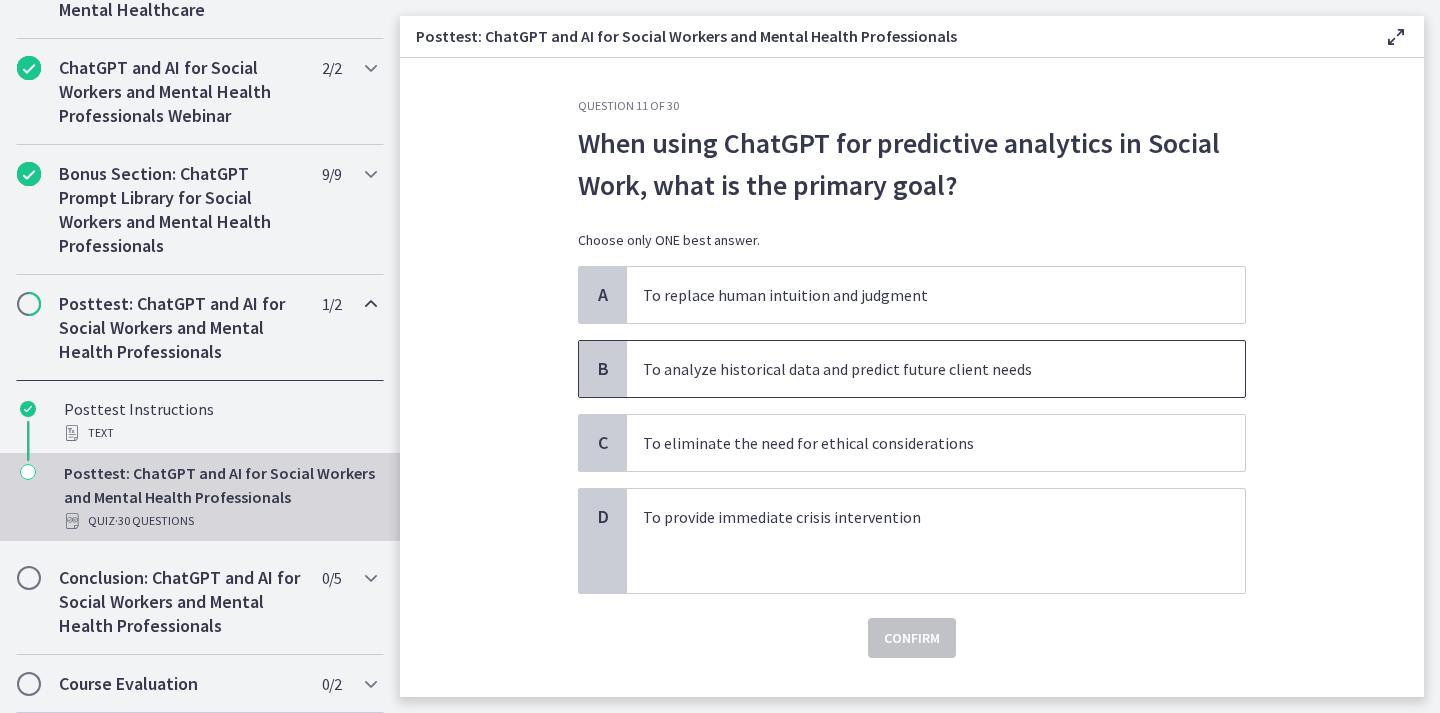 click on "To analyze historical data and predict future client needs" at bounding box center [916, 369] 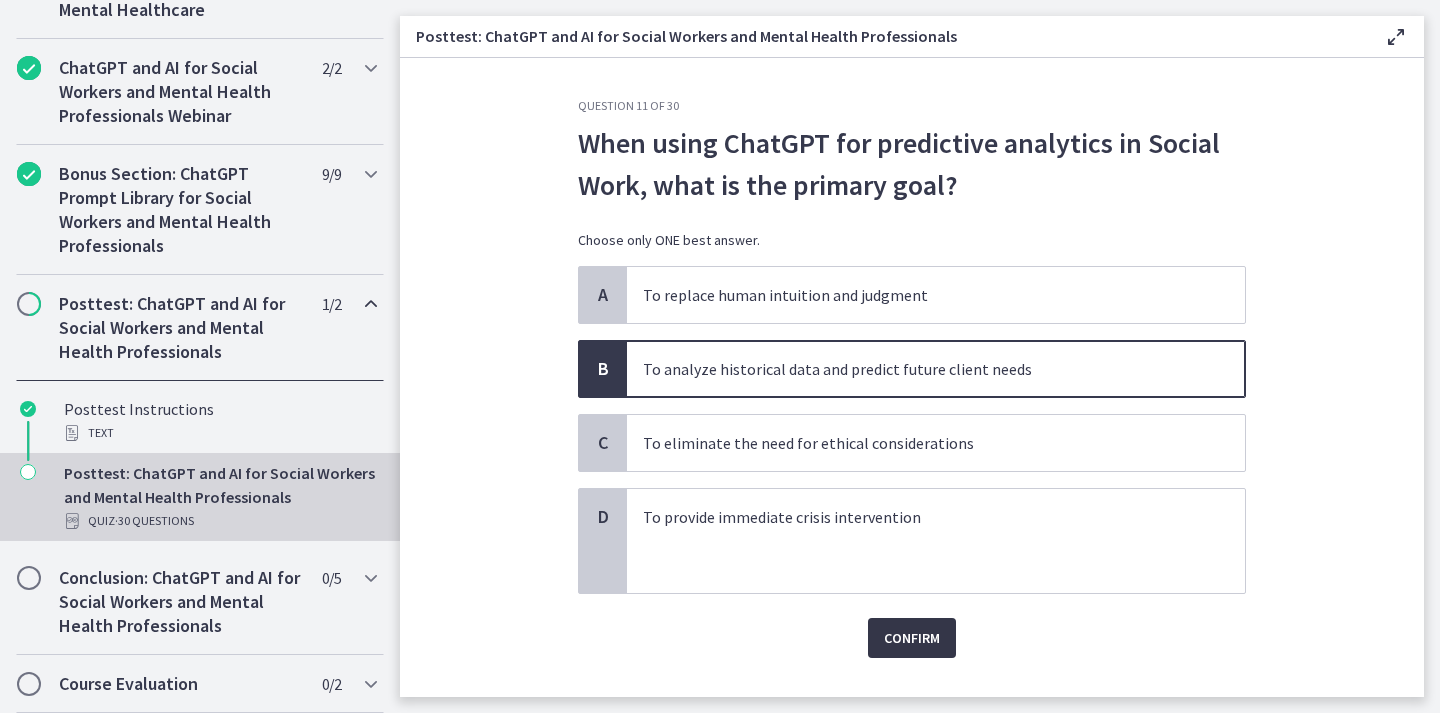 click on "Confirm" at bounding box center [912, 638] 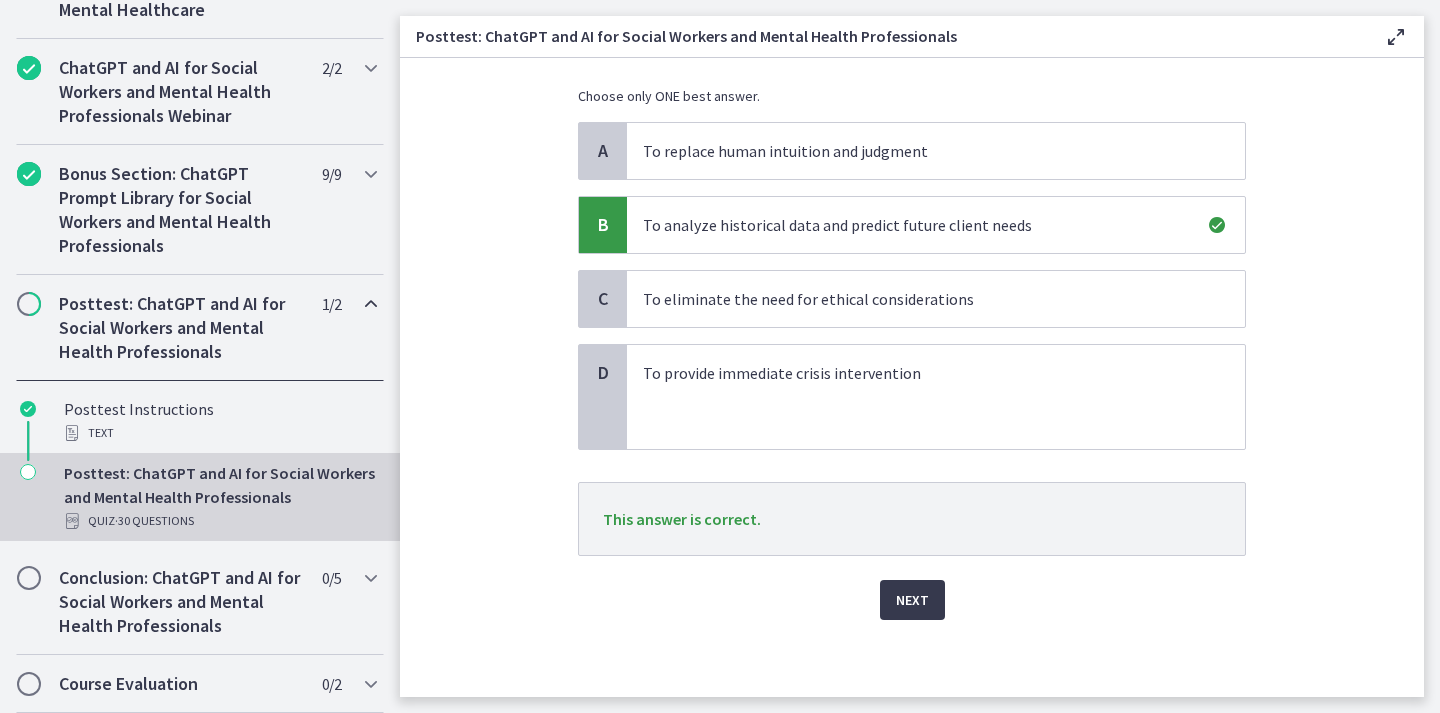 scroll, scrollTop: 147, scrollLeft: 0, axis: vertical 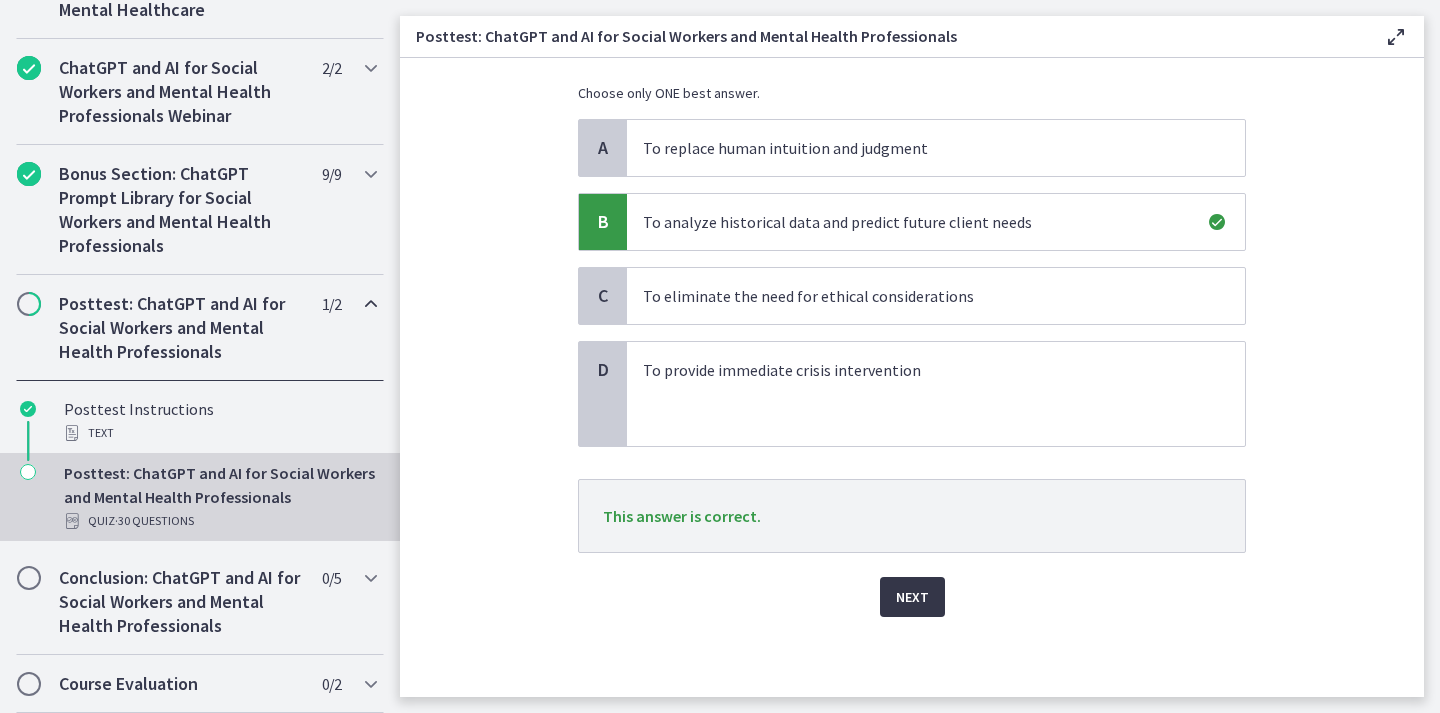 click on "Next" at bounding box center [912, 597] 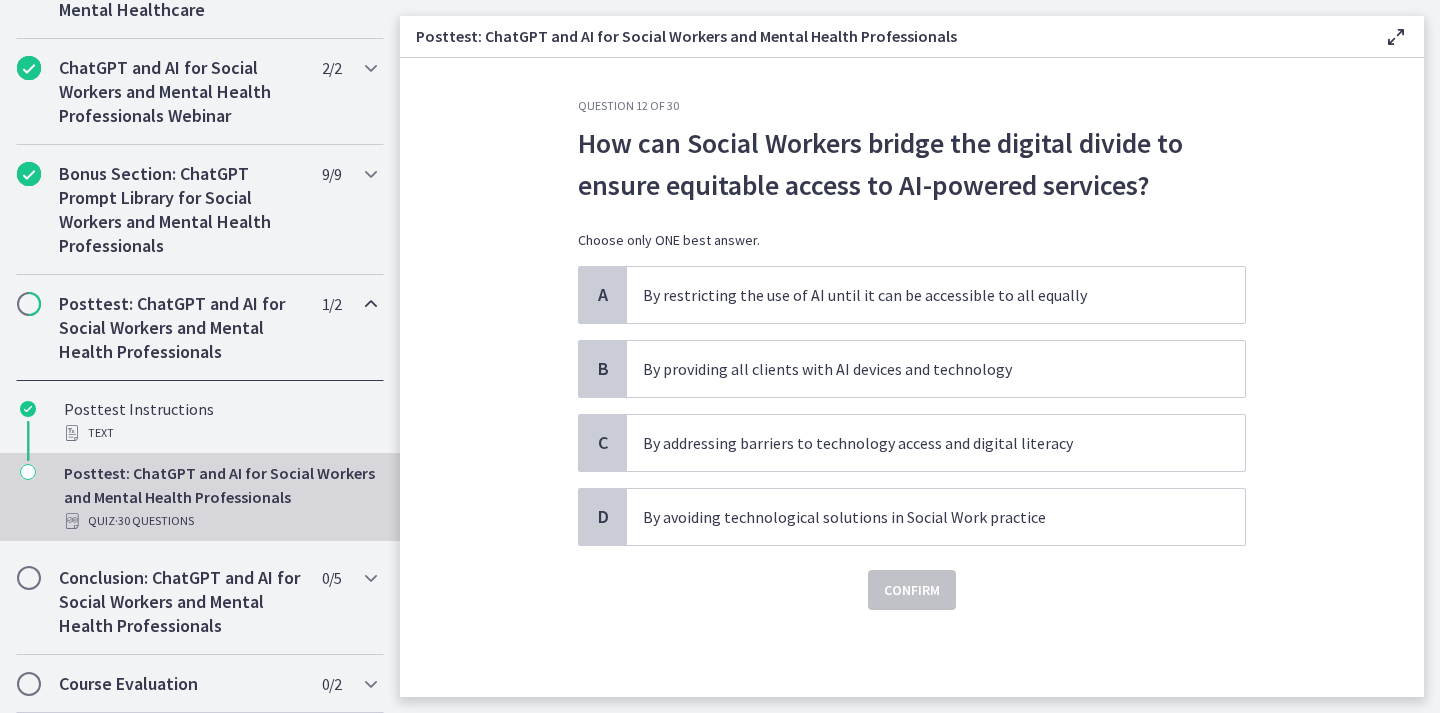scroll, scrollTop: 0, scrollLeft: 0, axis: both 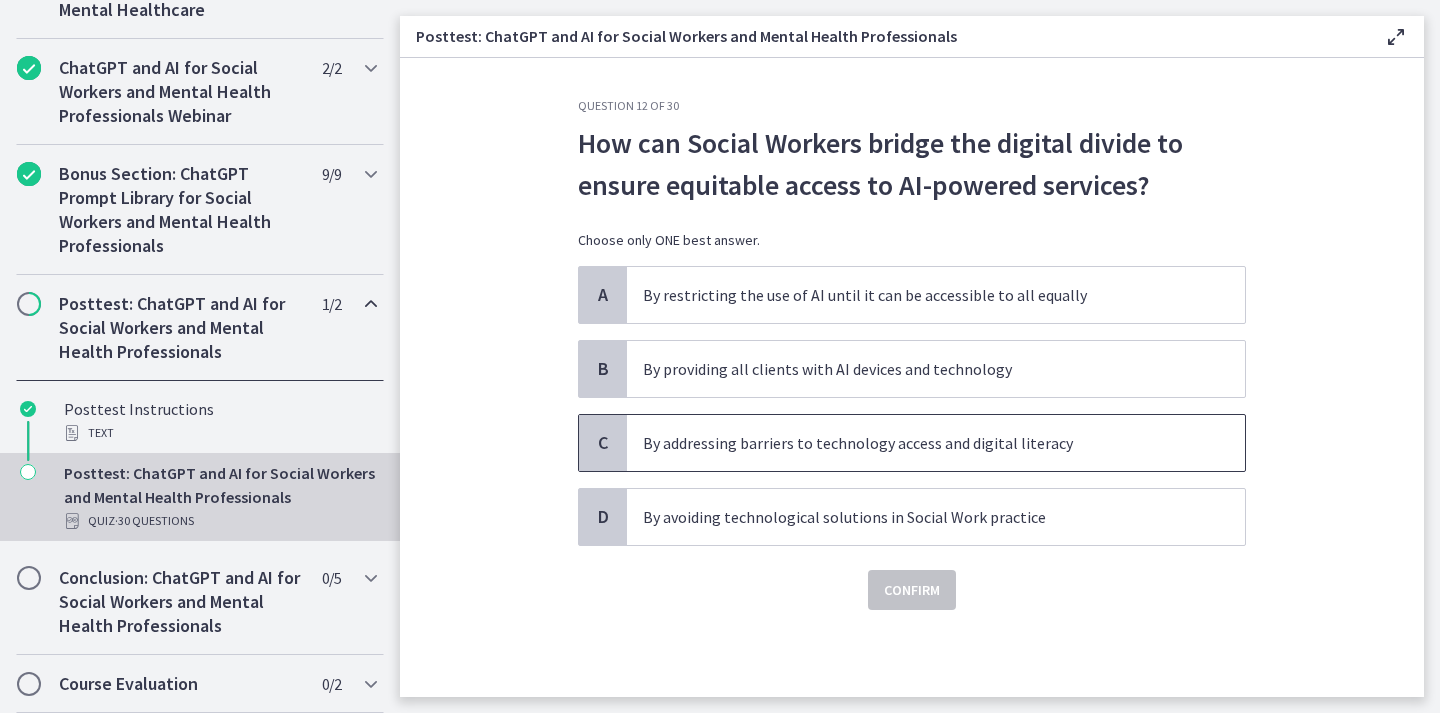 click on "By addressing barriers to technology access and digital literacy" at bounding box center (916, 443) 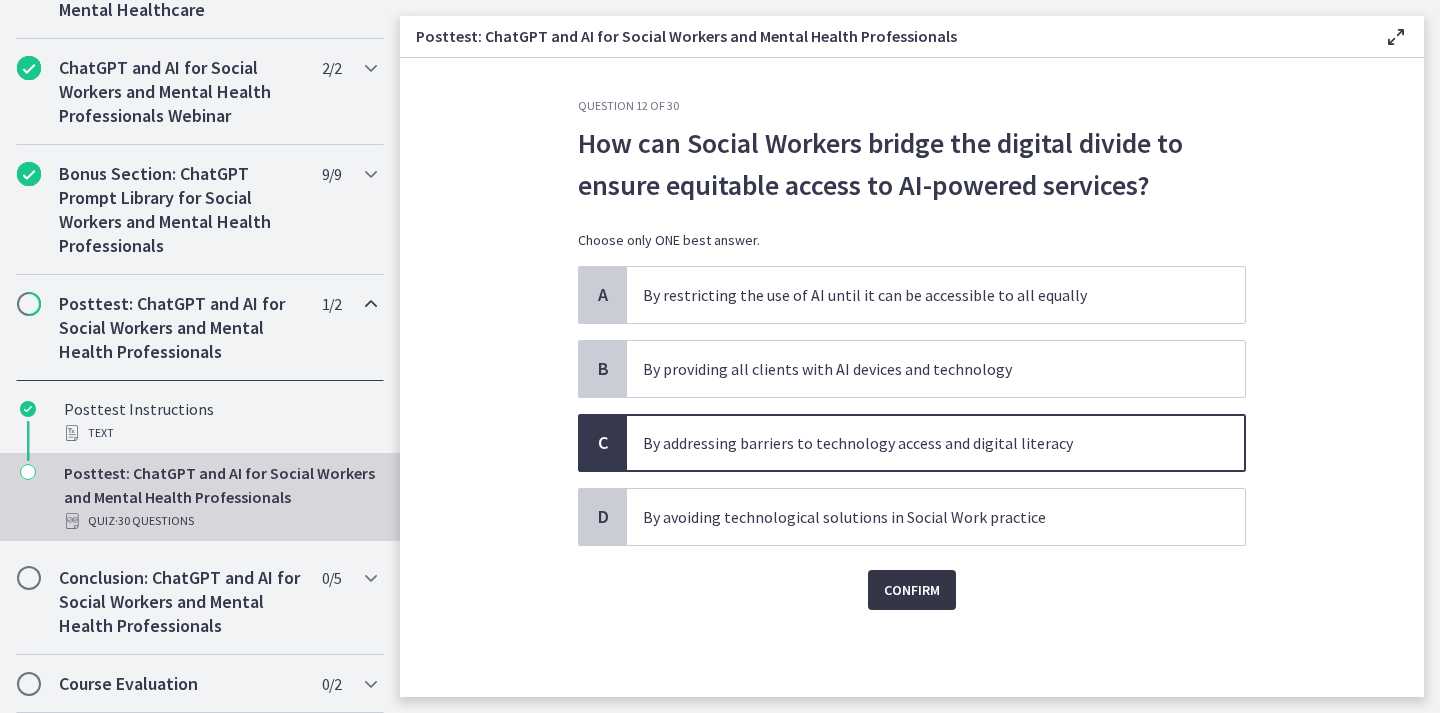 click on "Confirm" at bounding box center (912, 590) 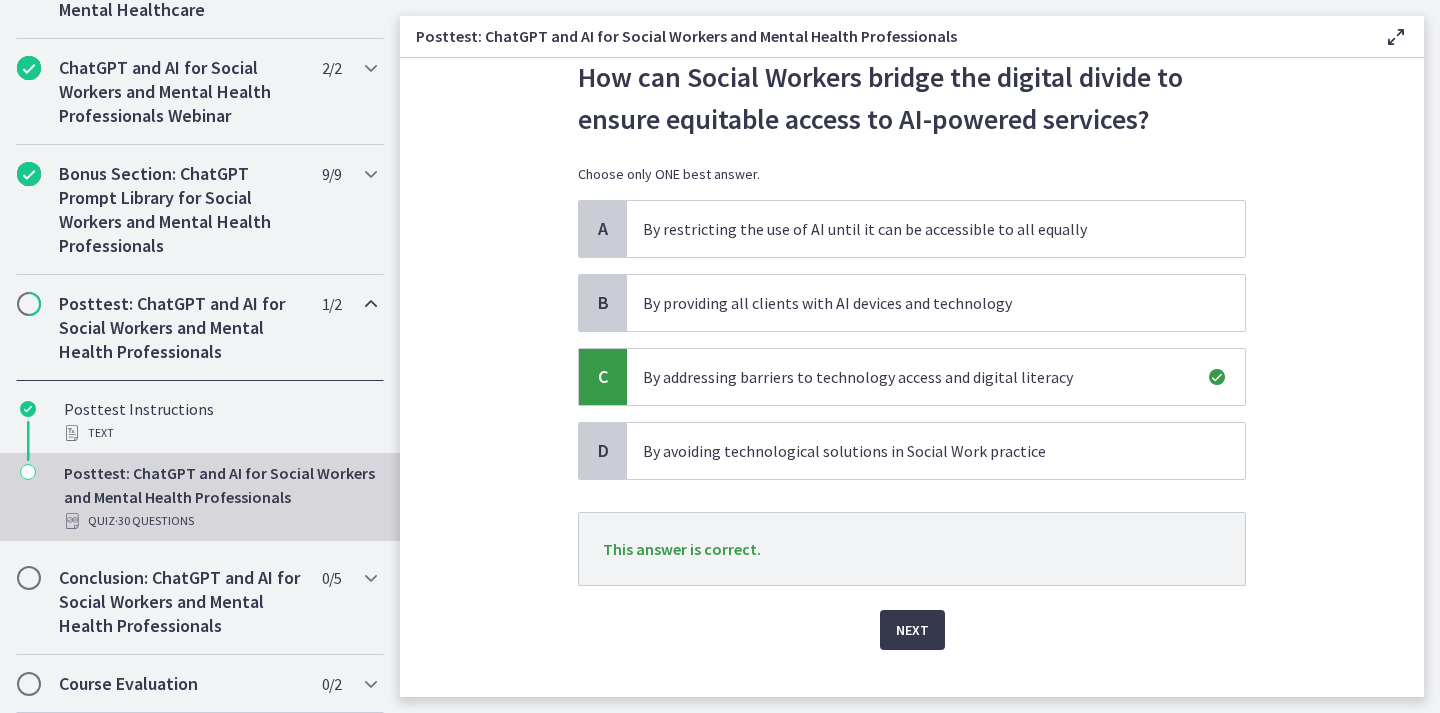 scroll, scrollTop: 99, scrollLeft: 0, axis: vertical 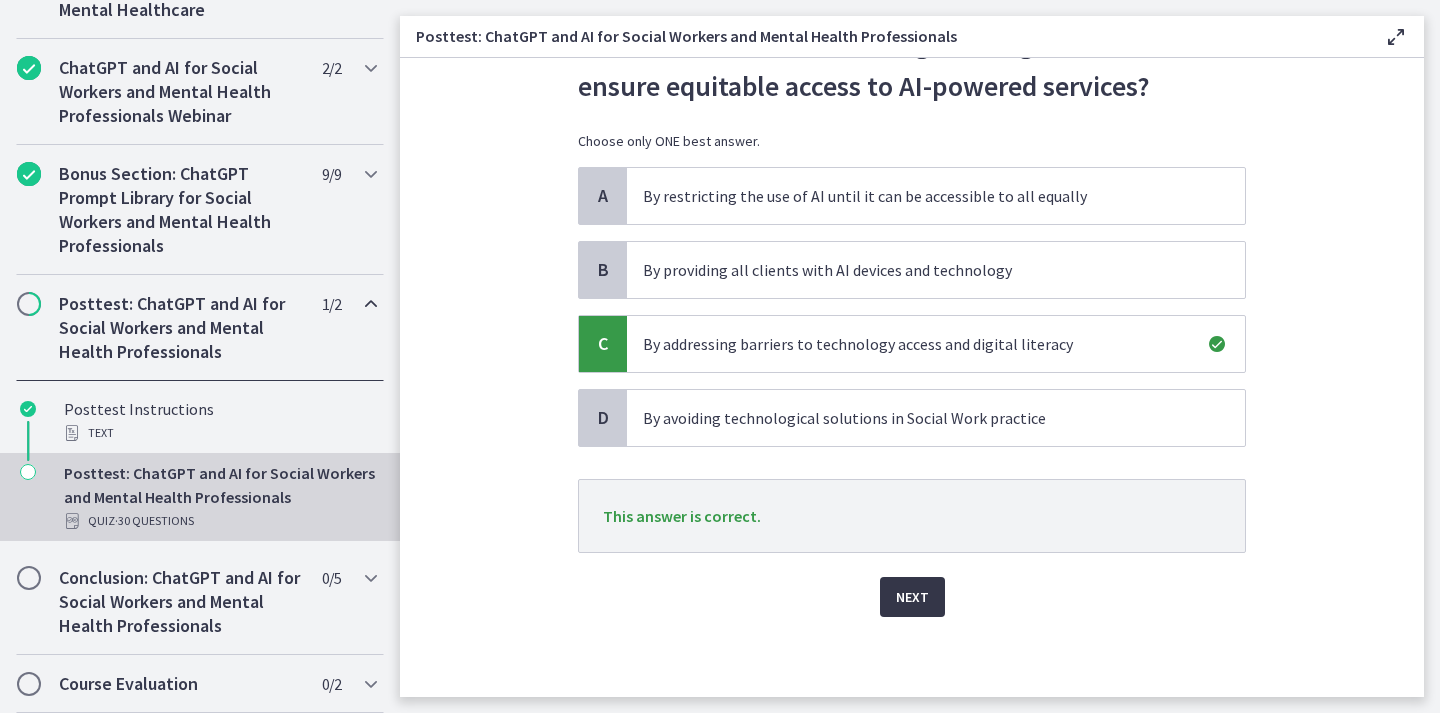 click on "Next" at bounding box center (912, 597) 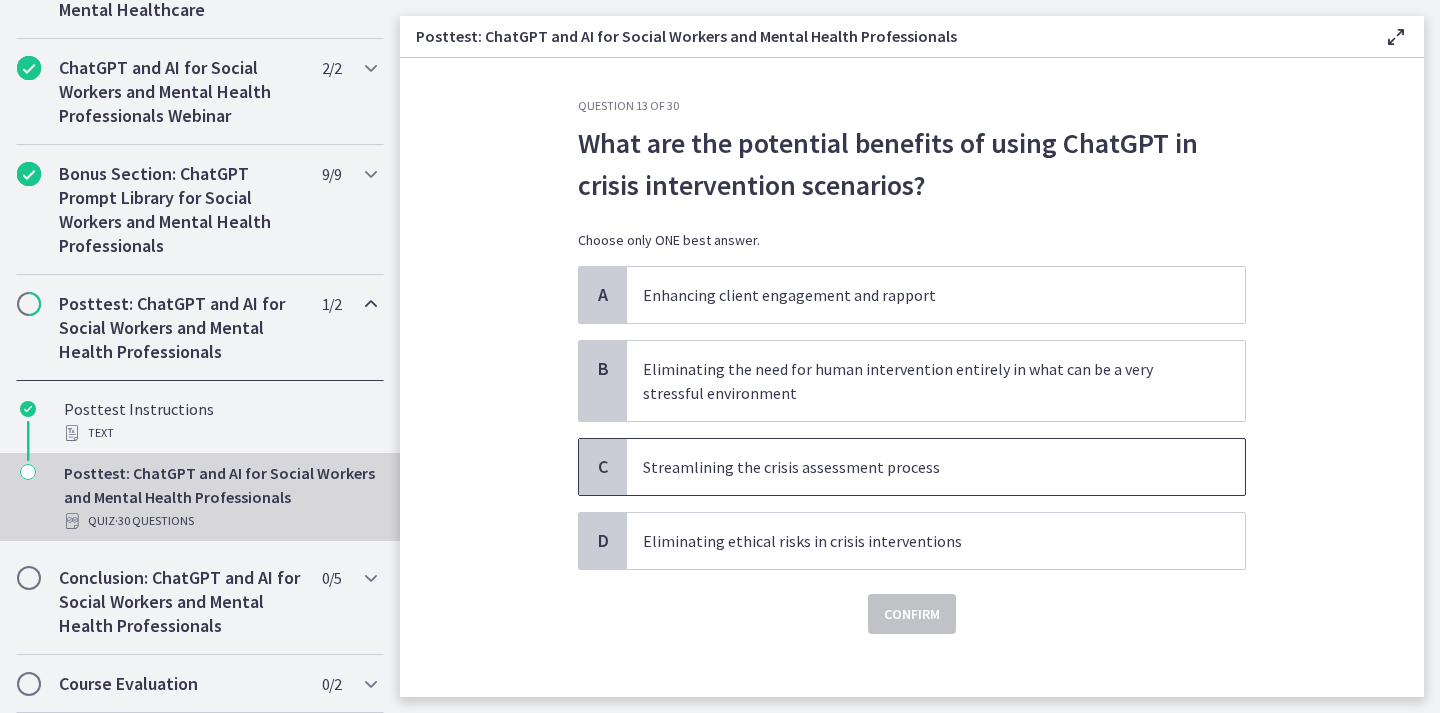 click on "Streamlining the crisis assessment process" at bounding box center [916, 467] 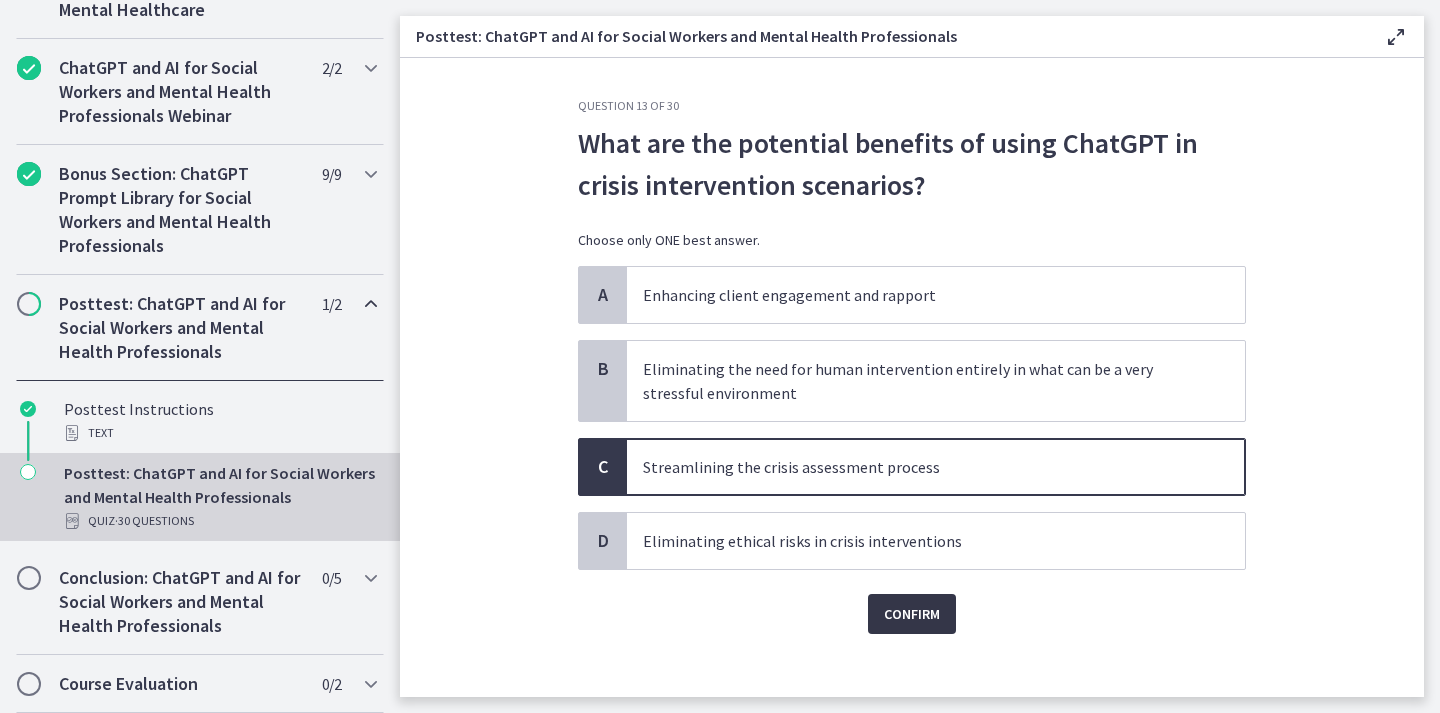 click on "Confirm" at bounding box center (912, 614) 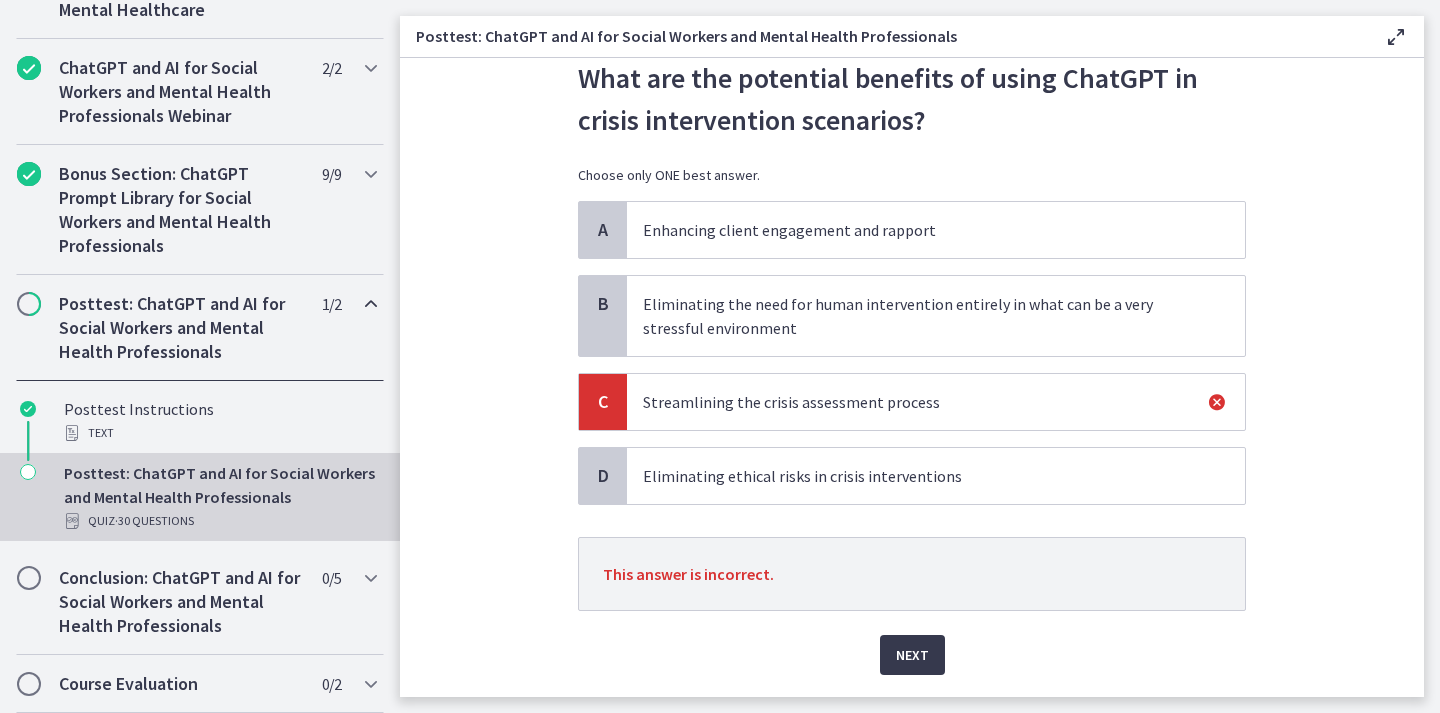 scroll, scrollTop: 100, scrollLeft: 0, axis: vertical 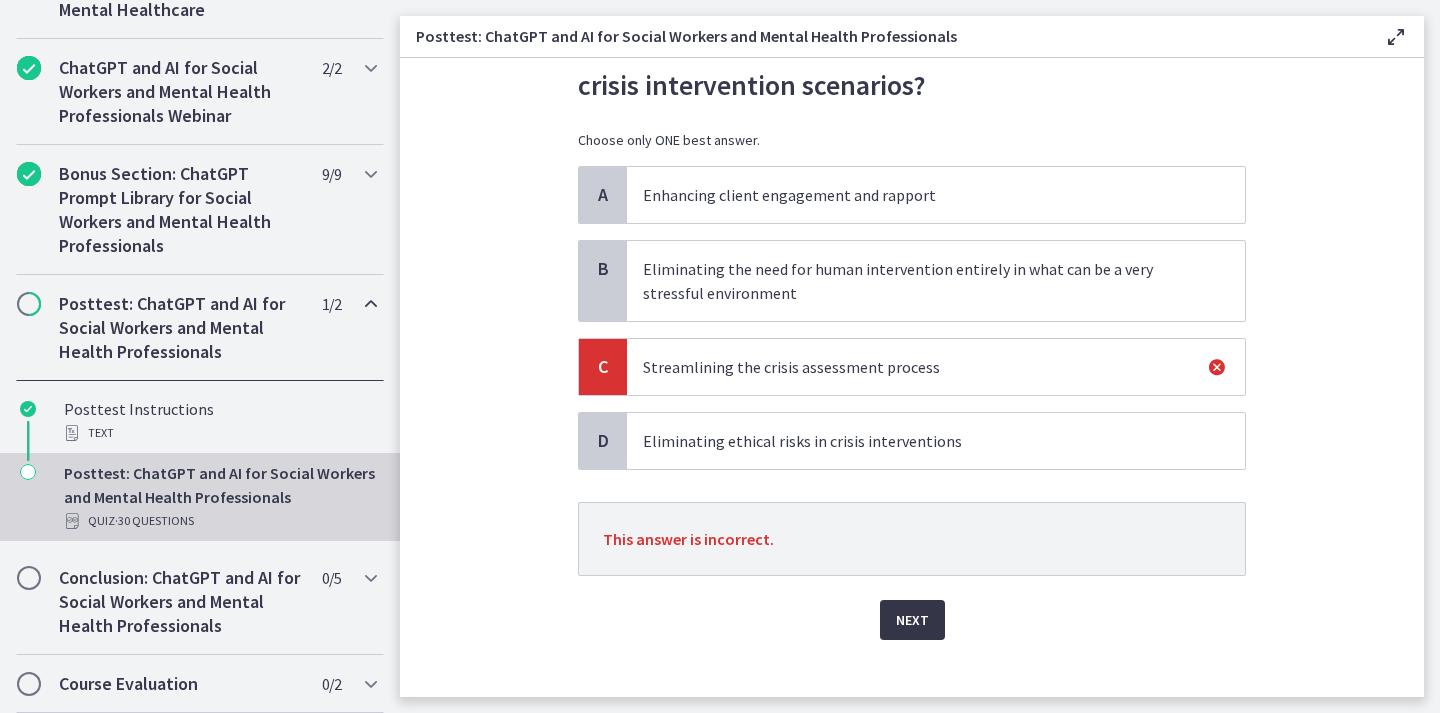 click on "Next" at bounding box center (912, 620) 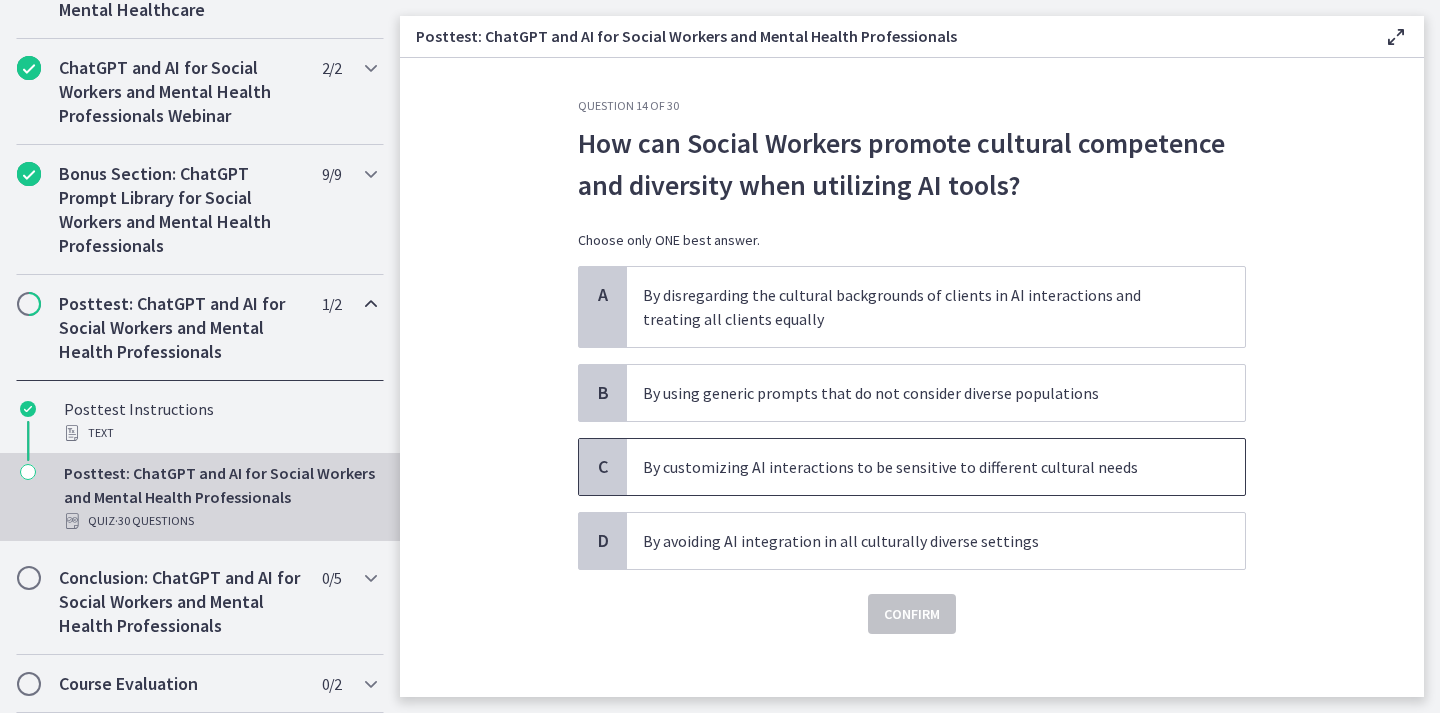 click on "By customizing AI interactions to be sensitive to different cultural needs" at bounding box center (916, 467) 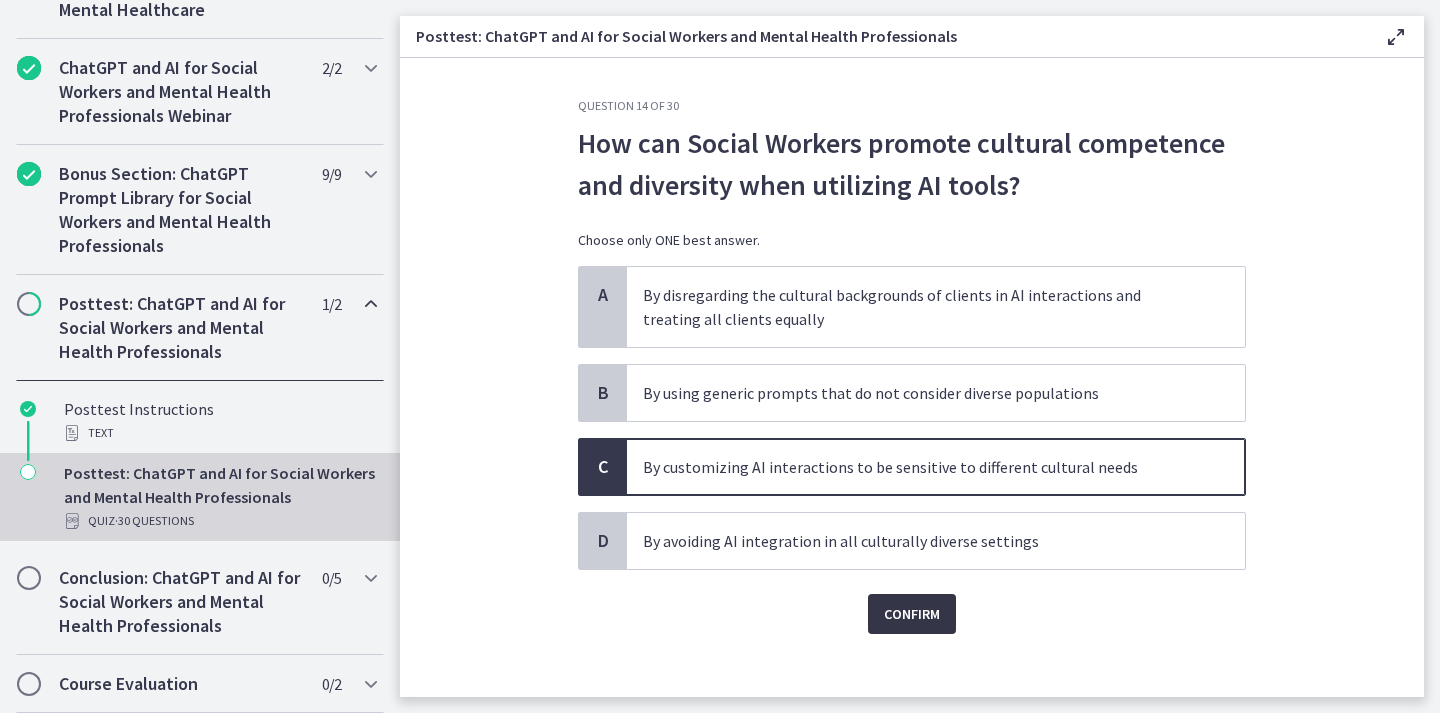 click on "Confirm" at bounding box center (912, 614) 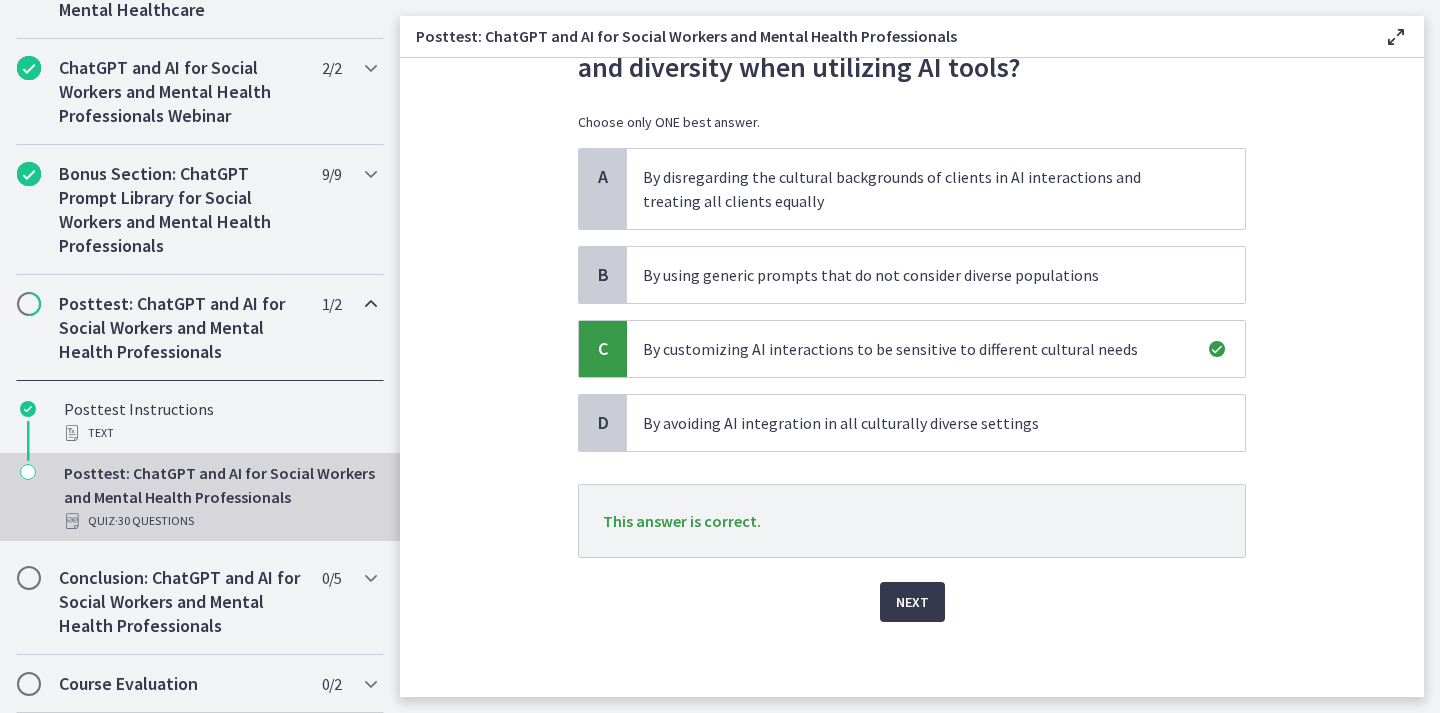 scroll, scrollTop: 123, scrollLeft: 0, axis: vertical 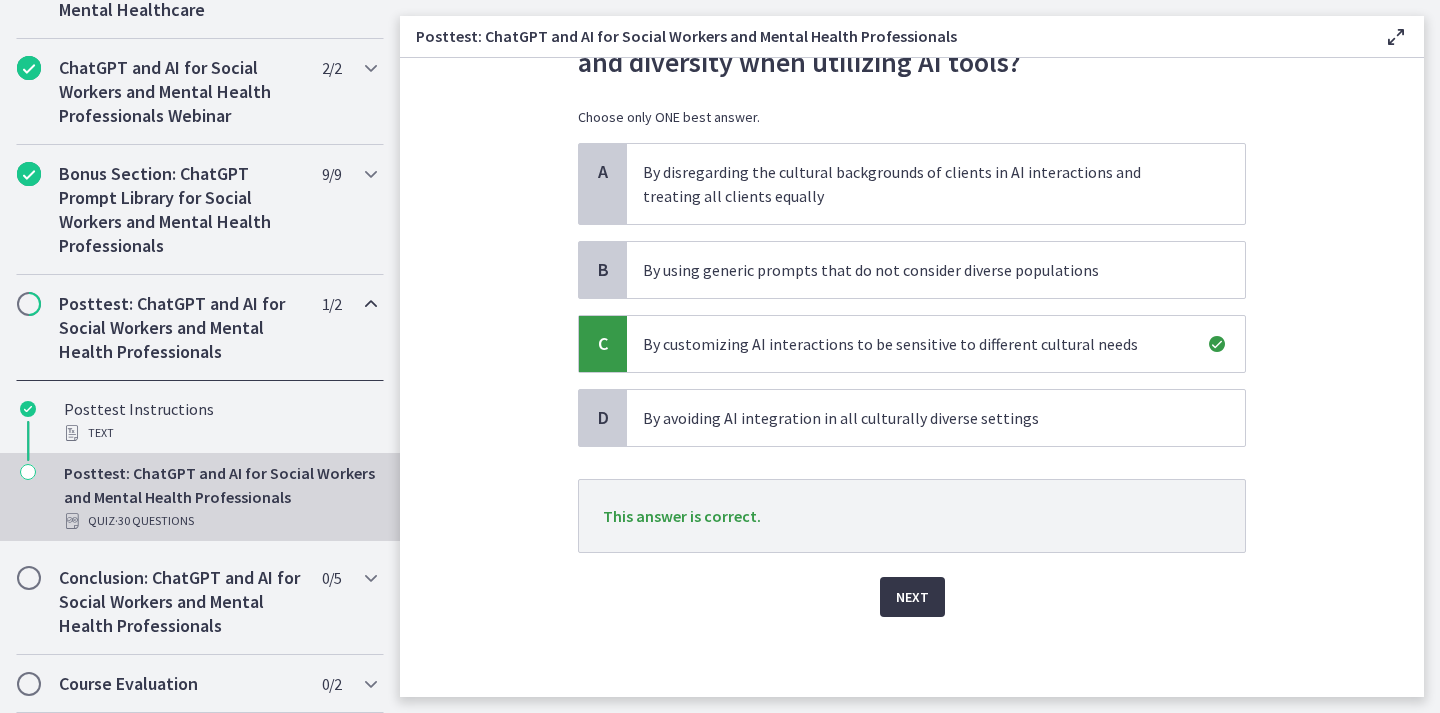 click on "Next" at bounding box center [912, 597] 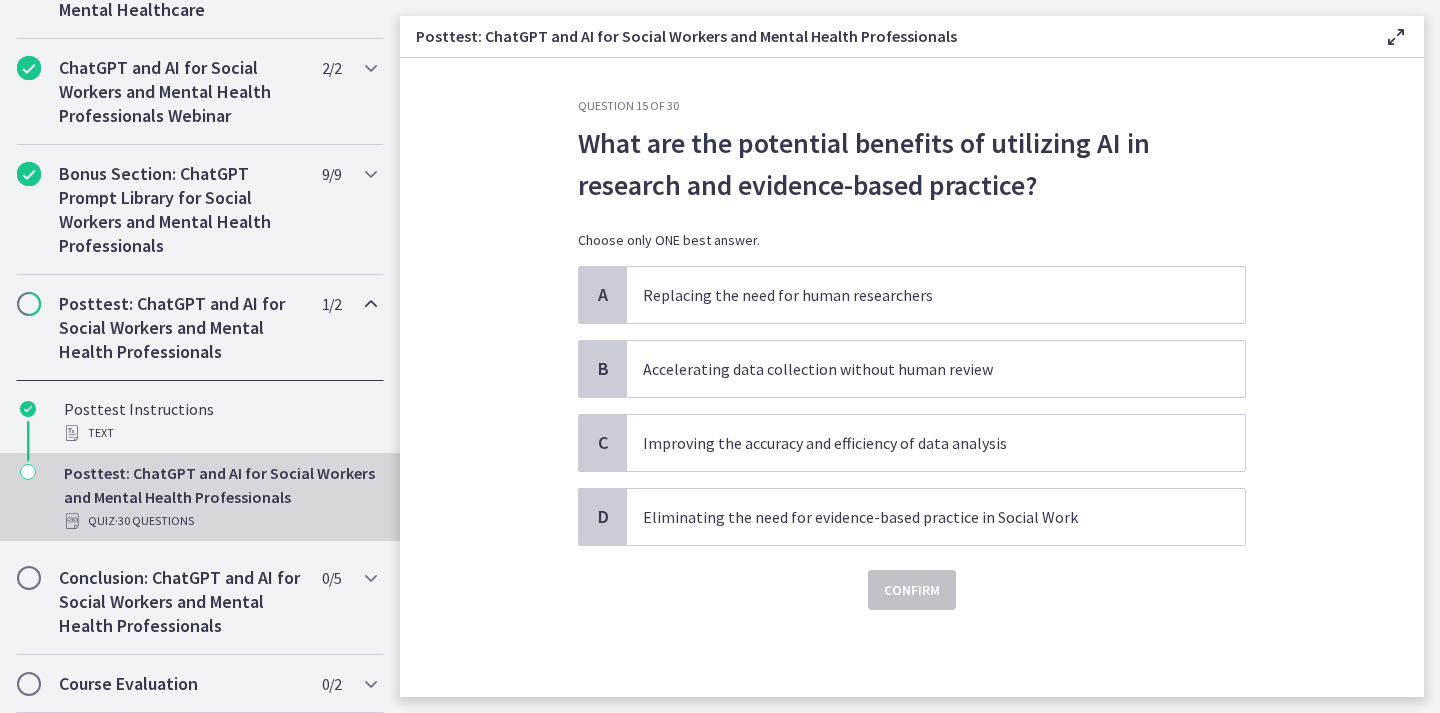 scroll, scrollTop: 0, scrollLeft: 0, axis: both 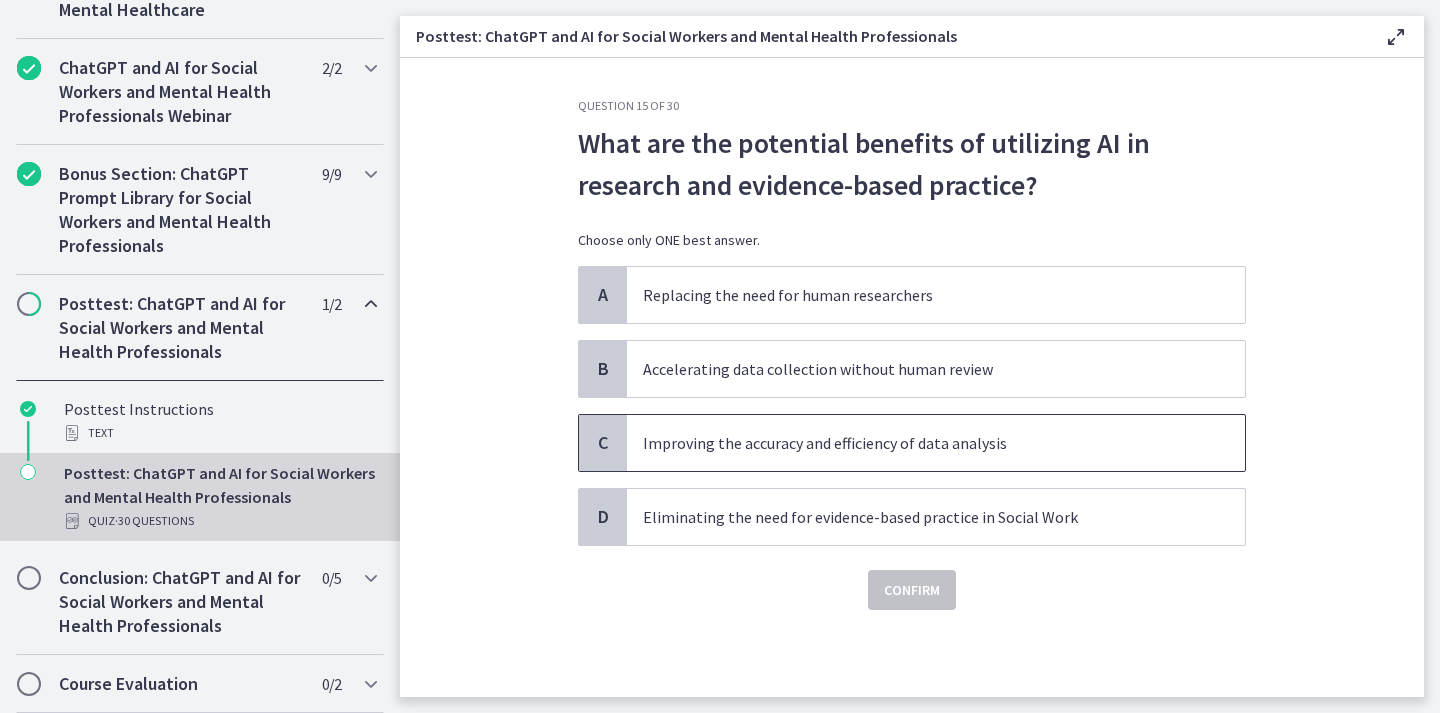click on "Improving the accuracy and efficiency of data analysis" at bounding box center [916, 443] 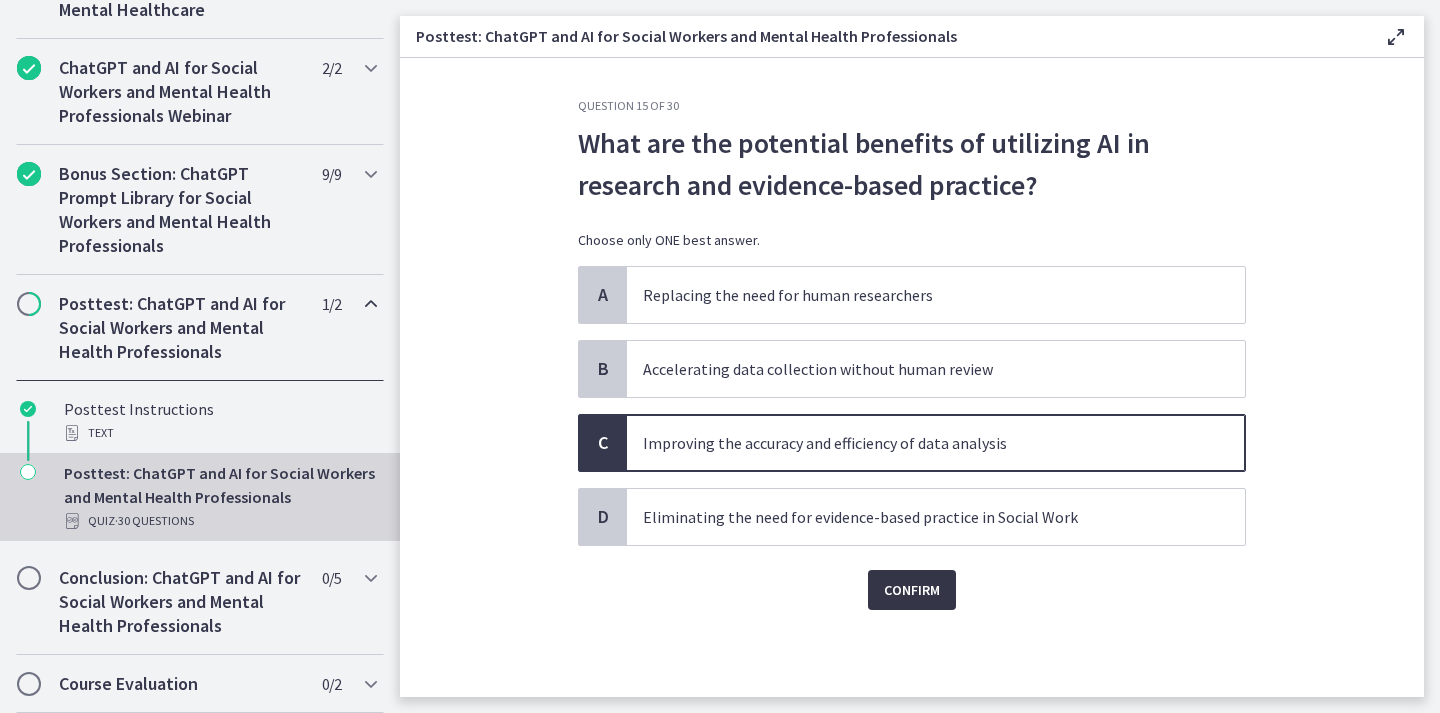 click on "Confirm" at bounding box center (912, 590) 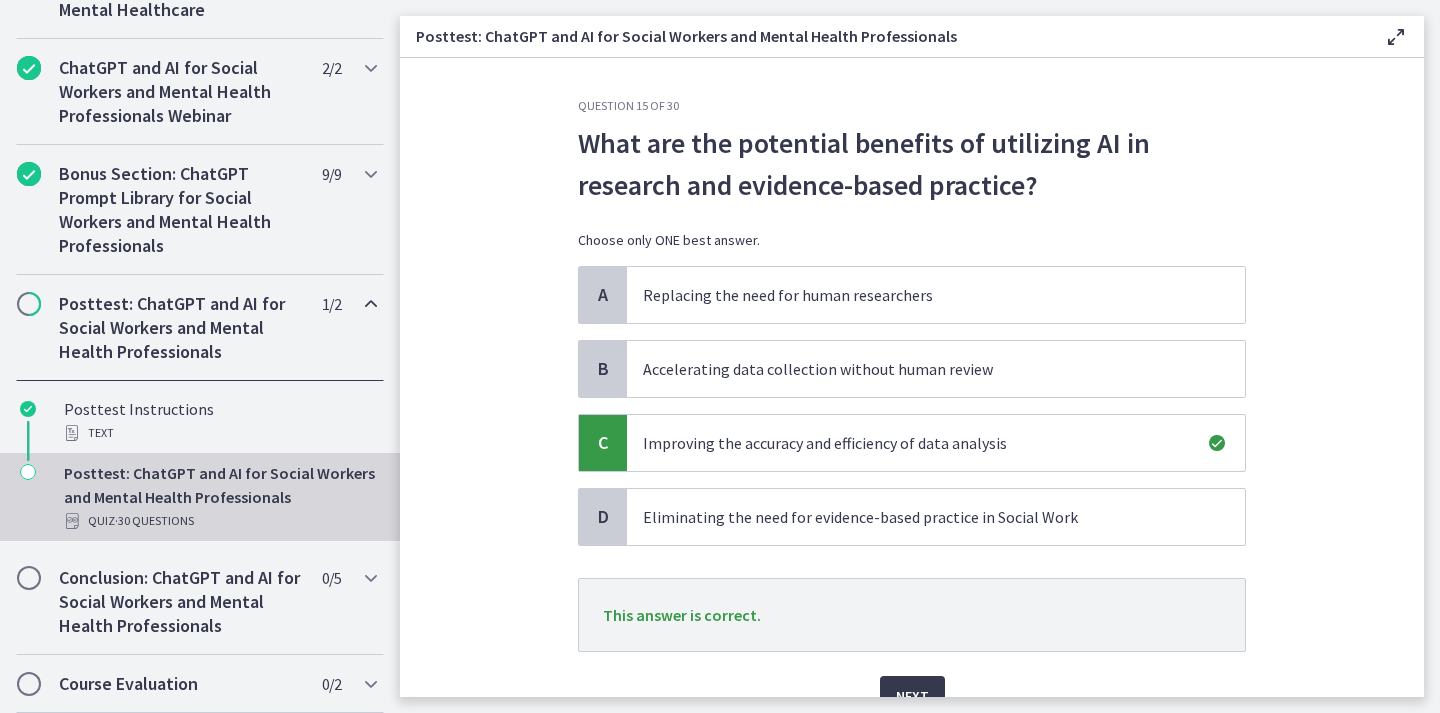 scroll, scrollTop: 99, scrollLeft: 0, axis: vertical 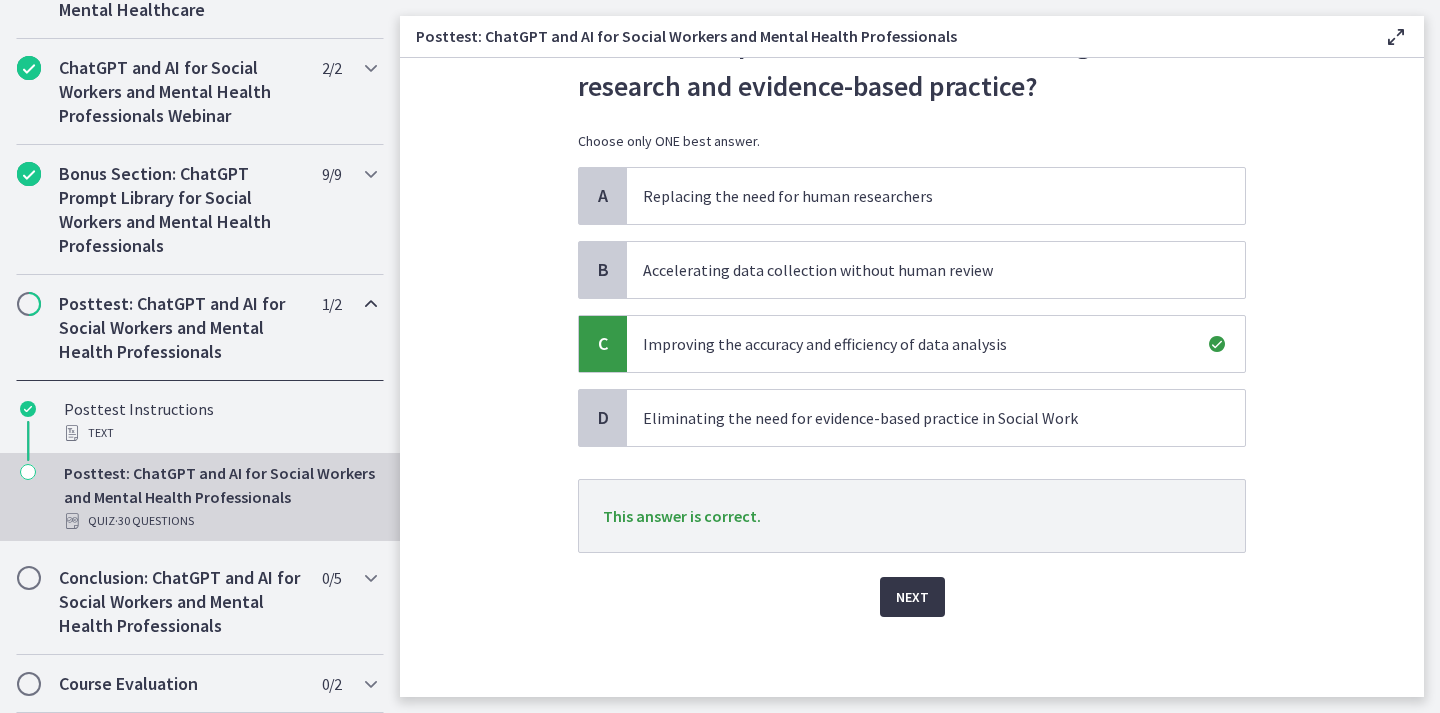 click on "Next" at bounding box center [912, 597] 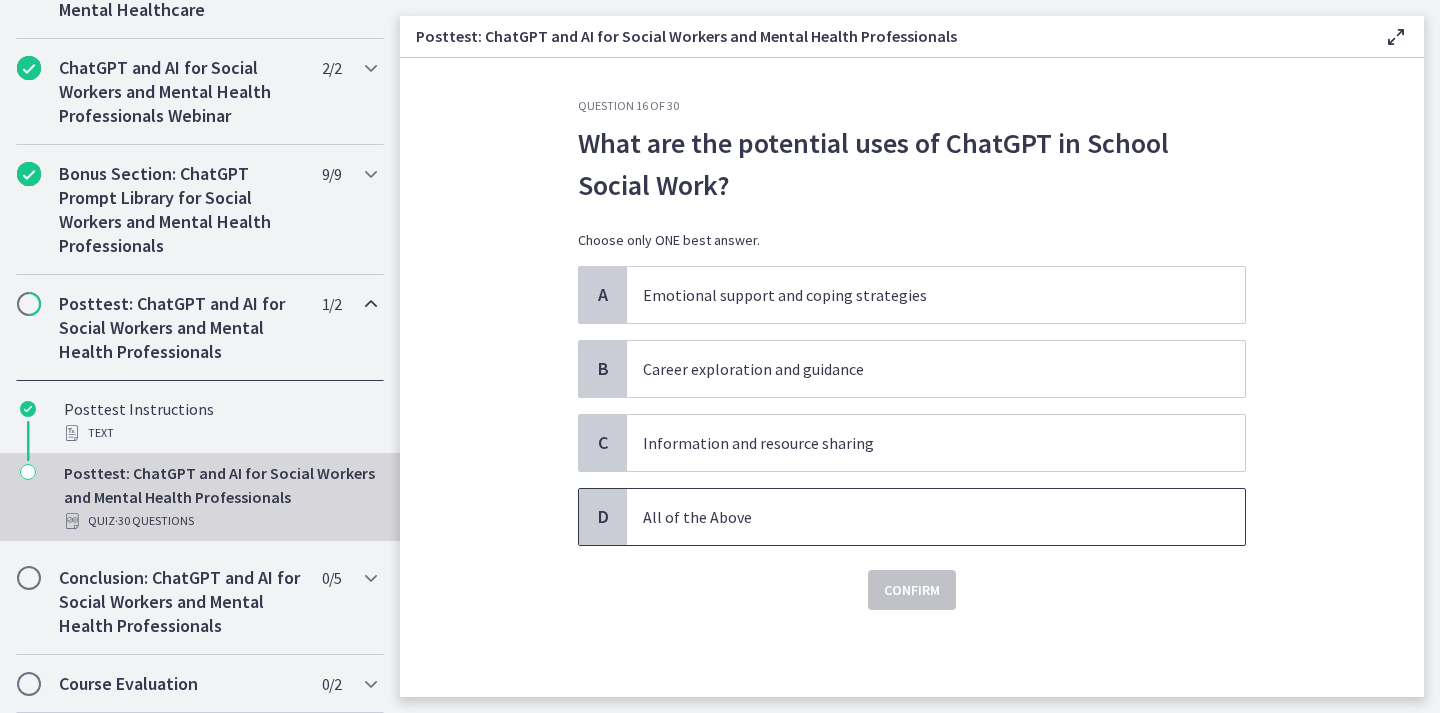 click on "All of the Above" at bounding box center (936, 517) 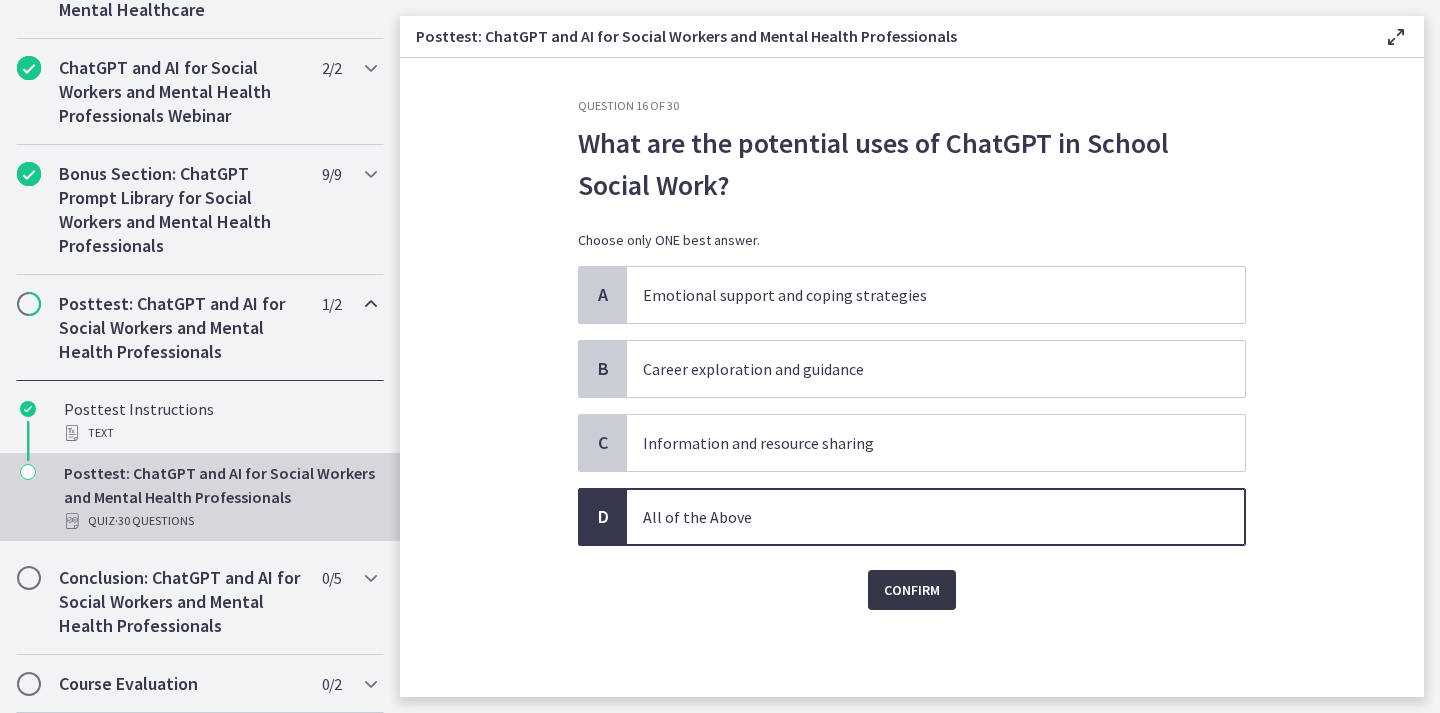 click on "Confirm" at bounding box center (912, 590) 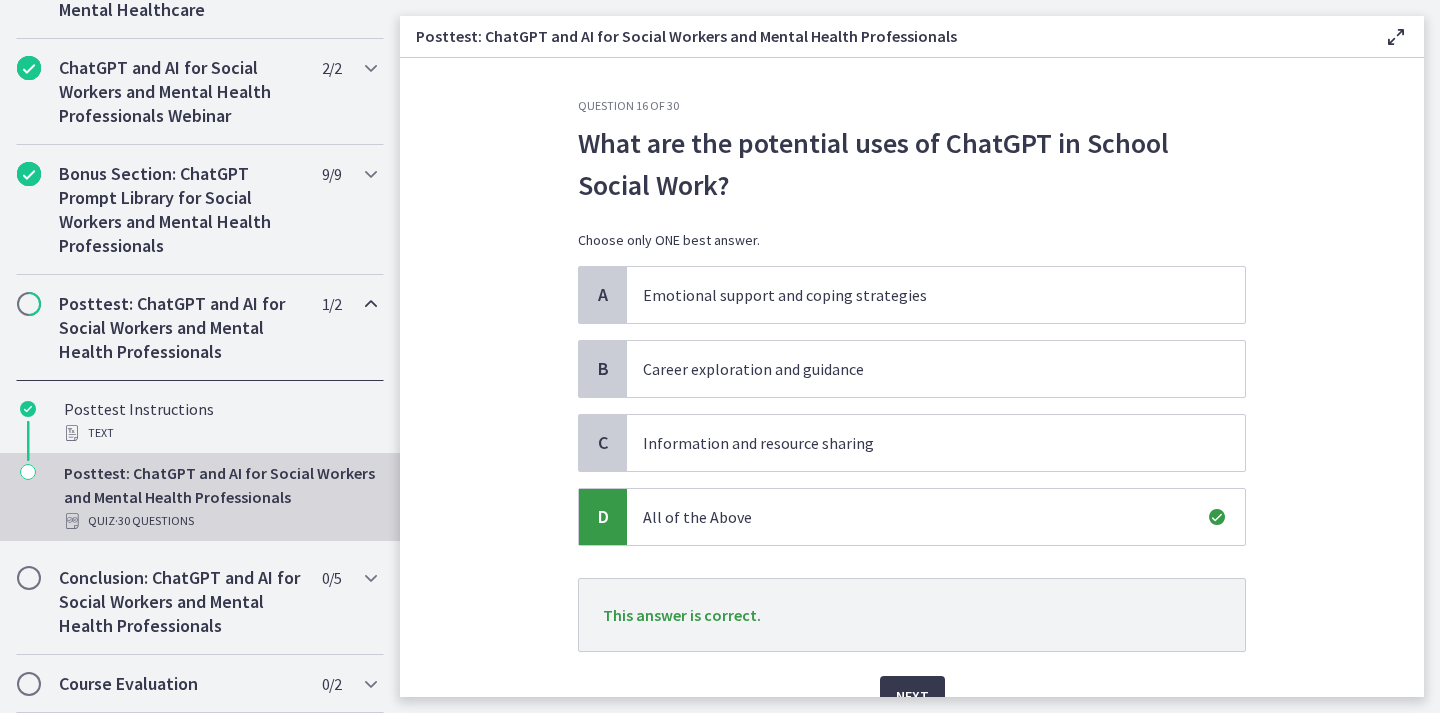 scroll, scrollTop: 99, scrollLeft: 0, axis: vertical 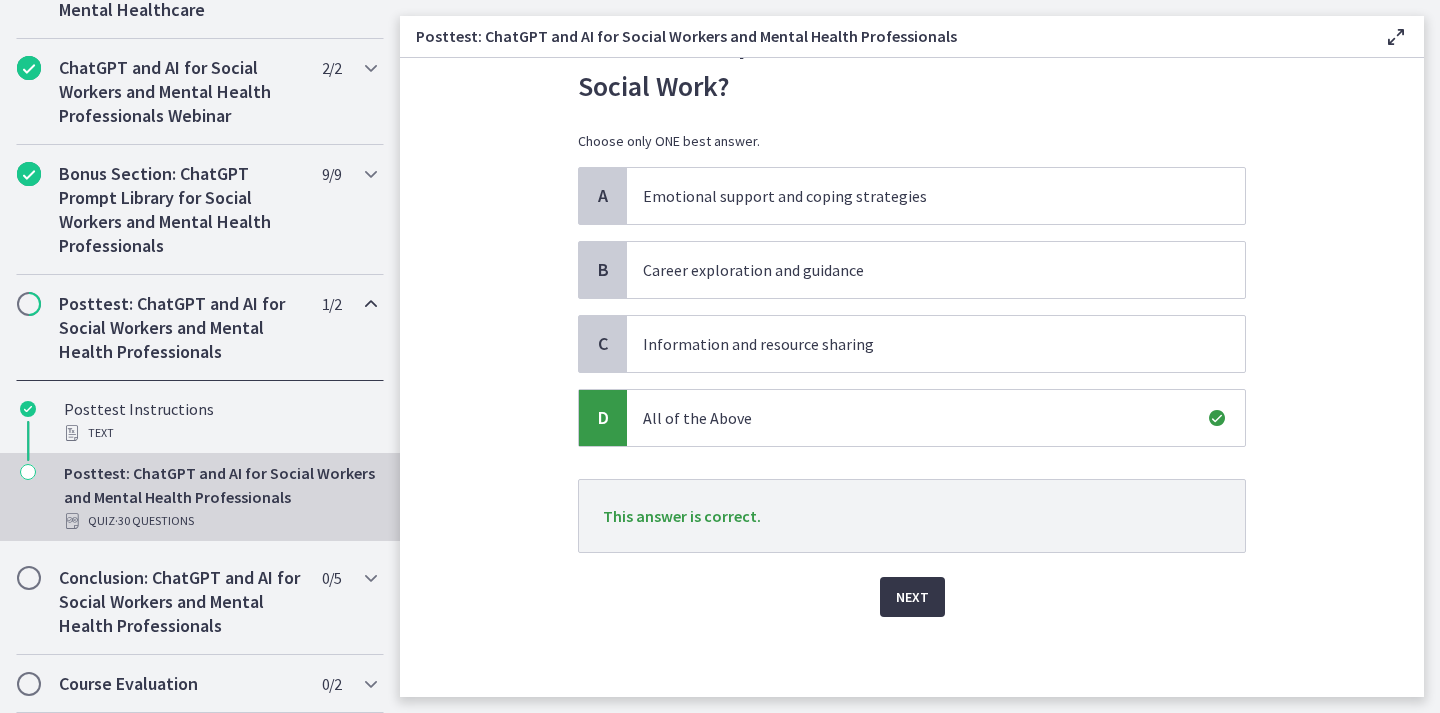 click on "Next" at bounding box center [912, 597] 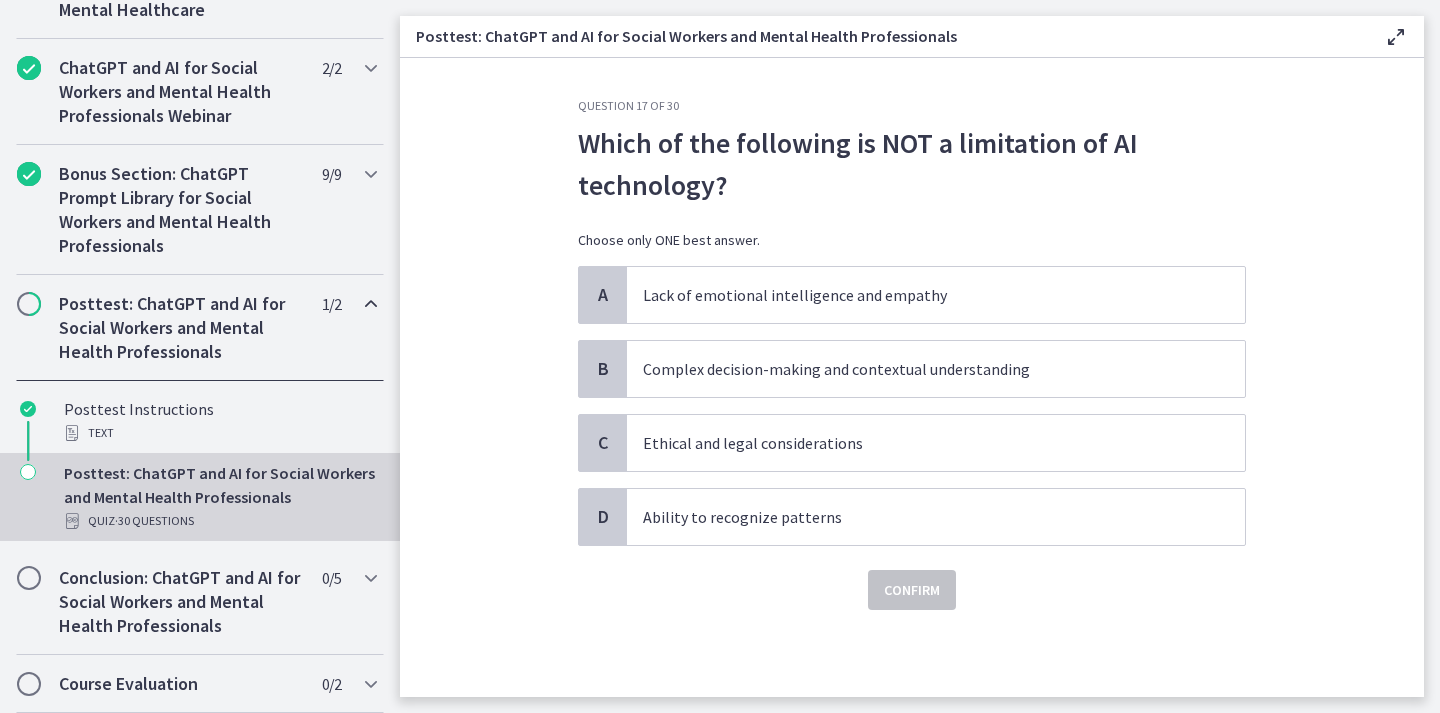 scroll, scrollTop: 0, scrollLeft: 0, axis: both 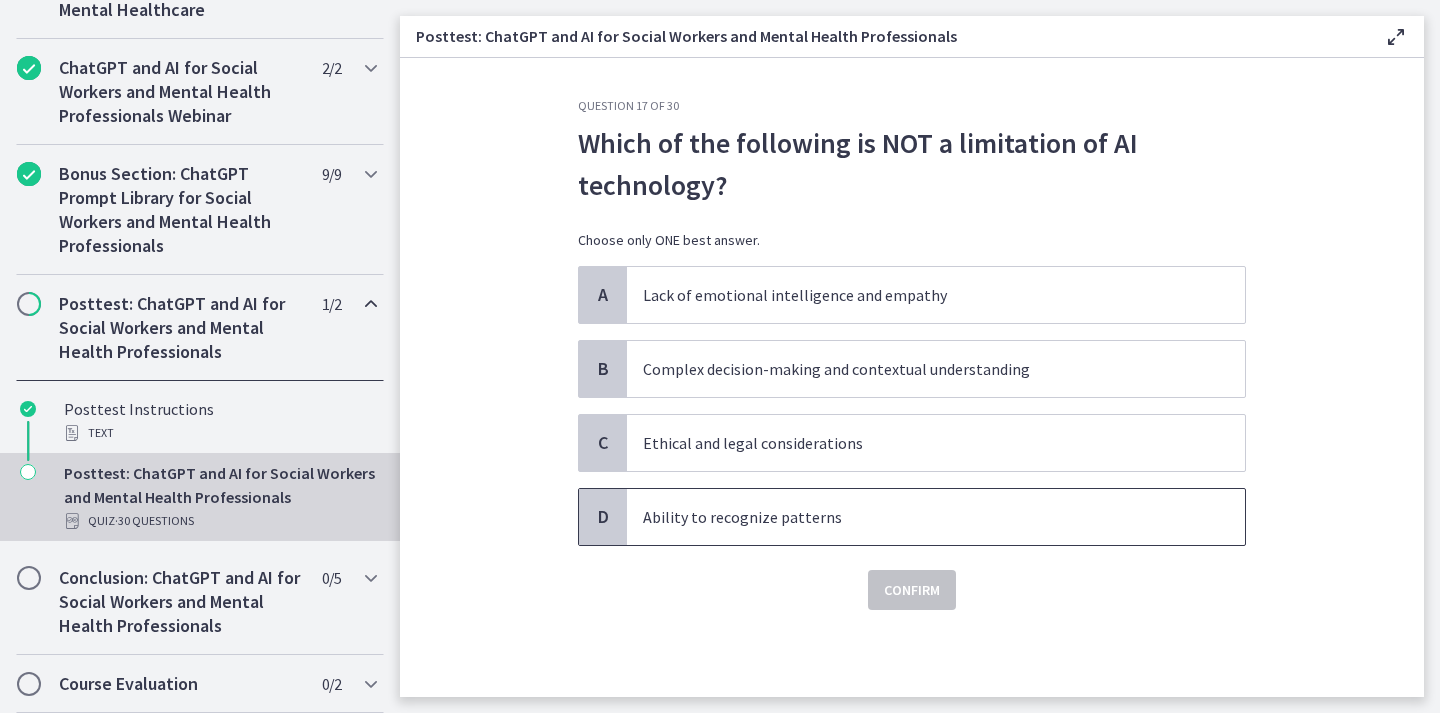click on "Ability to recognize patterns" at bounding box center [916, 517] 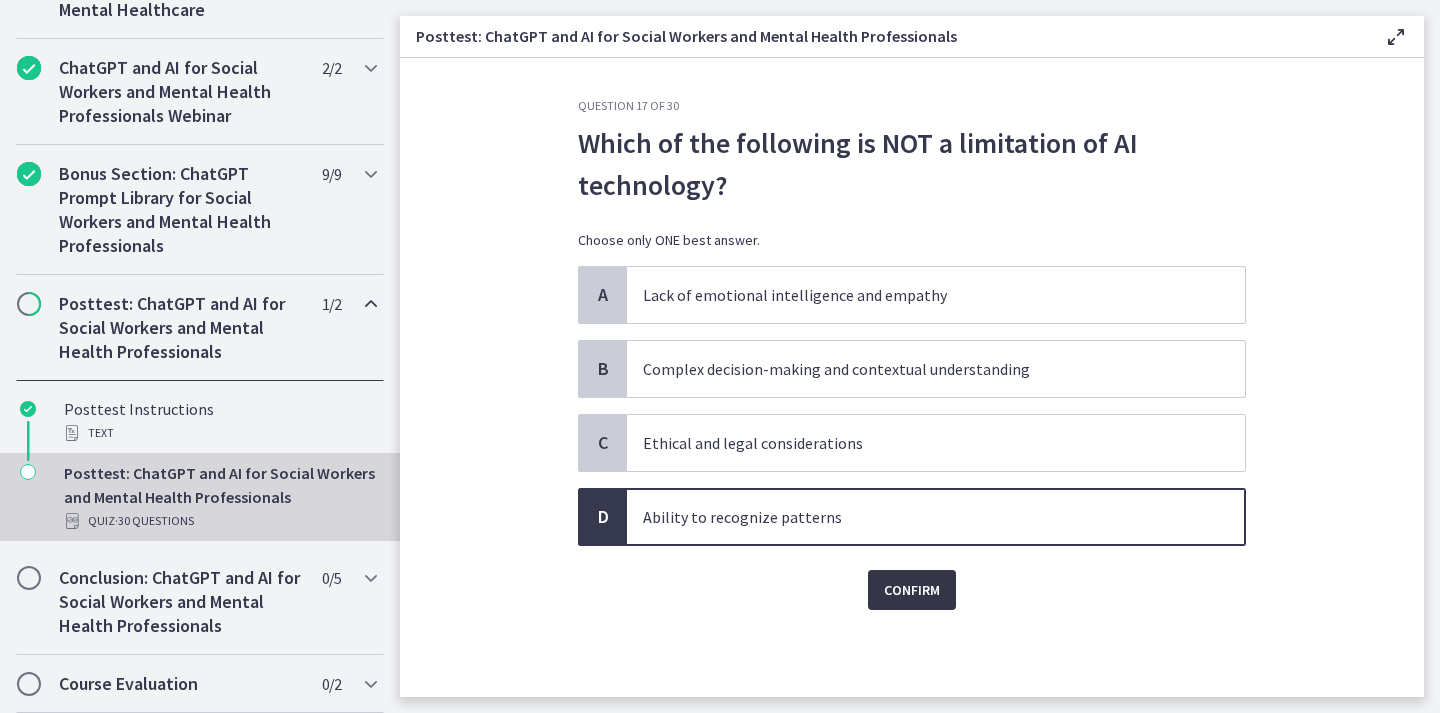 click on "Confirm" at bounding box center [912, 590] 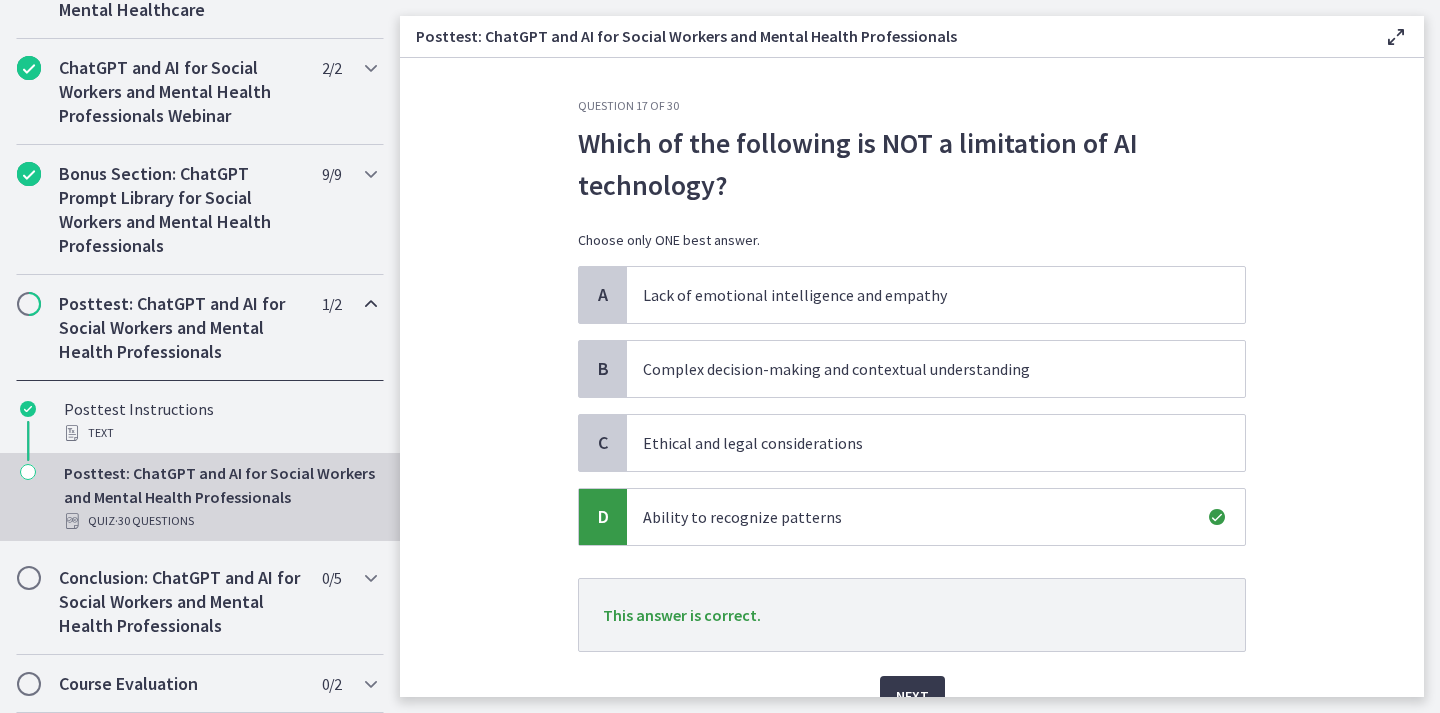 scroll, scrollTop: 99, scrollLeft: 0, axis: vertical 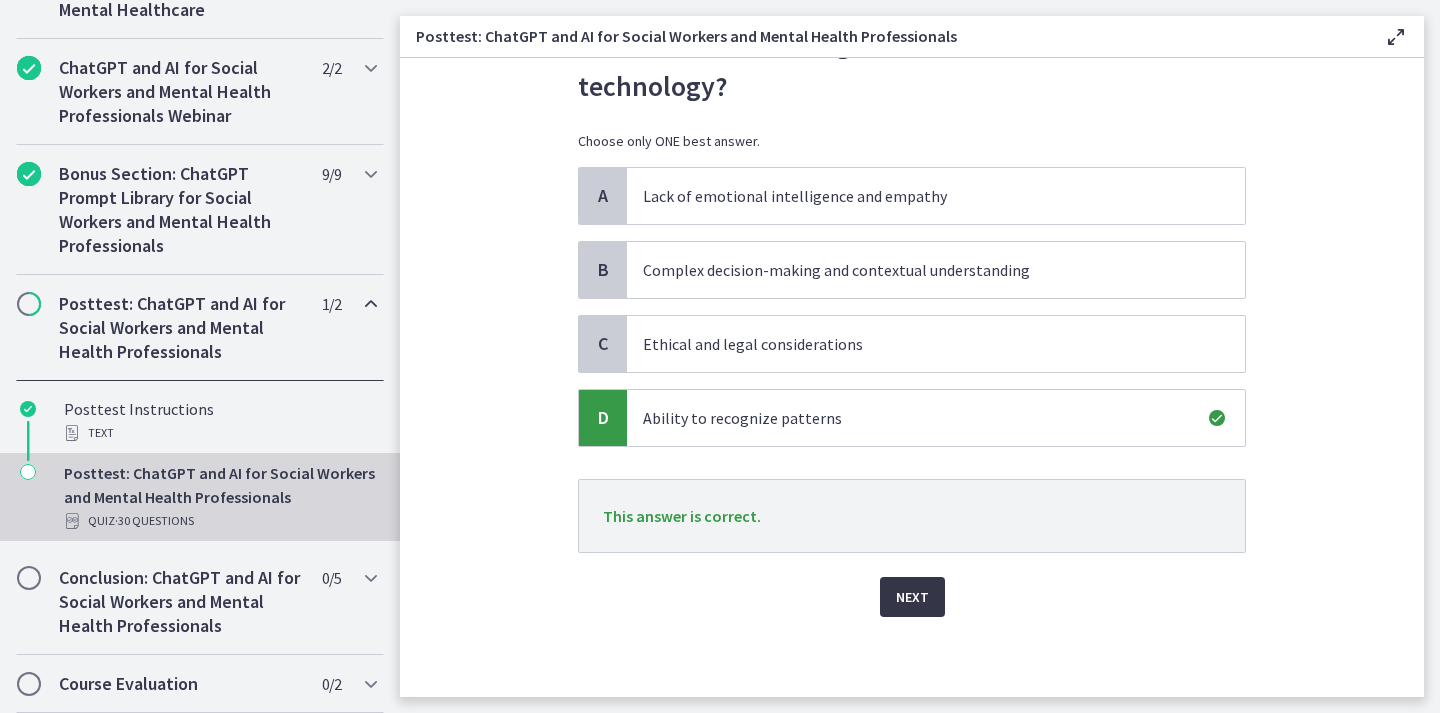 click on "Next" at bounding box center [912, 597] 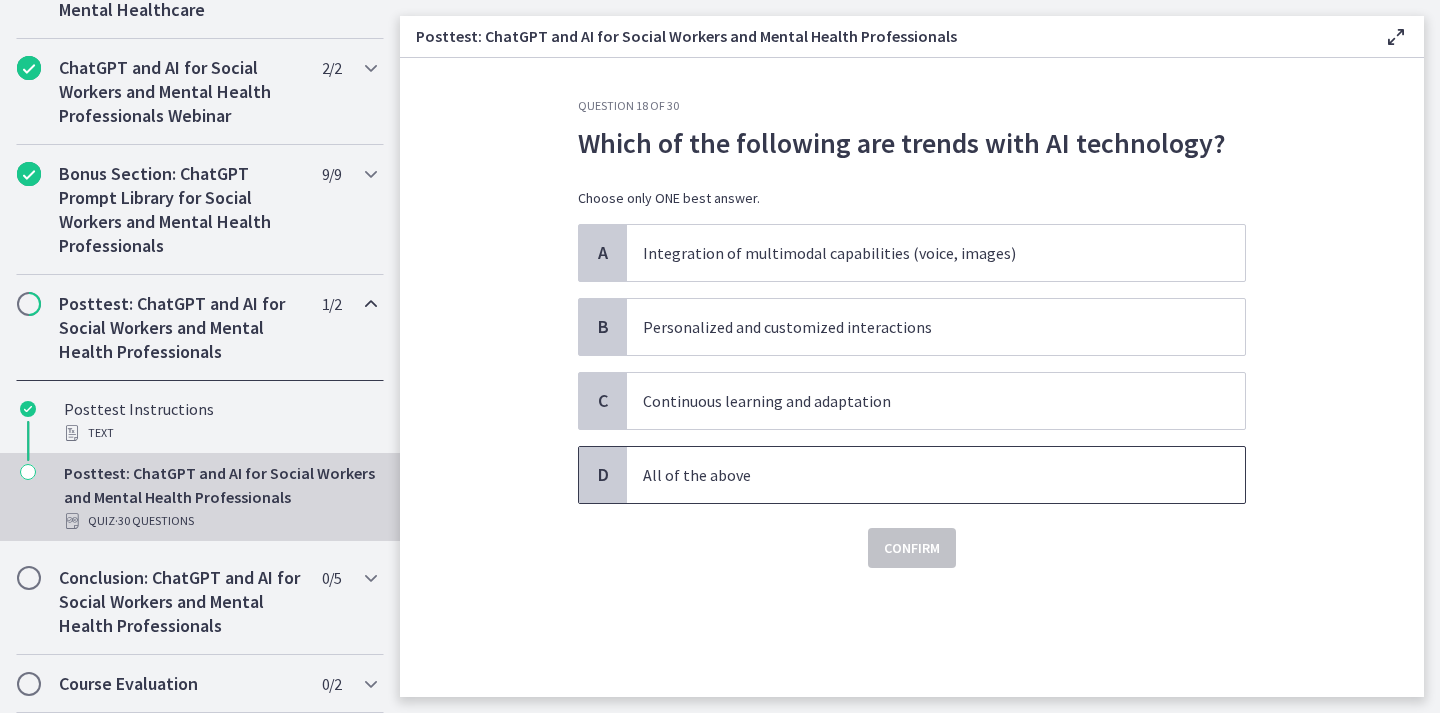 click on "All of the above" at bounding box center [936, 475] 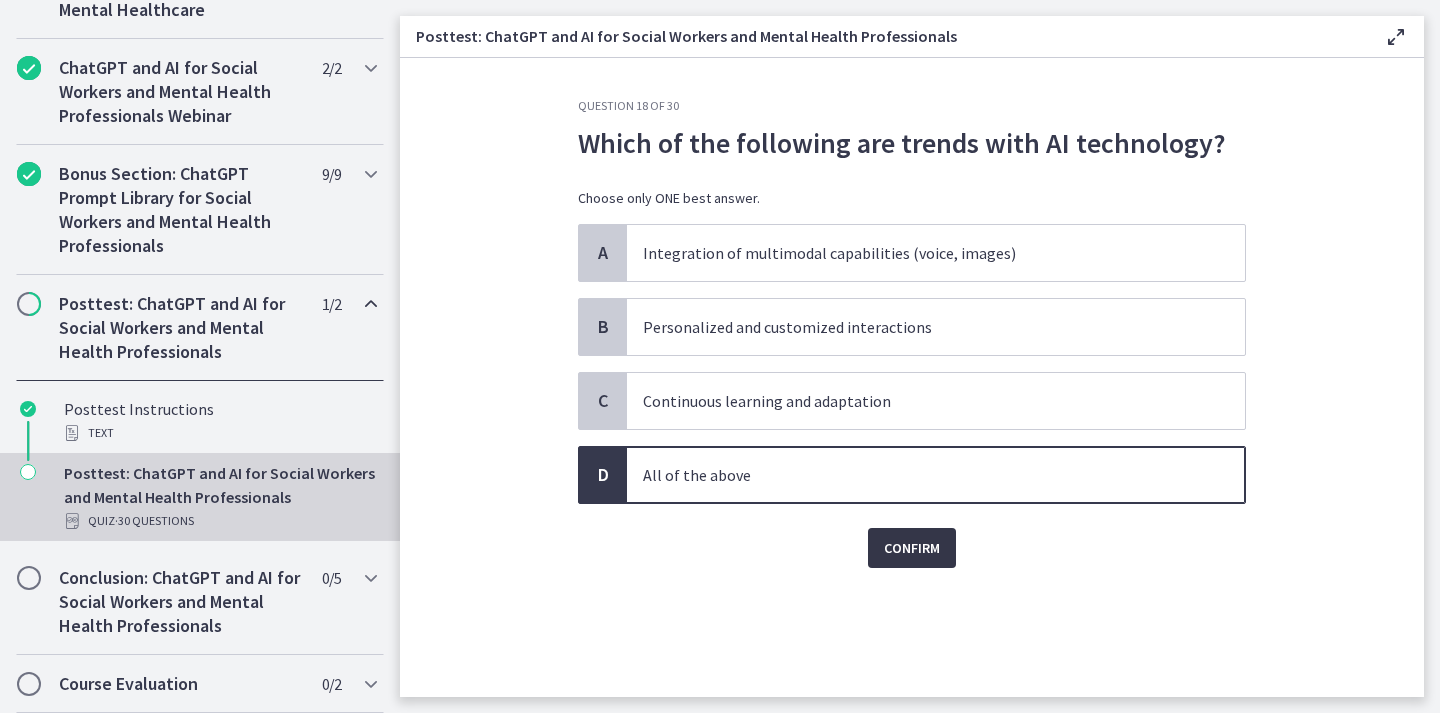 click on "Confirm" at bounding box center (912, 548) 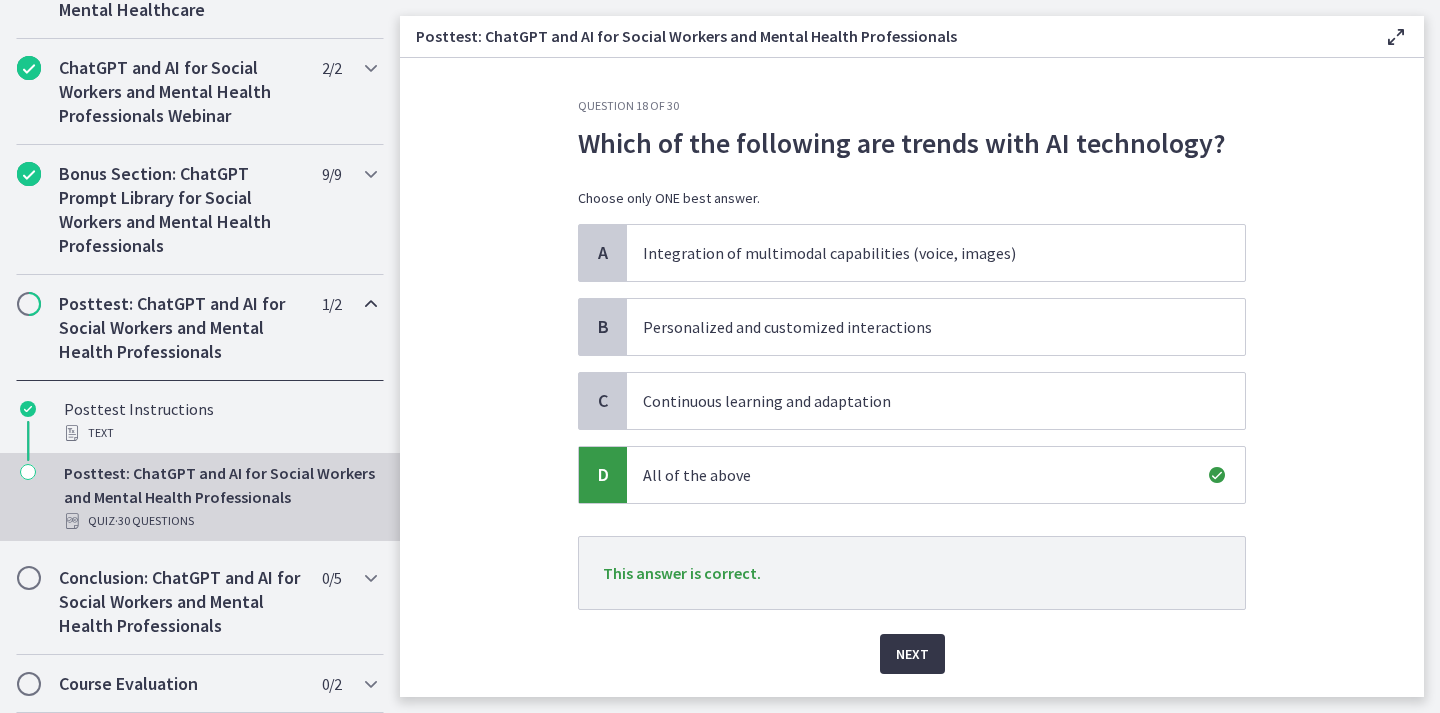 click on "Next" at bounding box center [912, 654] 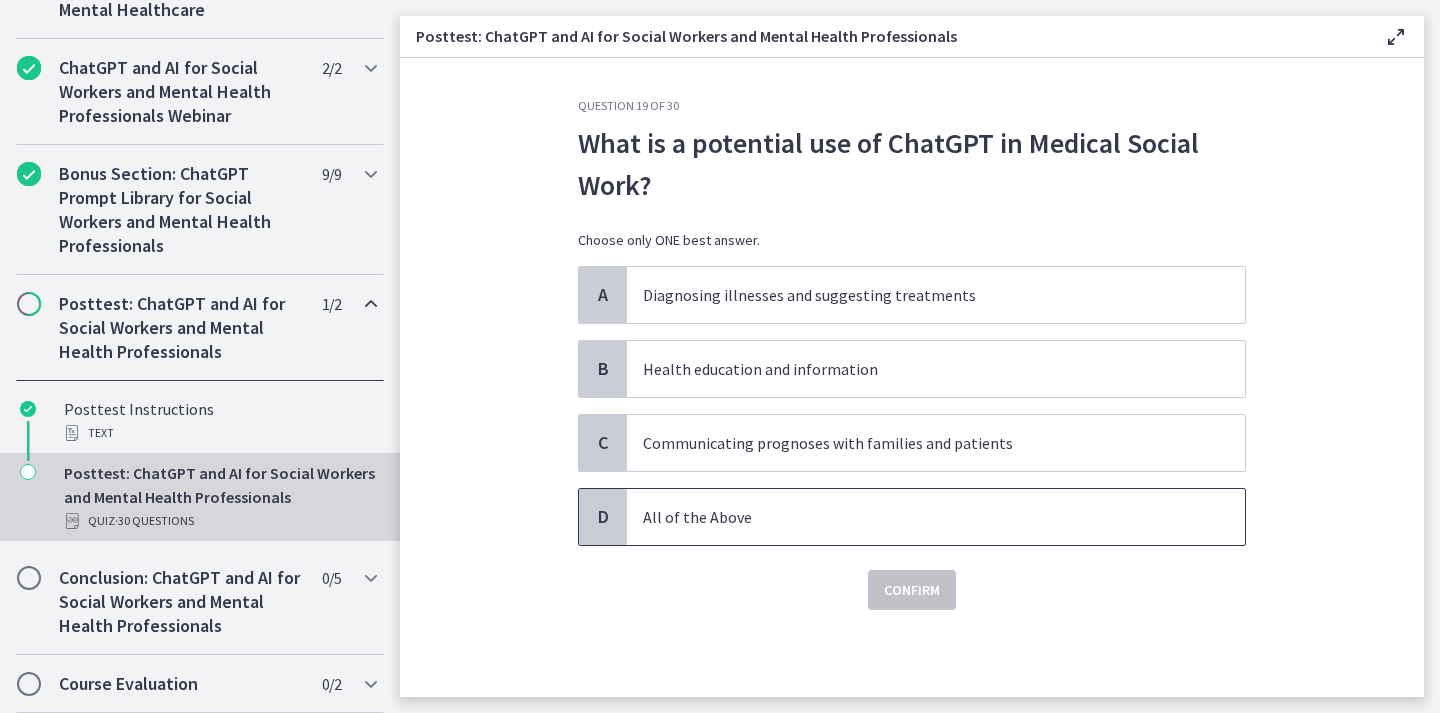 click on "All of the Above" at bounding box center (916, 517) 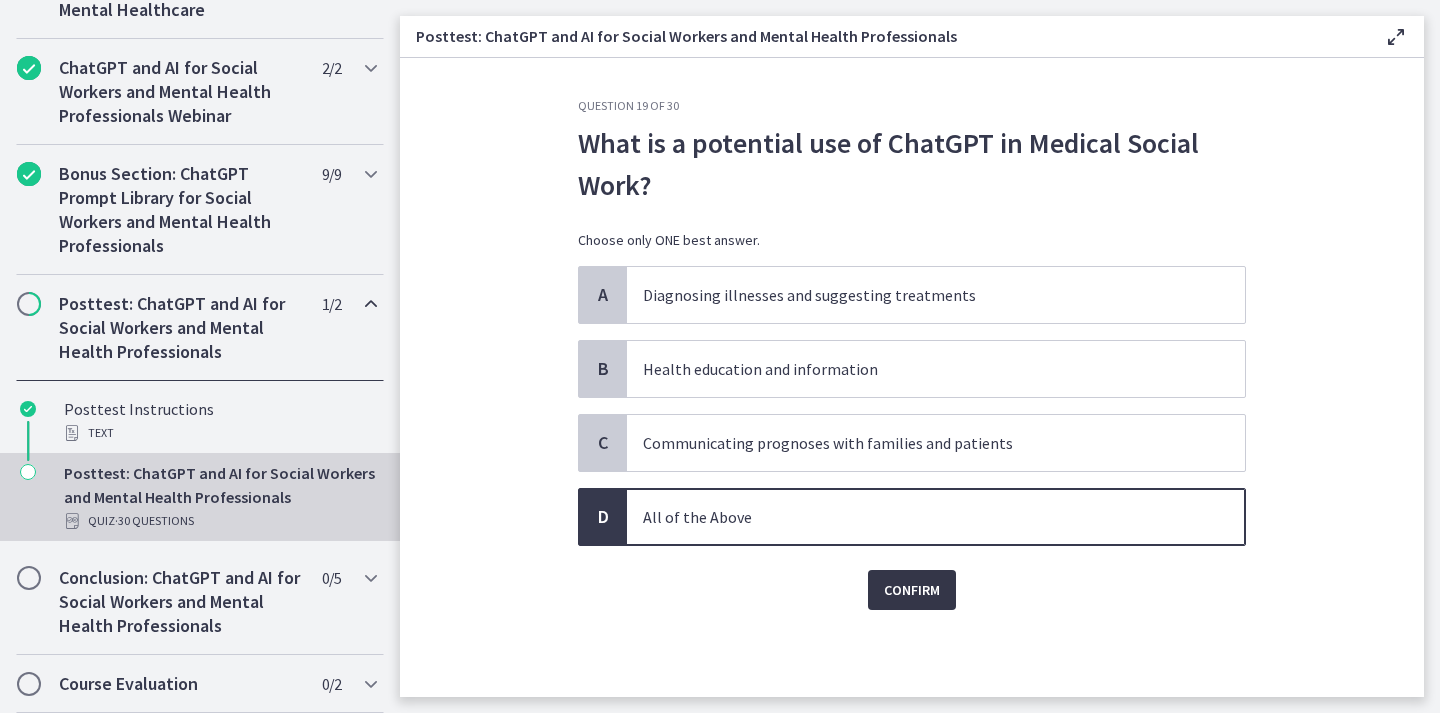 click on "Confirm" at bounding box center [912, 590] 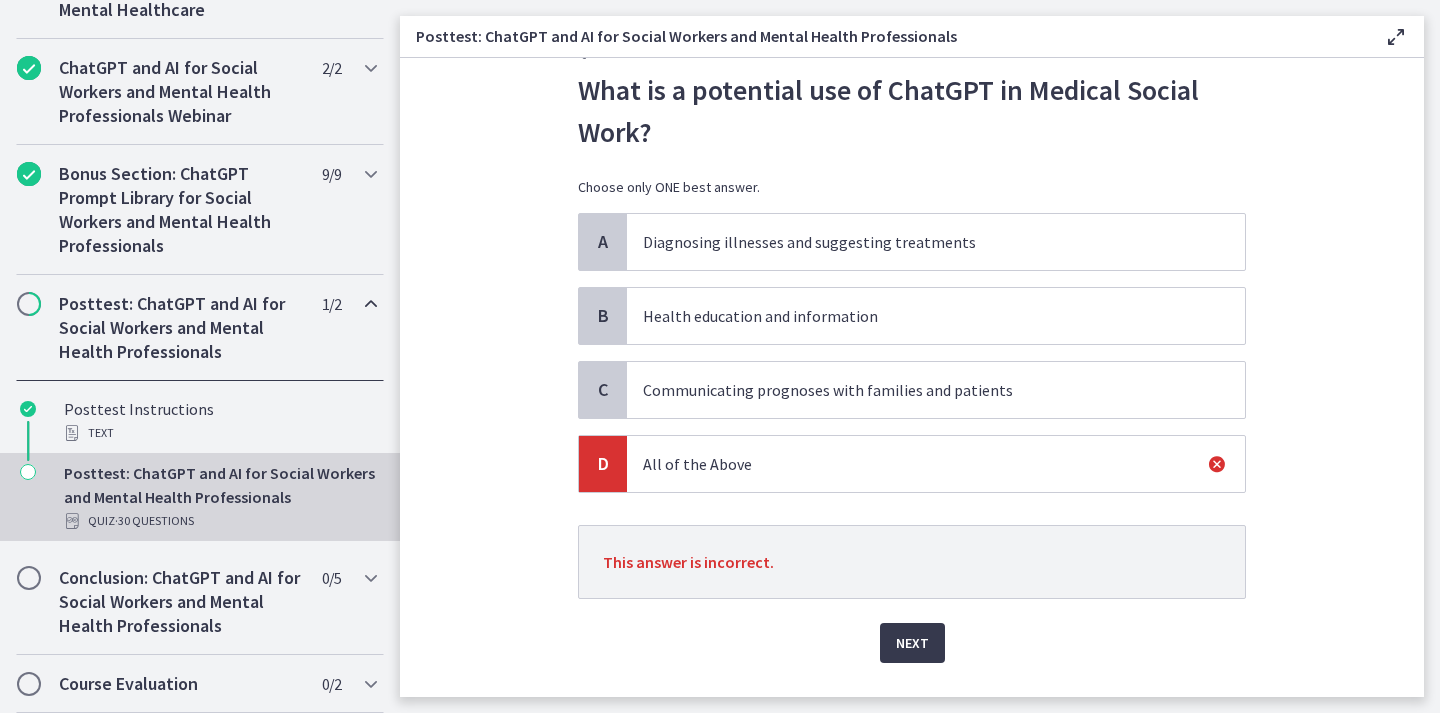 scroll, scrollTop: 99, scrollLeft: 0, axis: vertical 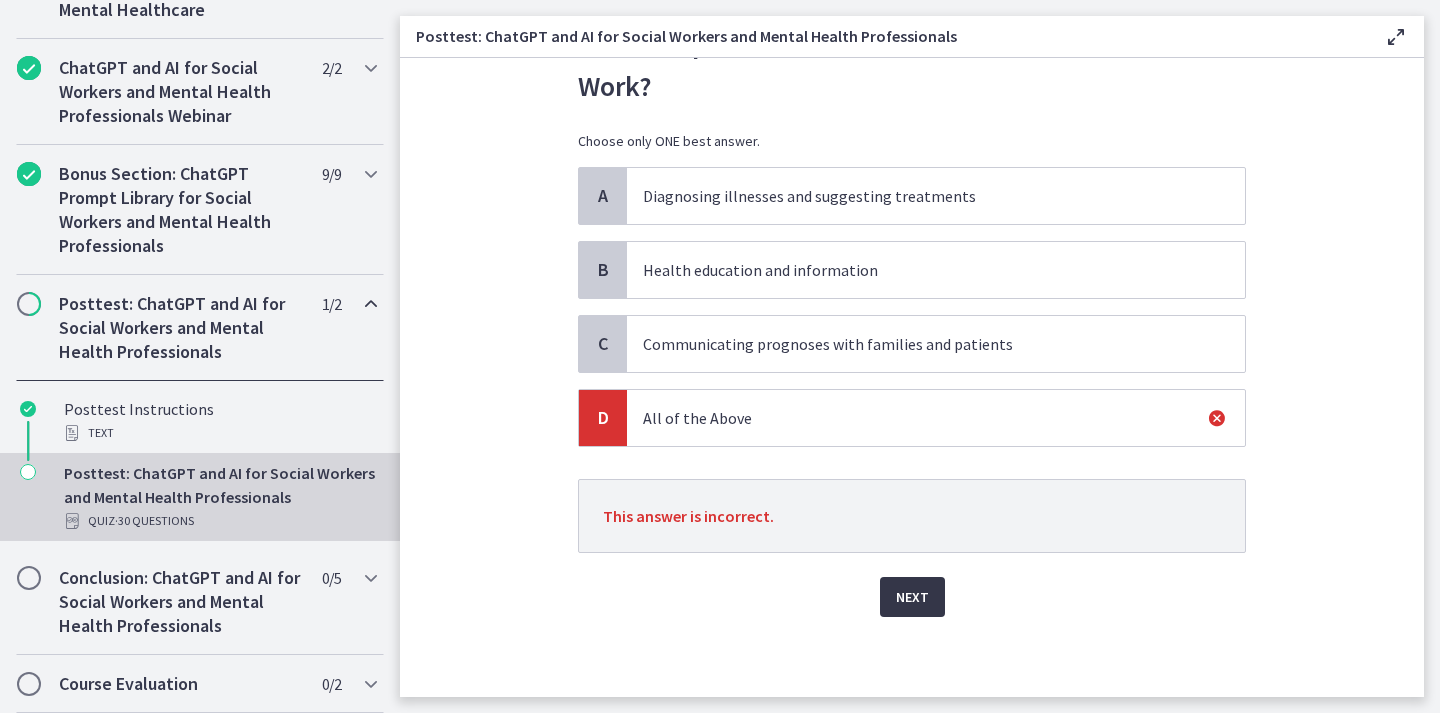 click on "Next" at bounding box center (912, 597) 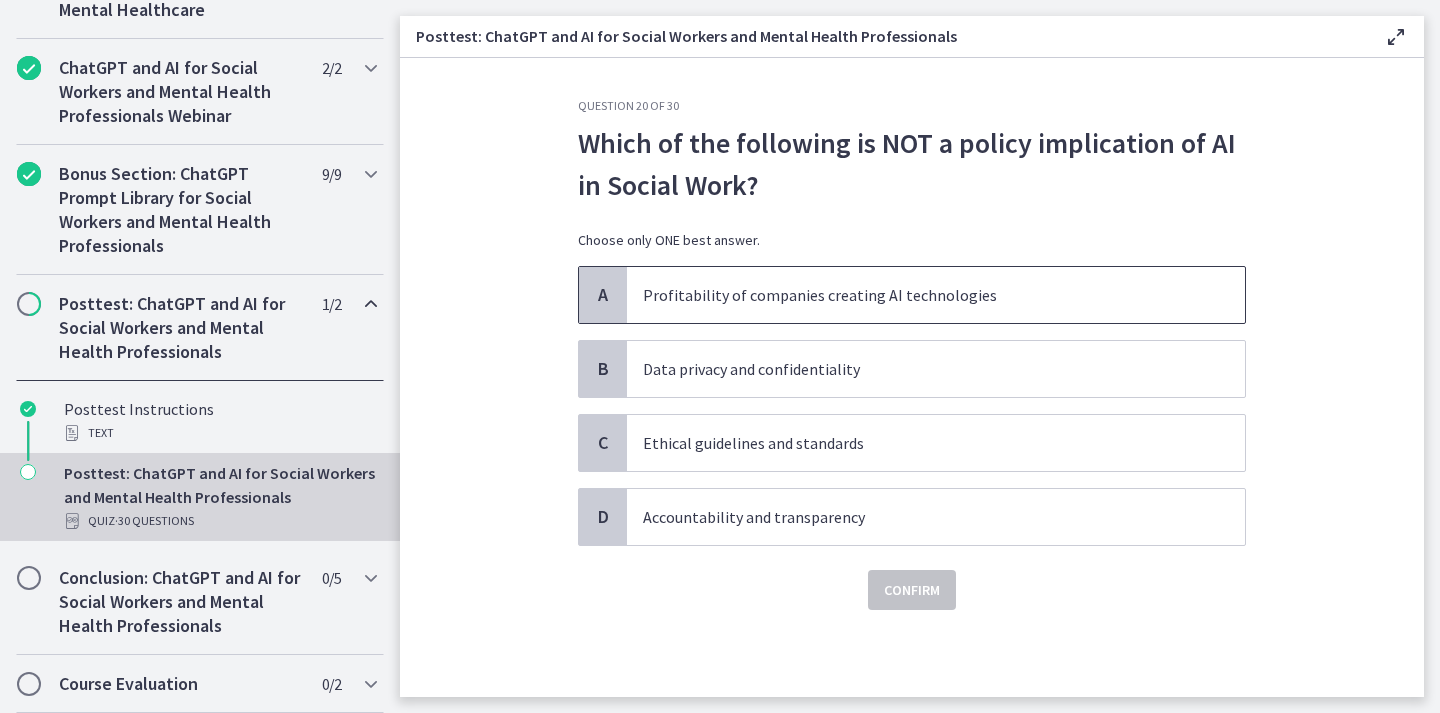 click on "Profitability of companies creating AI technologies" at bounding box center [916, 295] 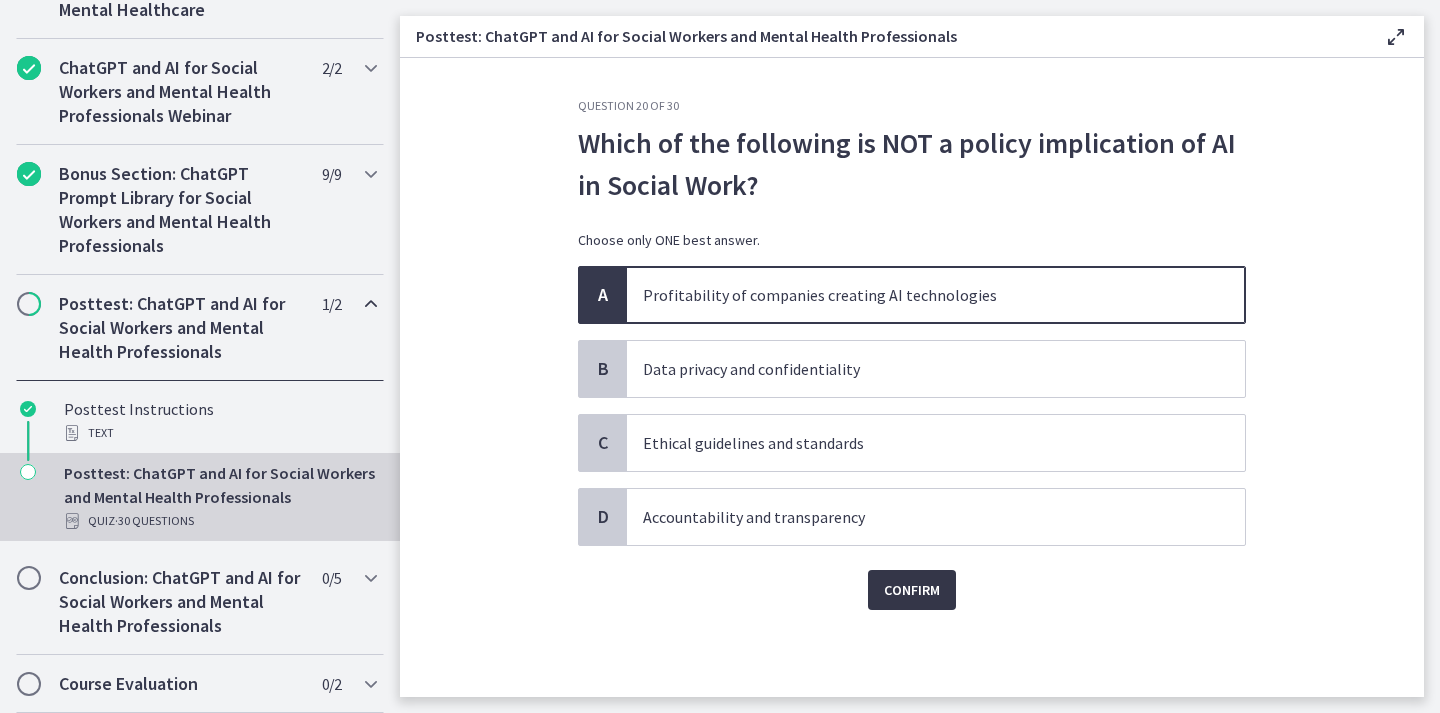 click on "Confirm" at bounding box center [912, 590] 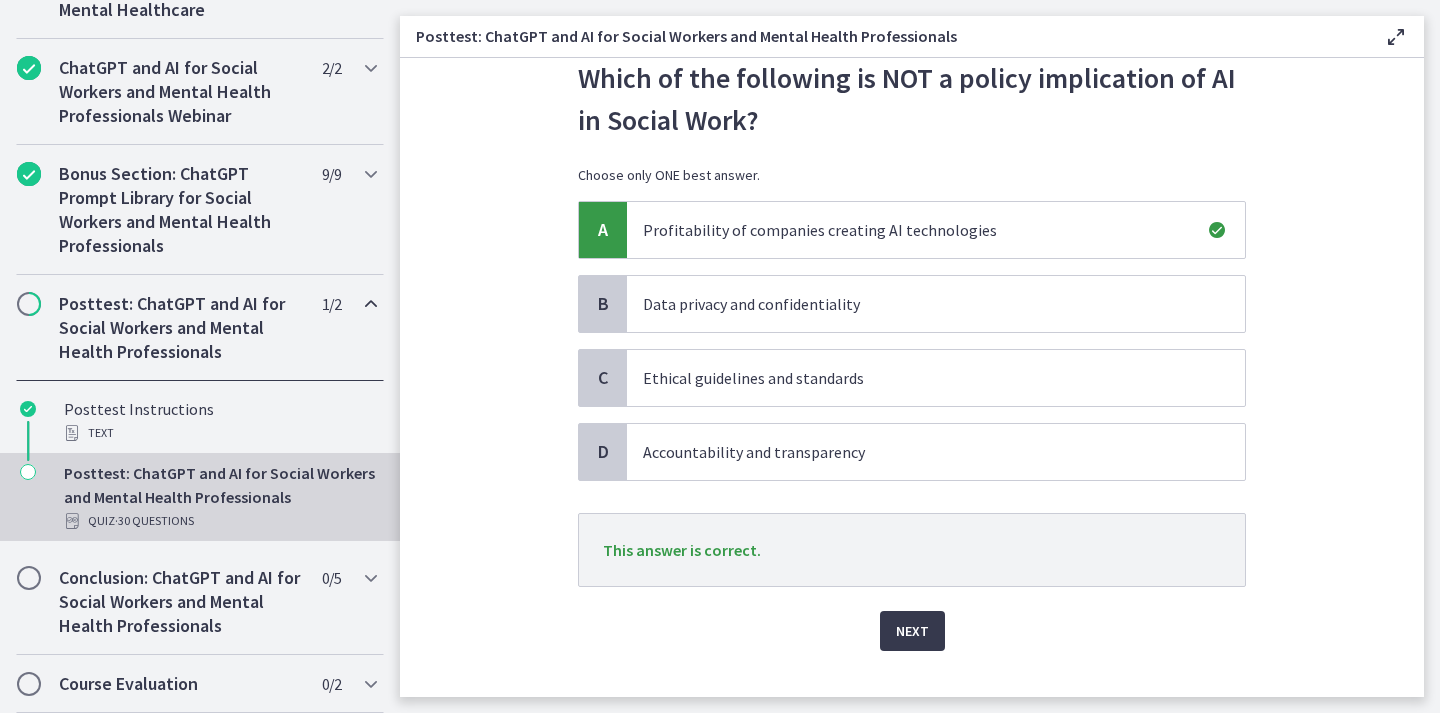 scroll, scrollTop: 99, scrollLeft: 0, axis: vertical 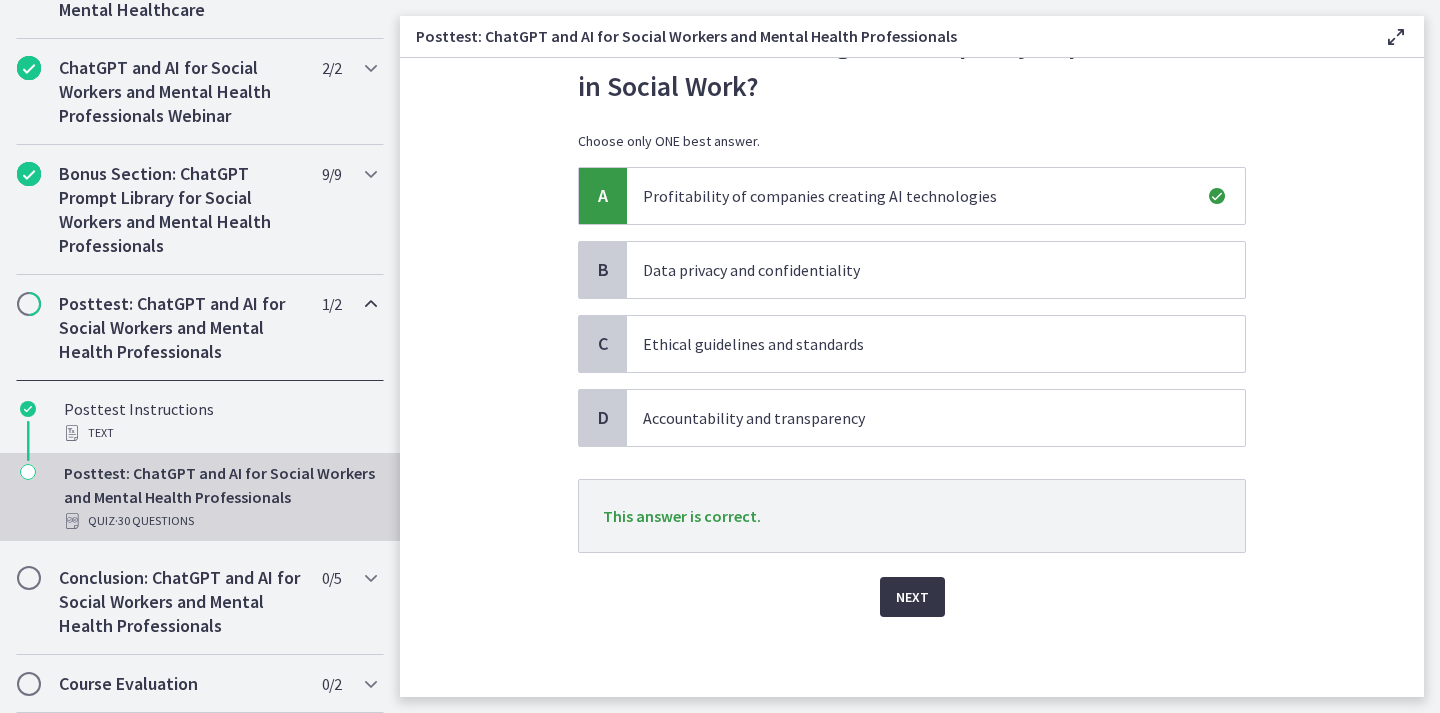 click on "Next" at bounding box center [912, 597] 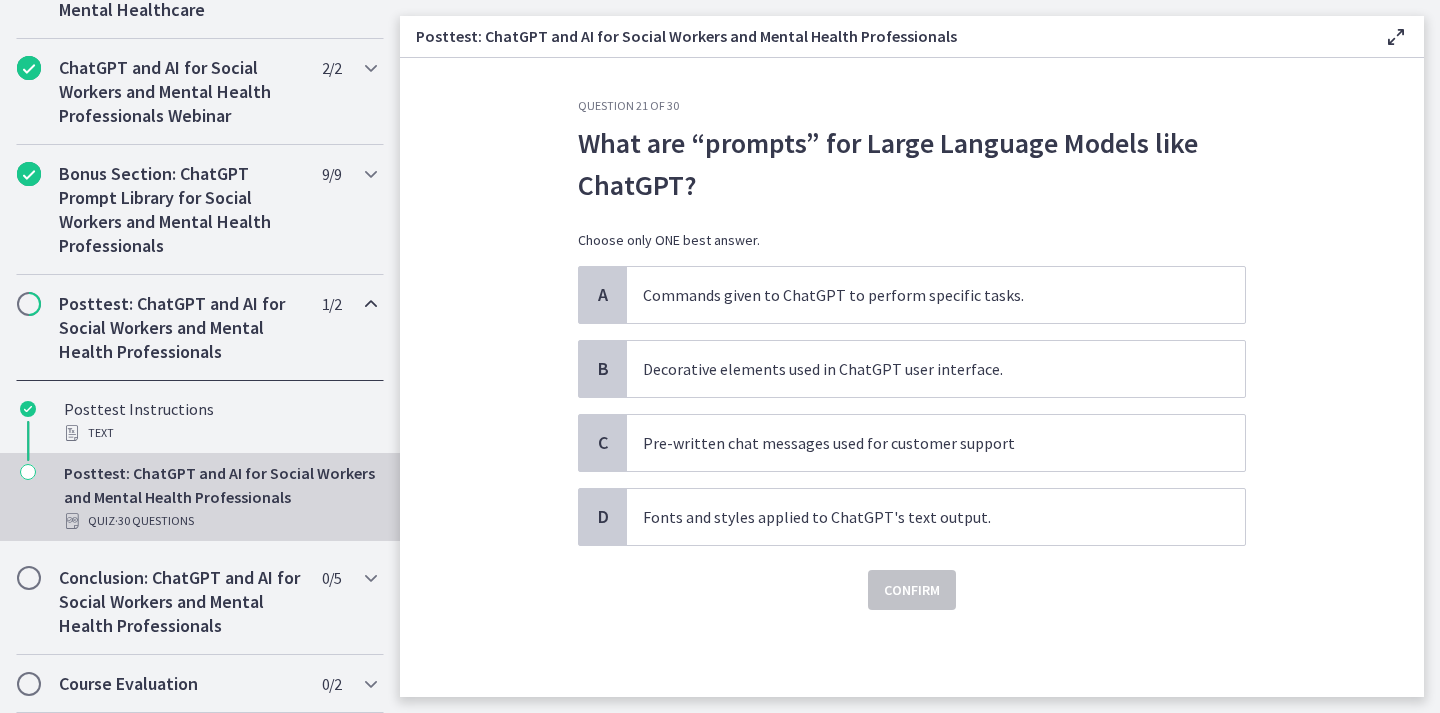 scroll, scrollTop: 0, scrollLeft: 0, axis: both 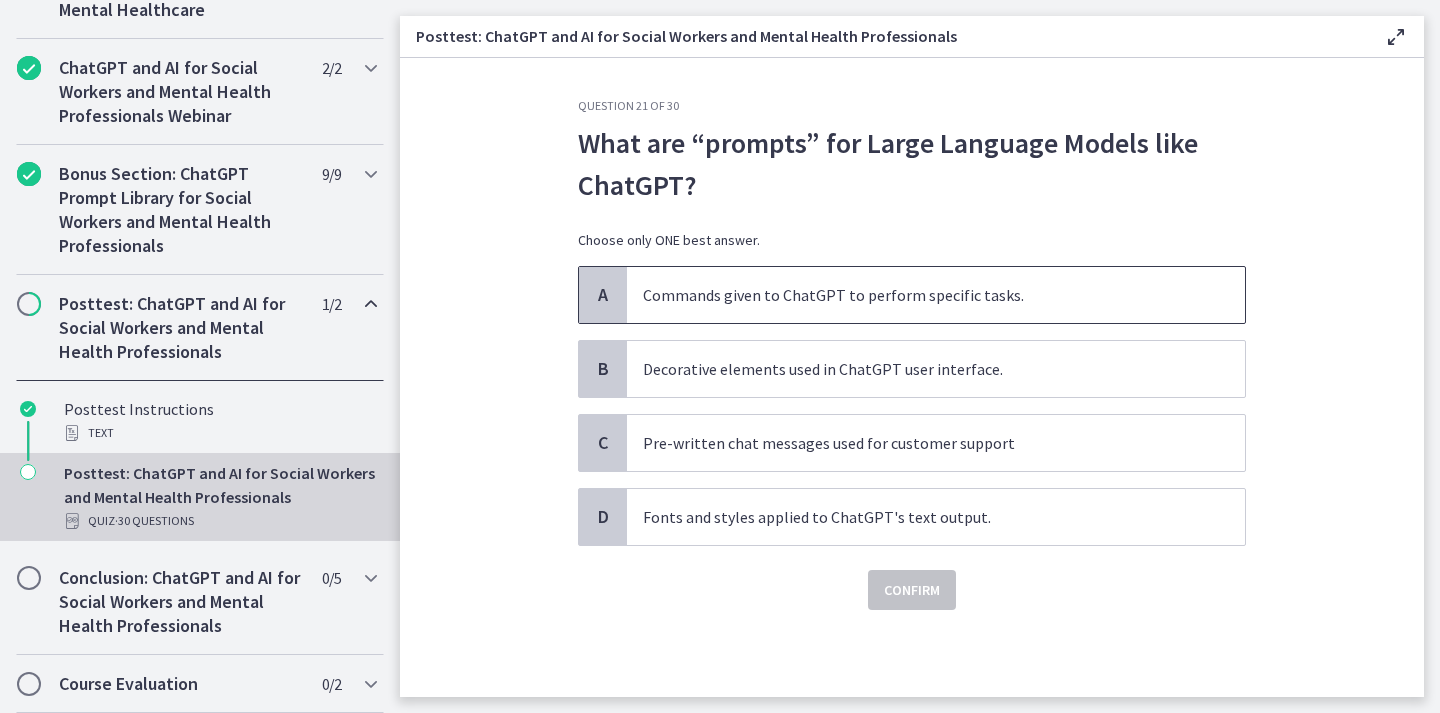 click on "Commands given to ChatGPT to perform specific tasks." at bounding box center [916, 295] 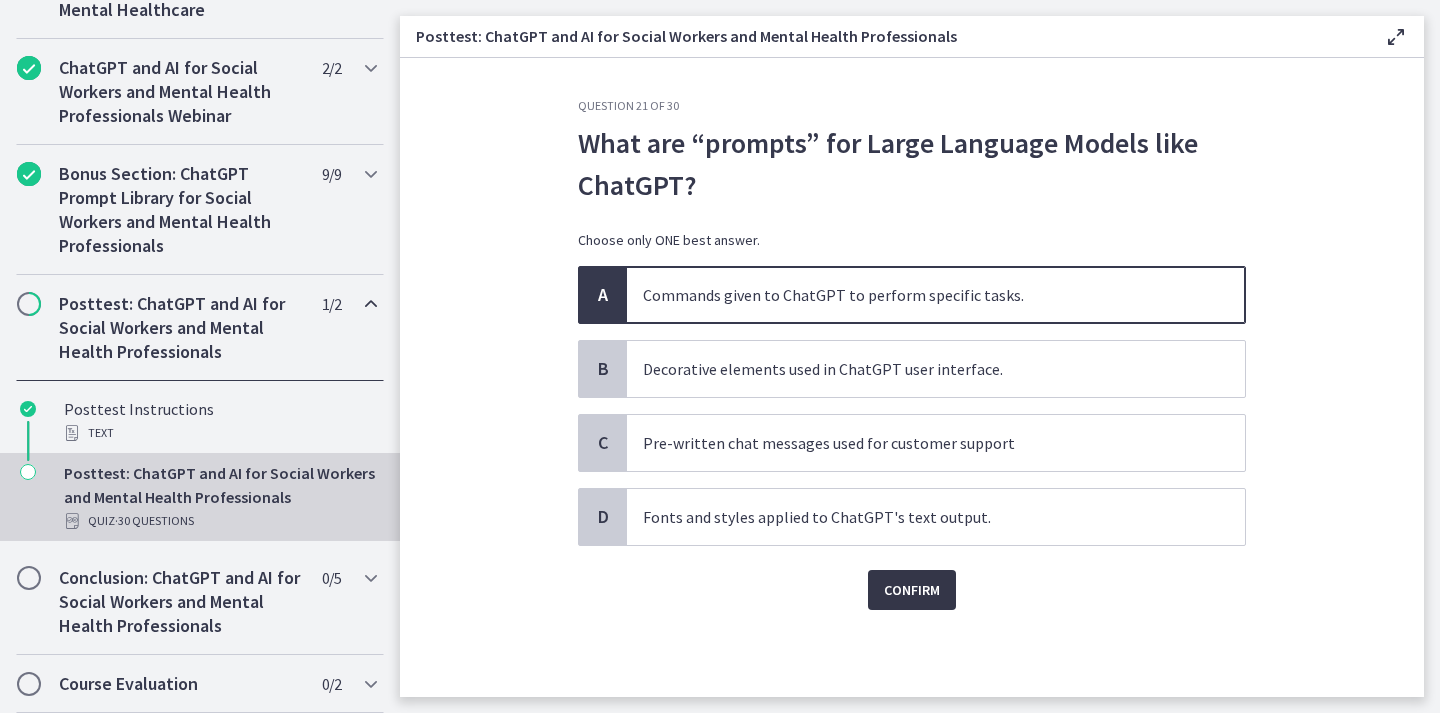 click on "Confirm" at bounding box center [912, 590] 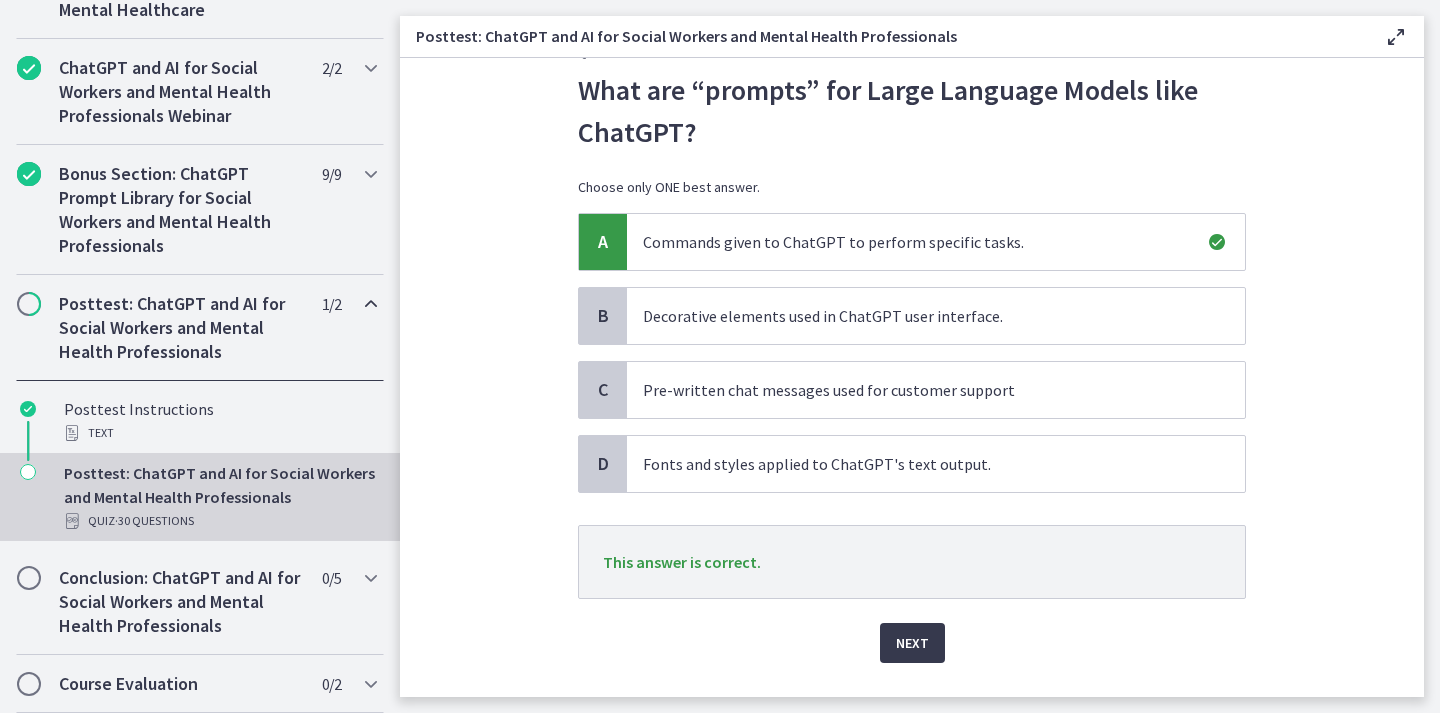 scroll, scrollTop: 99, scrollLeft: 0, axis: vertical 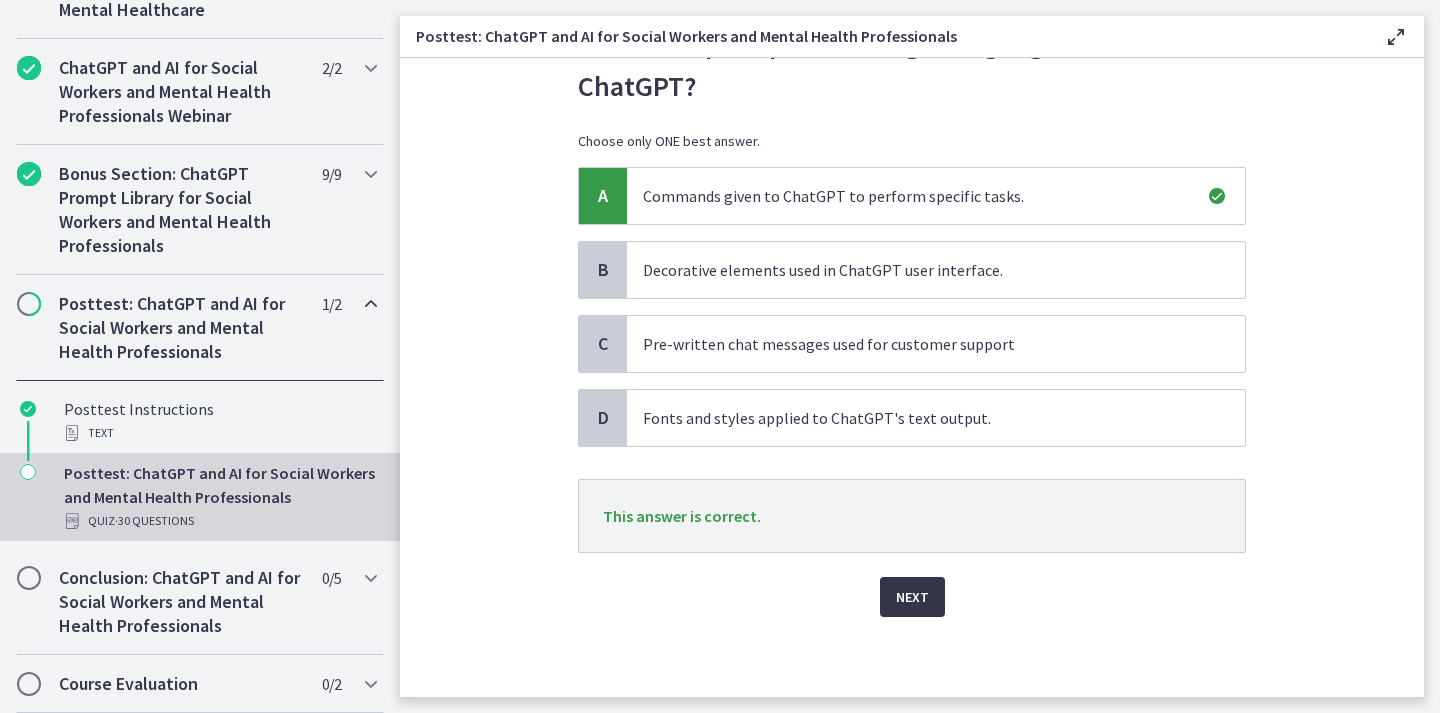 drag, startPoint x: 903, startPoint y: 589, endPoint x: 910, endPoint y: 577, distance: 13.892444 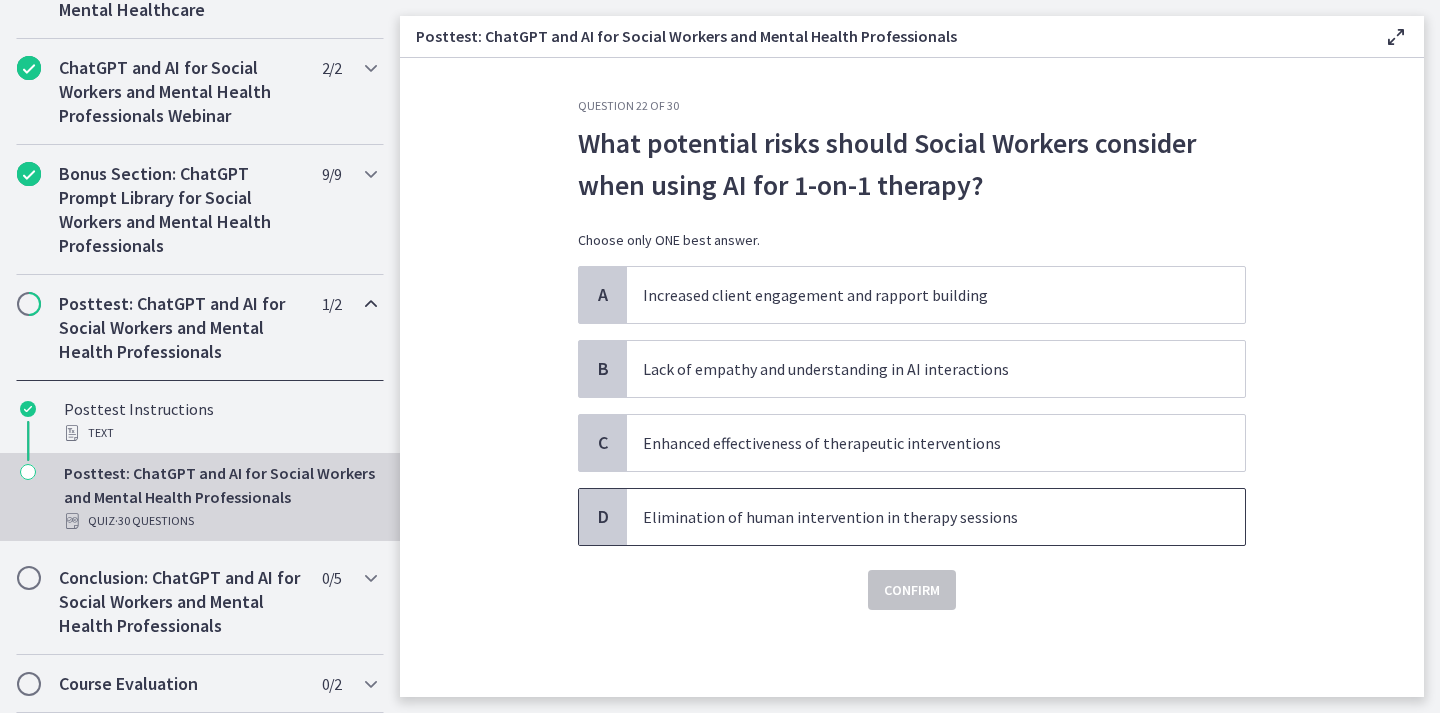 click on "Elimination of human intervention in therapy sessions" at bounding box center [916, 517] 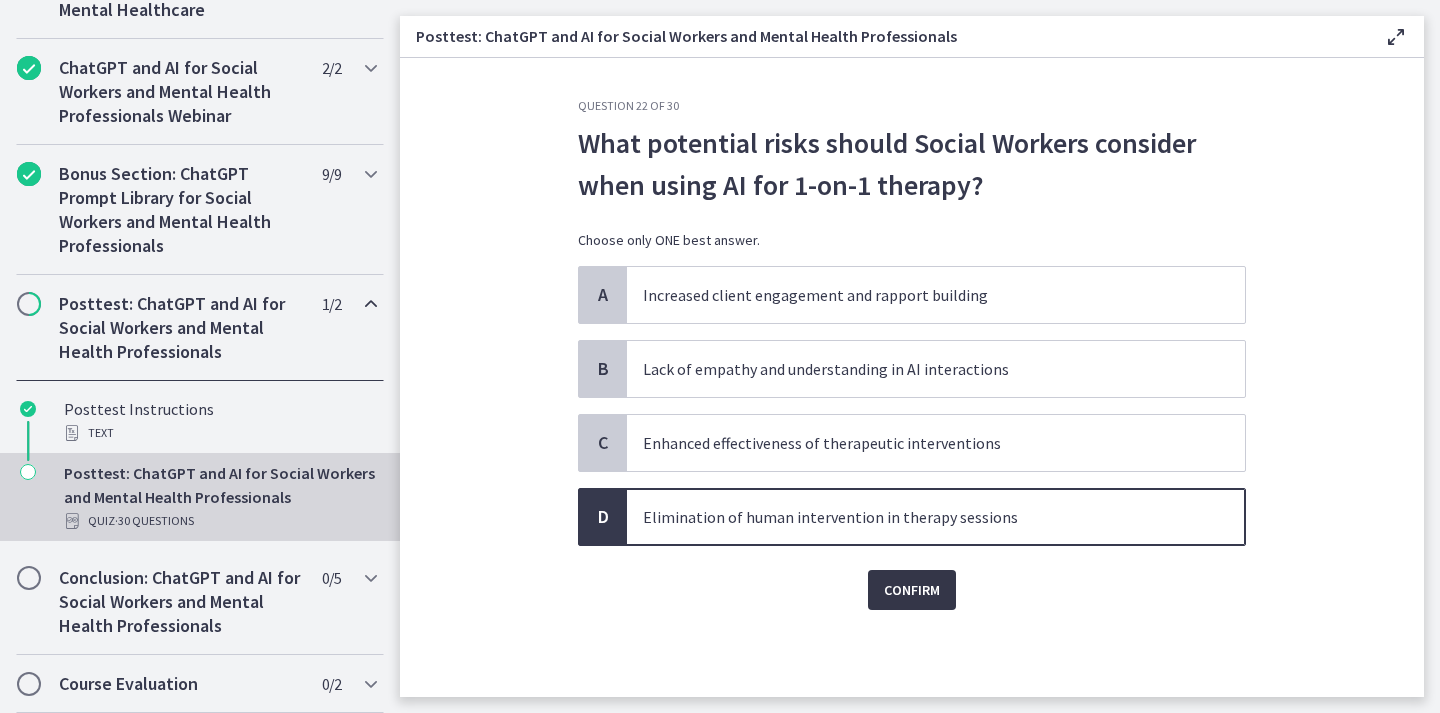 click on "Confirm" at bounding box center [912, 590] 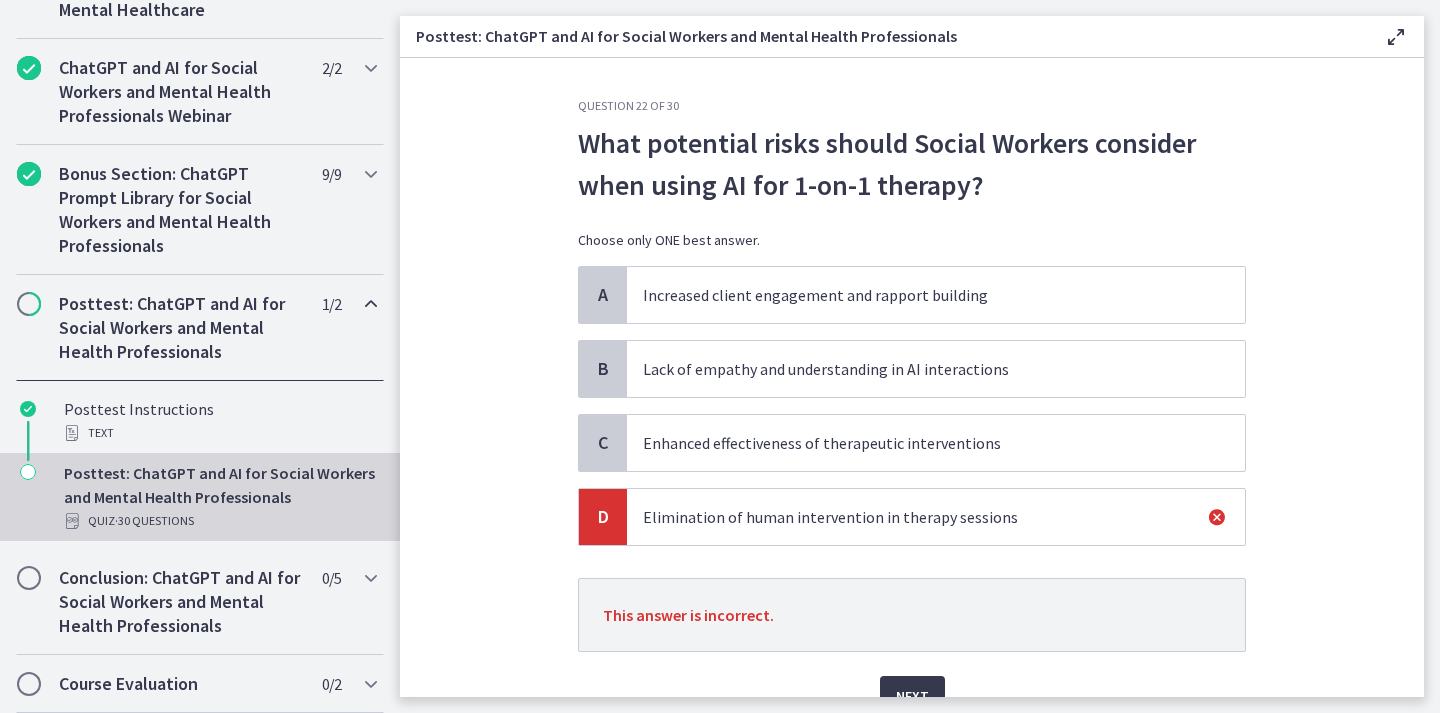 scroll, scrollTop: 99, scrollLeft: 0, axis: vertical 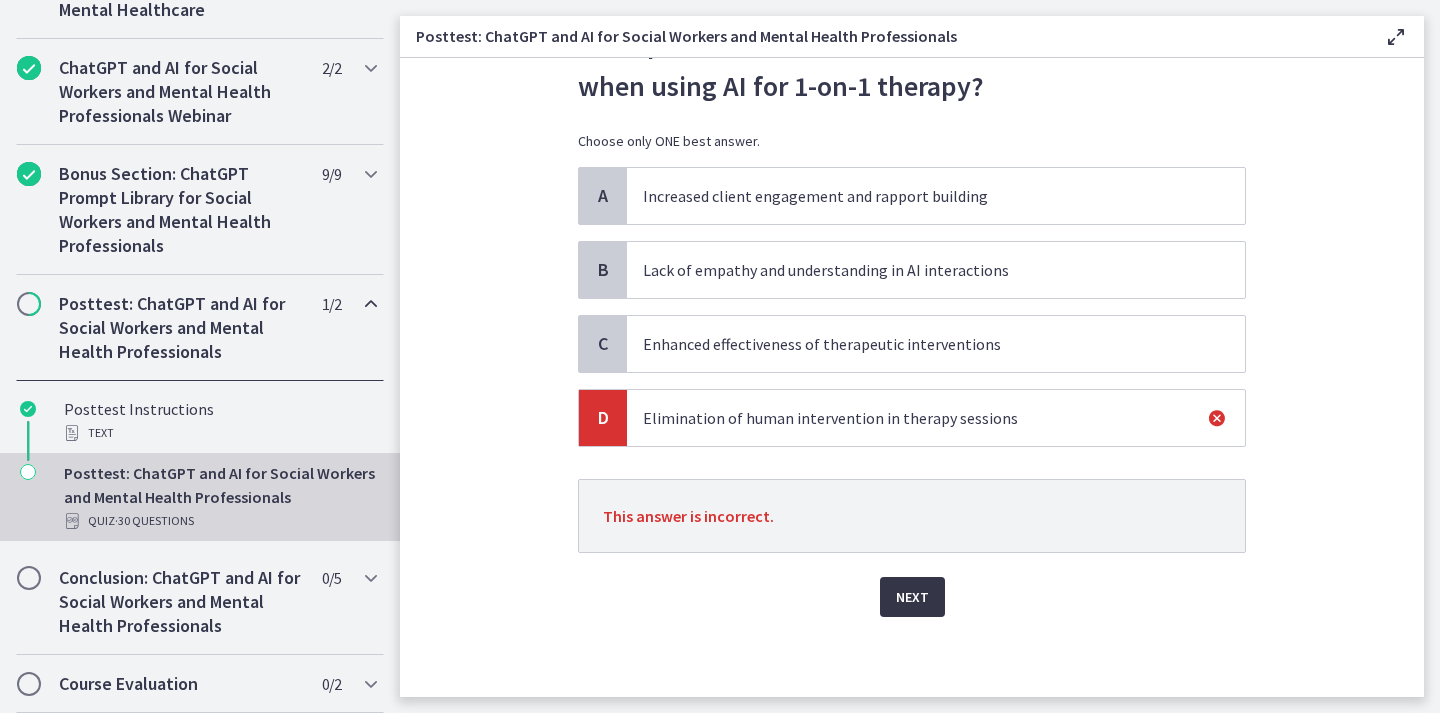 click on "Next" at bounding box center [912, 597] 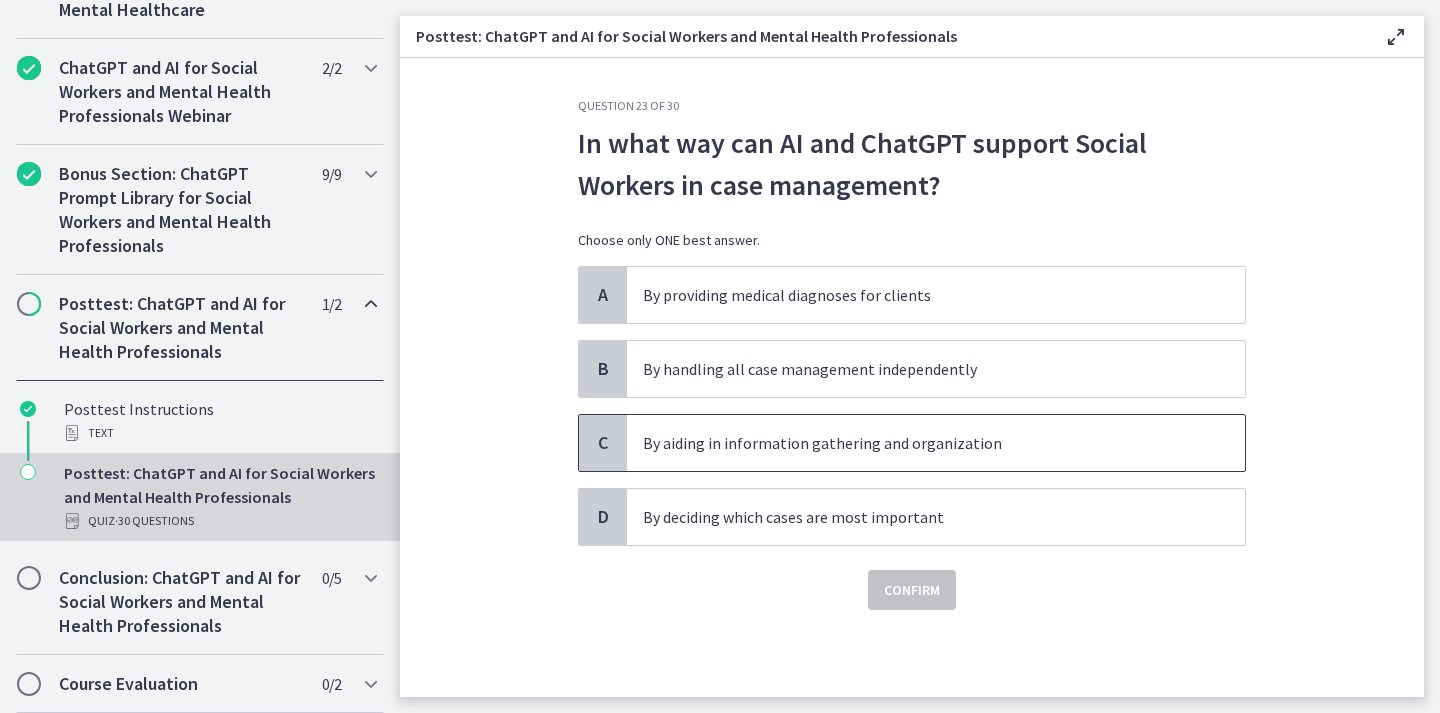 click on "By aiding in information gathering and organization" at bounding box center [916, 443] 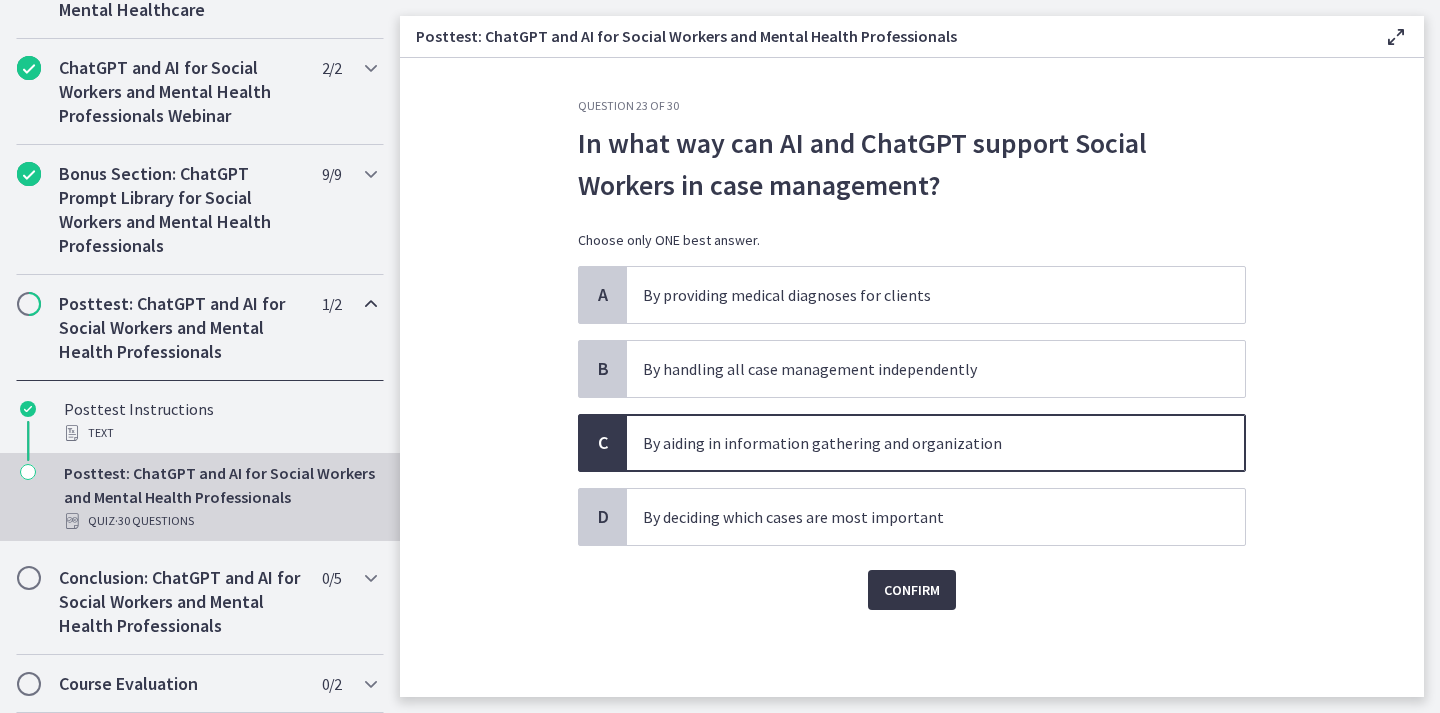 click on "Confirm" at bounding box center [912, 590] 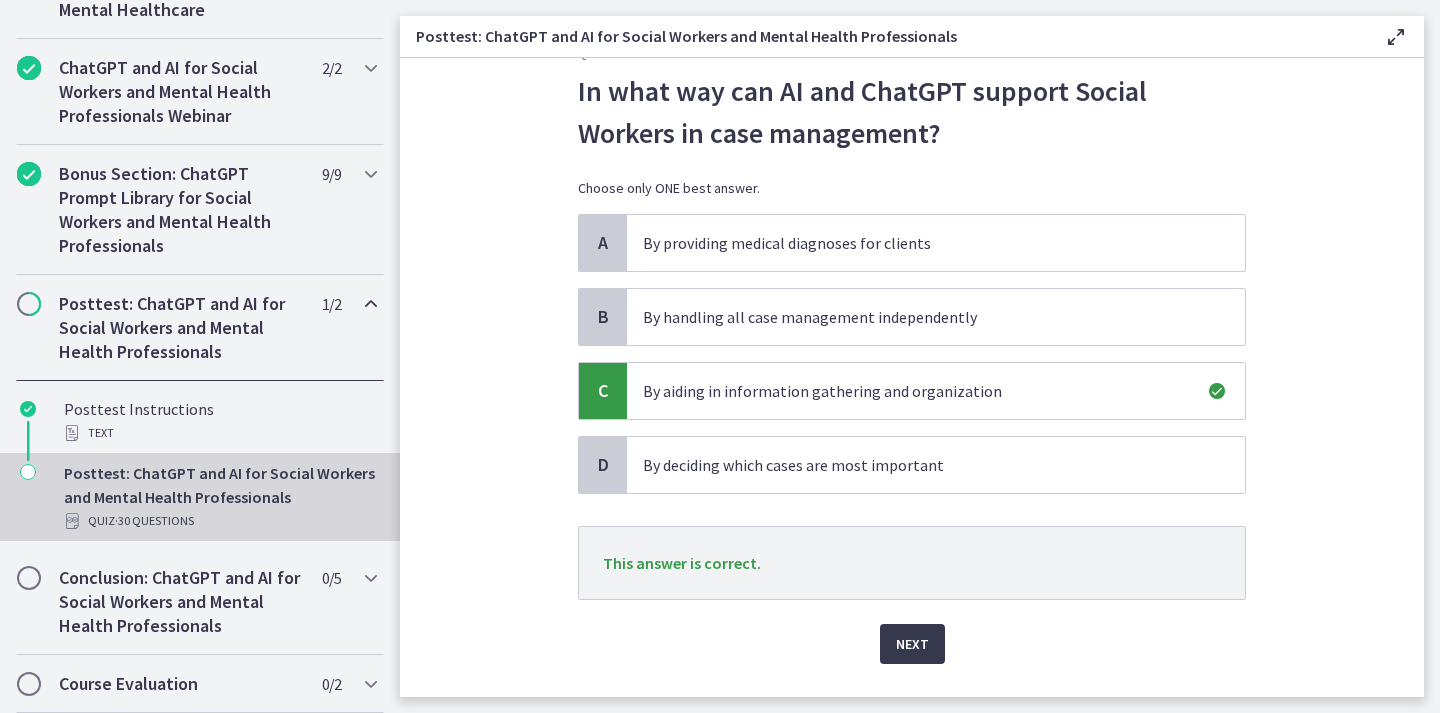 scroll, scrollTop: 99, scrollLeft: 0, axis: vertical 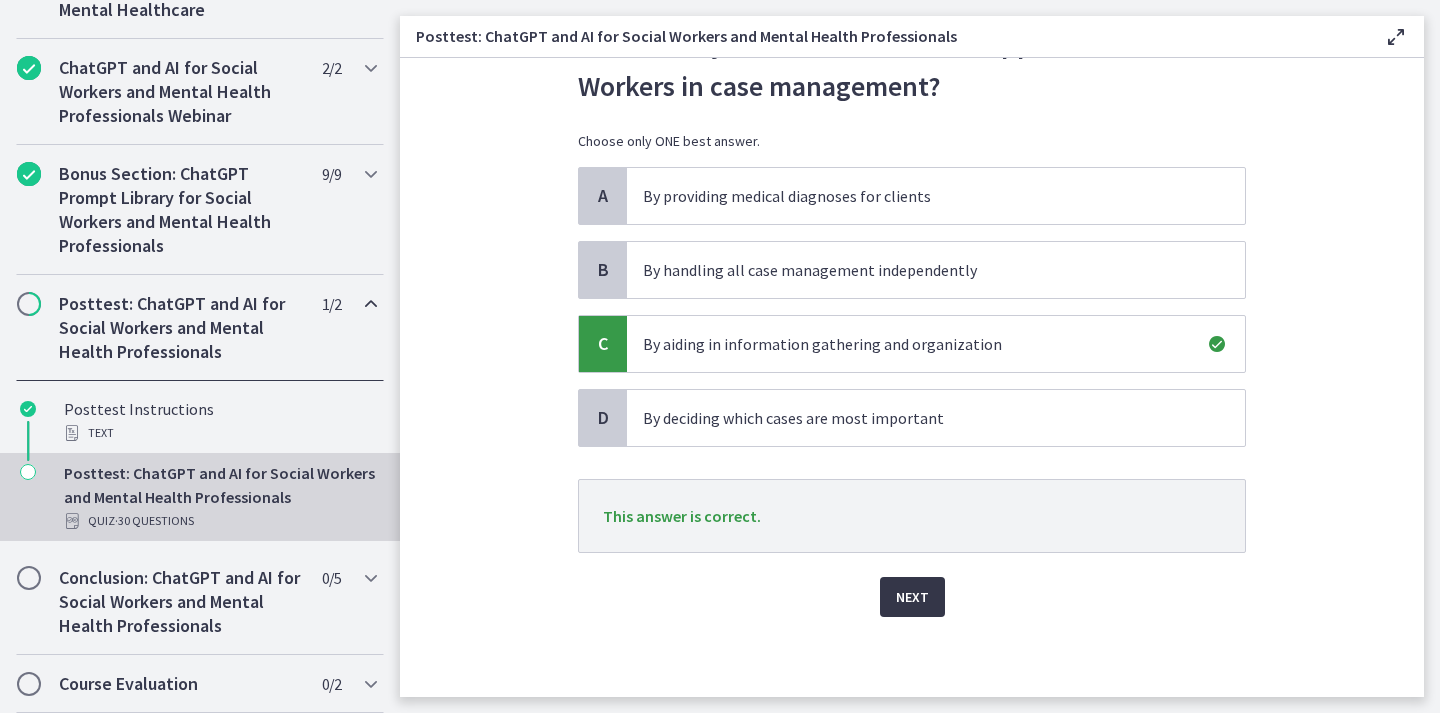 click on "Next" at bounding box center [912, 597] 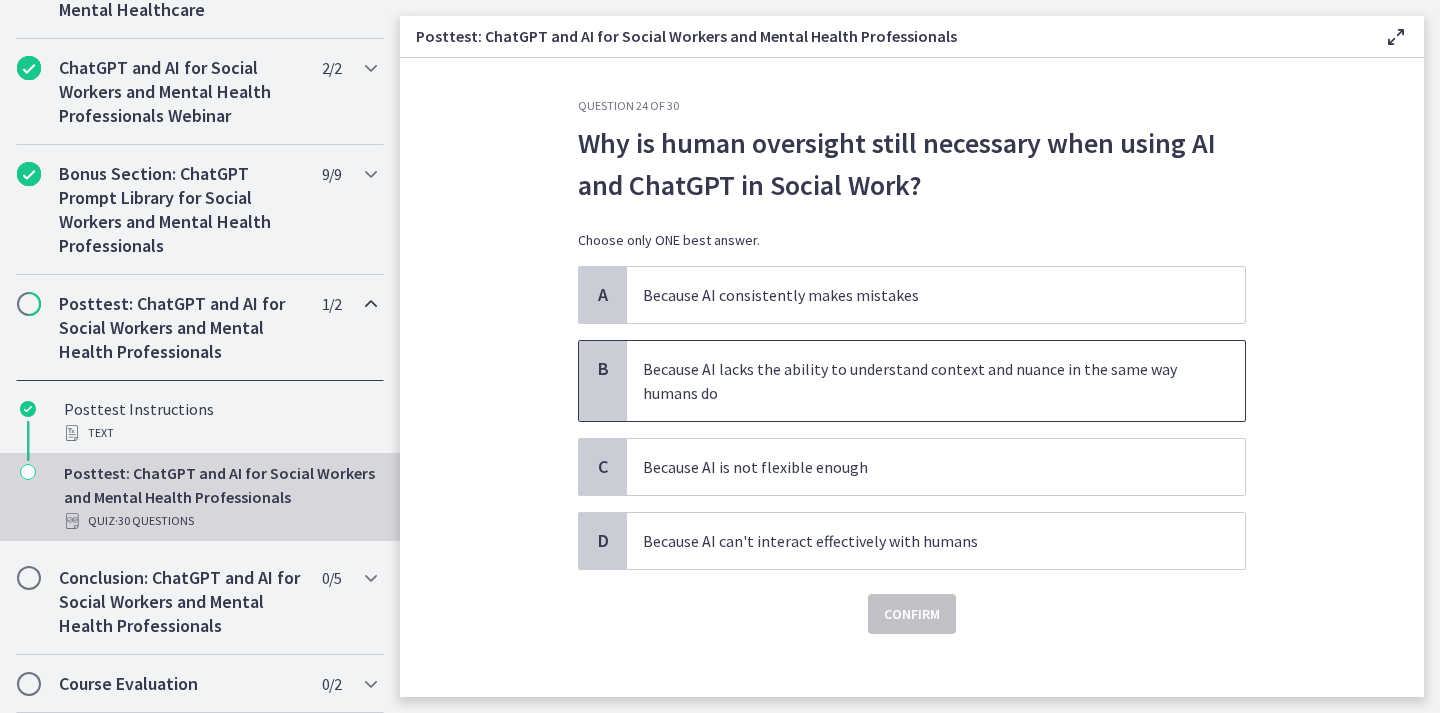 click on "Because AI lacks the ability to understand context and nuance in the same way humans do" at bounding box center [916, 381] 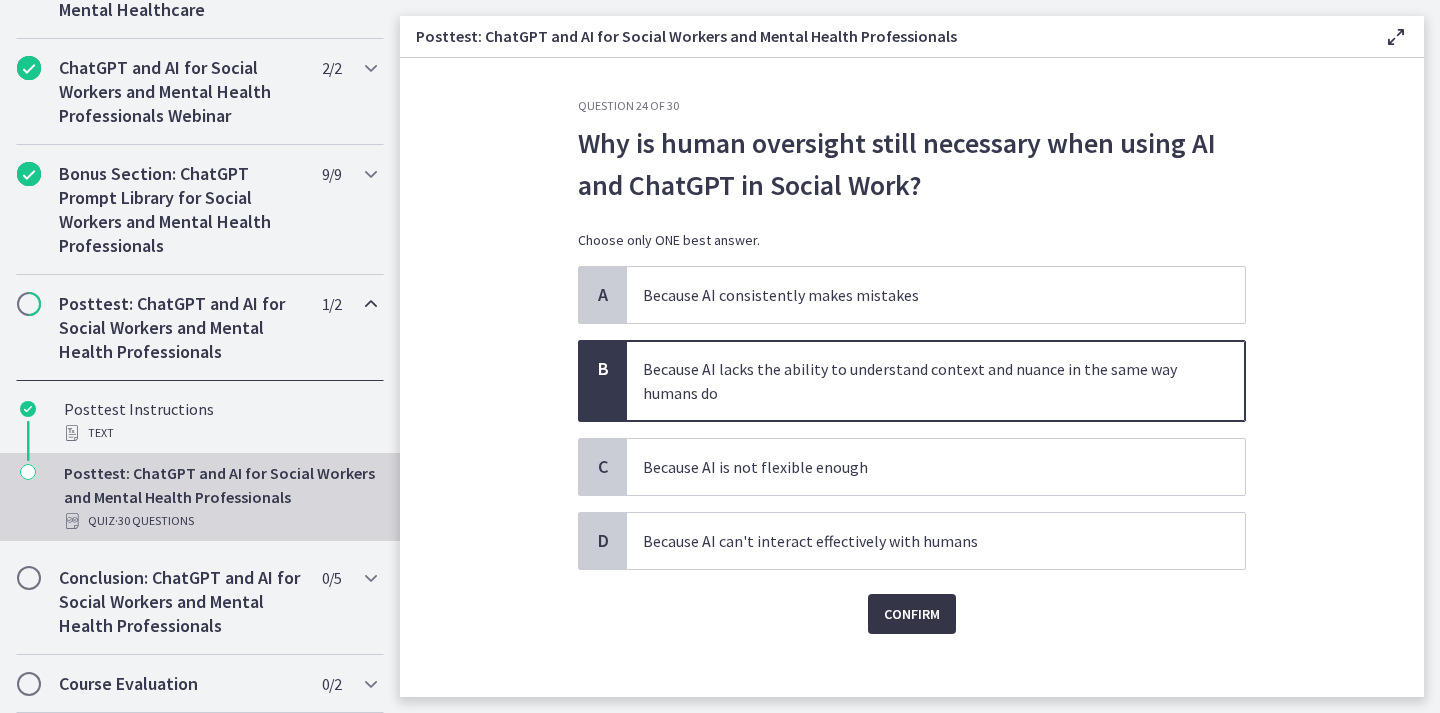click on "Confirm" at bounding box center [912, 614] 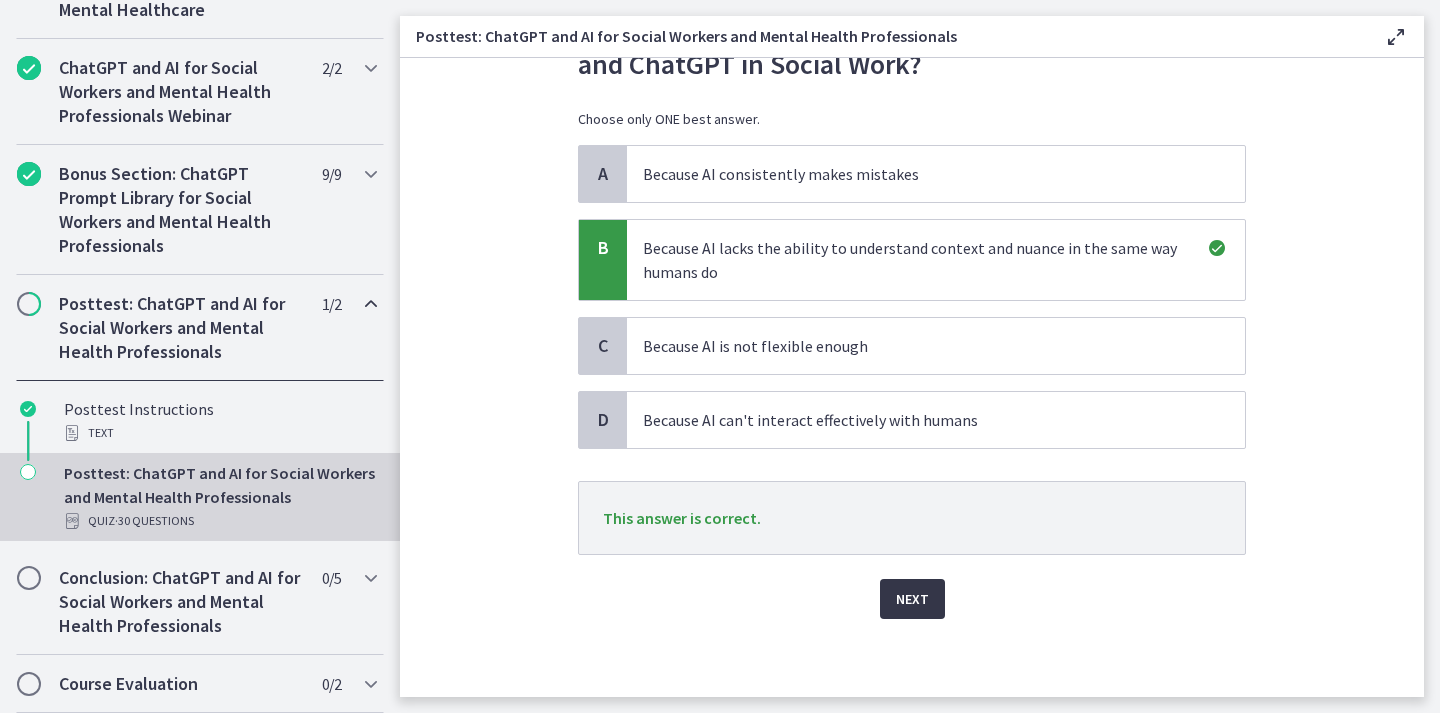 scroll, scrollTop: 123, scrollLeft: 0, axis: vertical 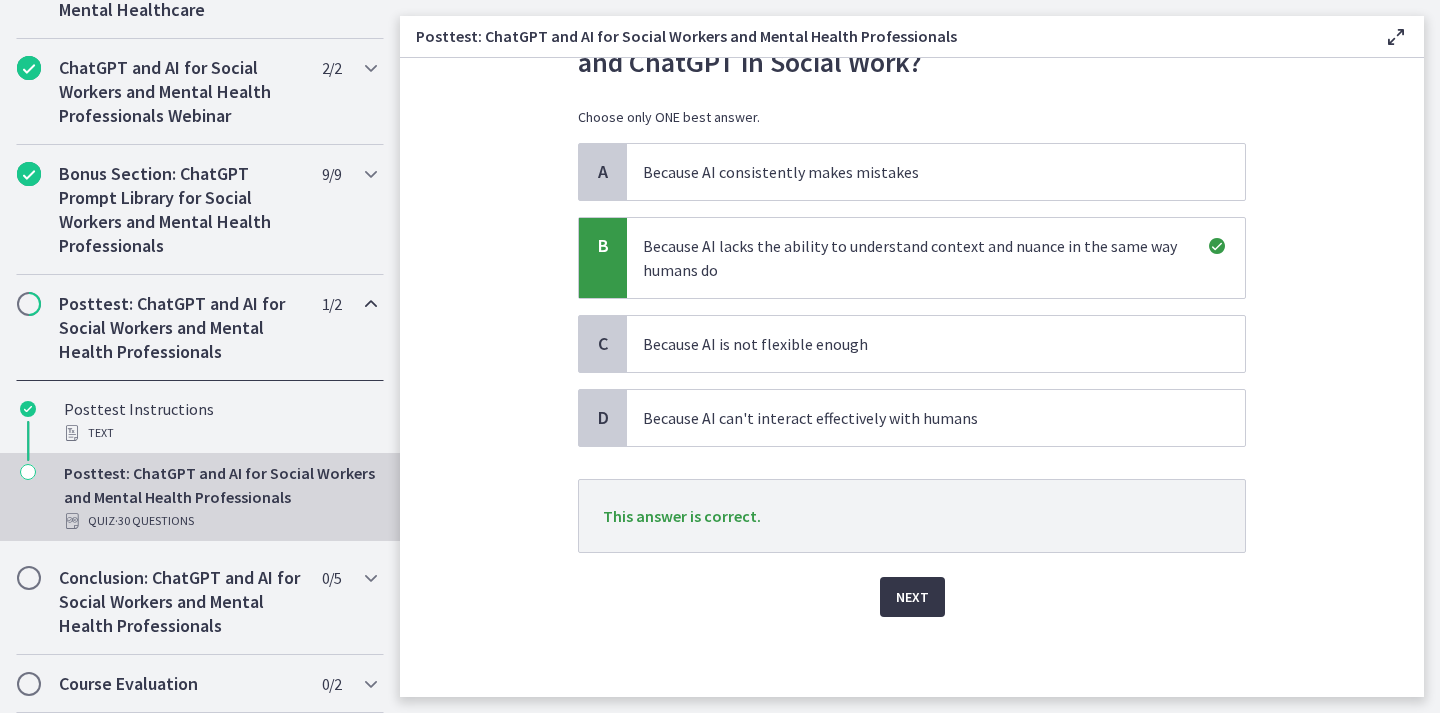 click on "Next" at bounding box center [912, 597] 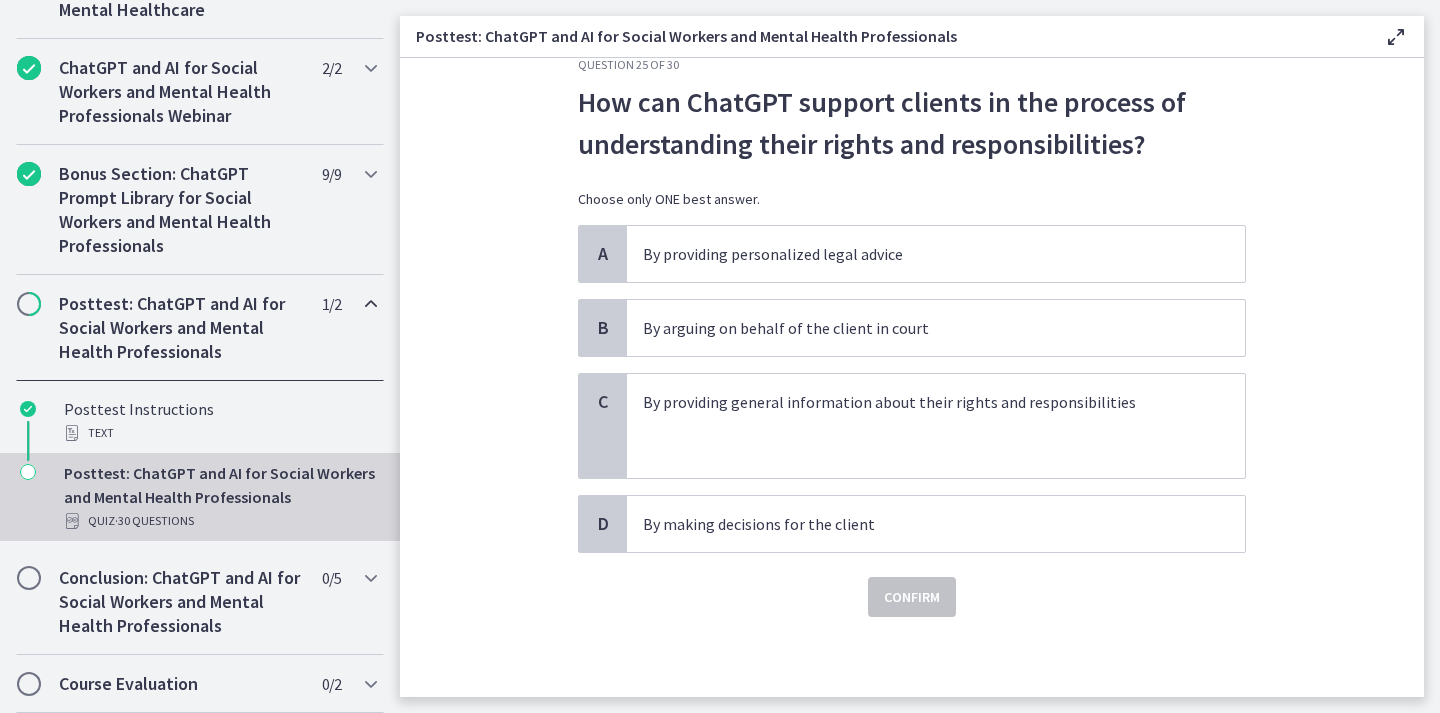 scroll, scrollTop: 0, scrollLeft: 0, axis: both 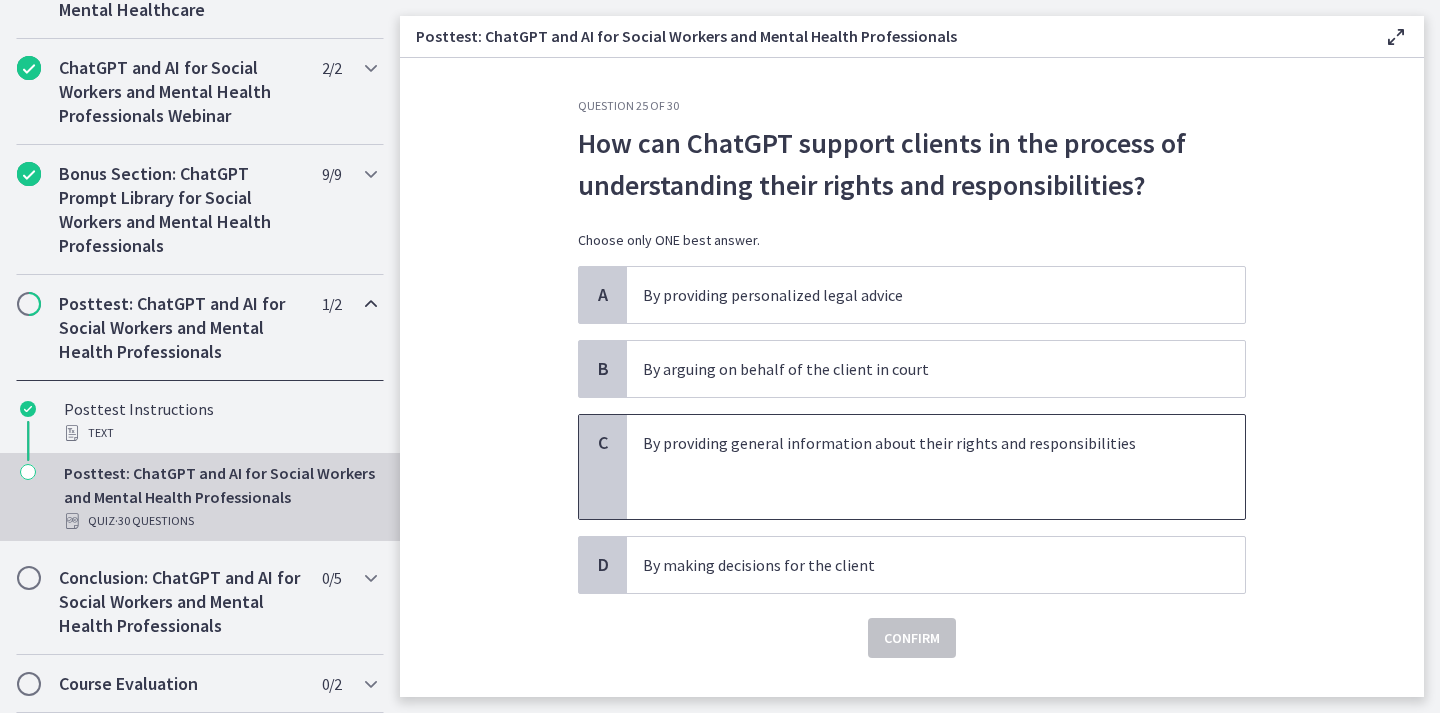 click at bounding box center [916, 467] 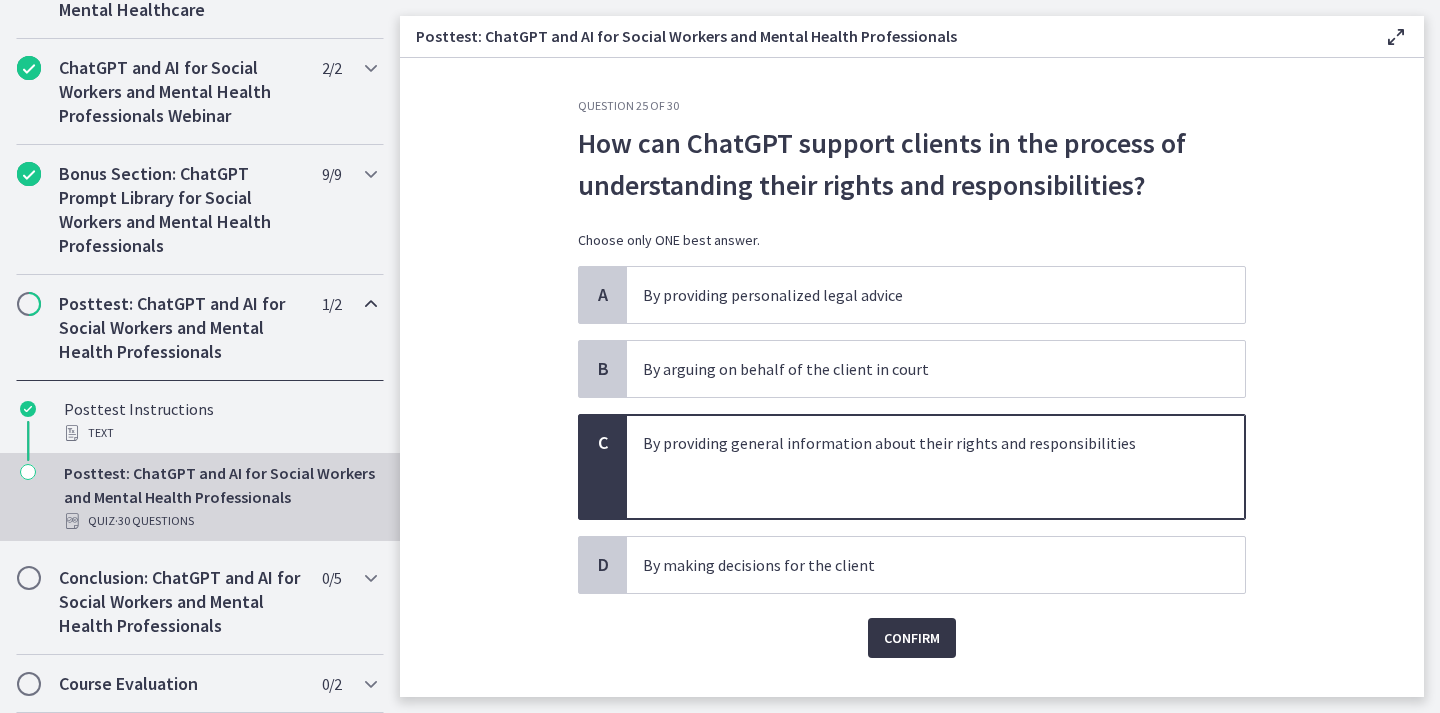 click on "Confirm" at bounding box center [912, 638] 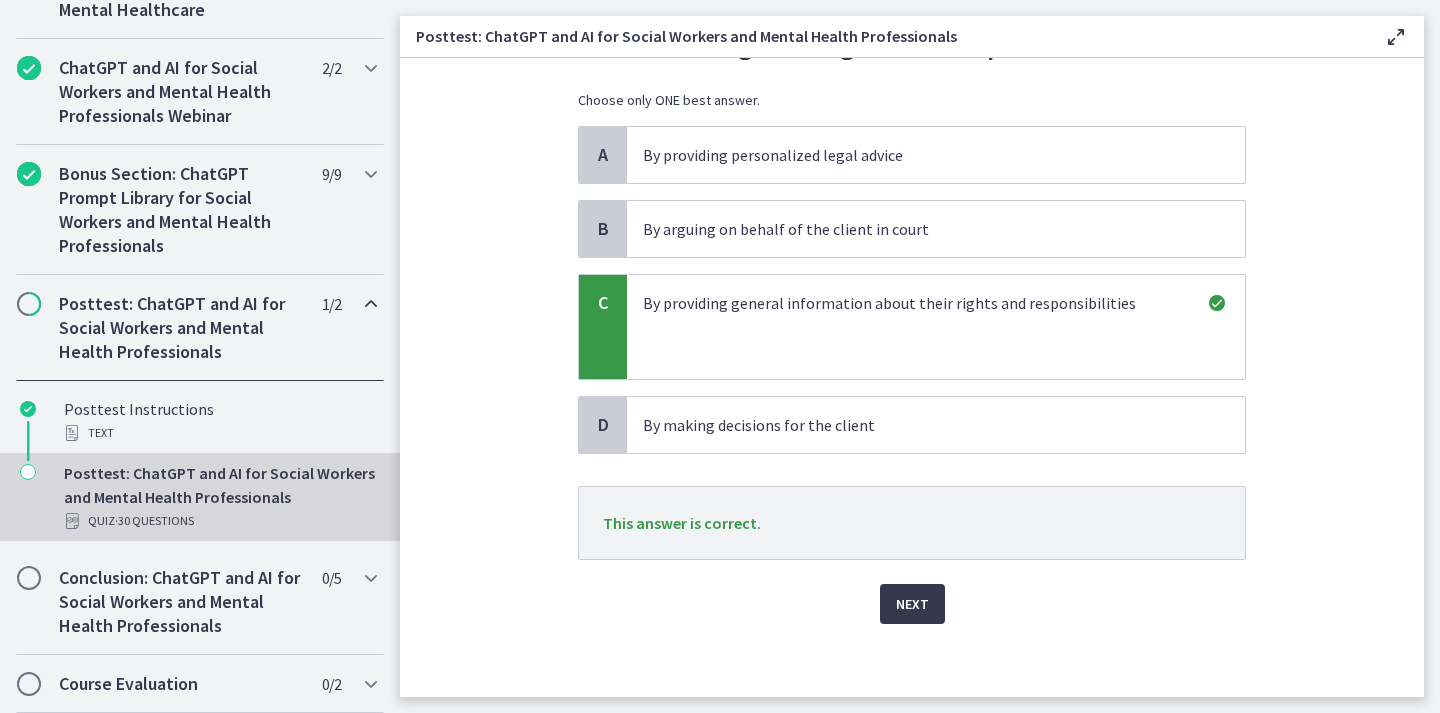 scroll, scrollTop: 147, scrollLeft: 0, axis: vertical 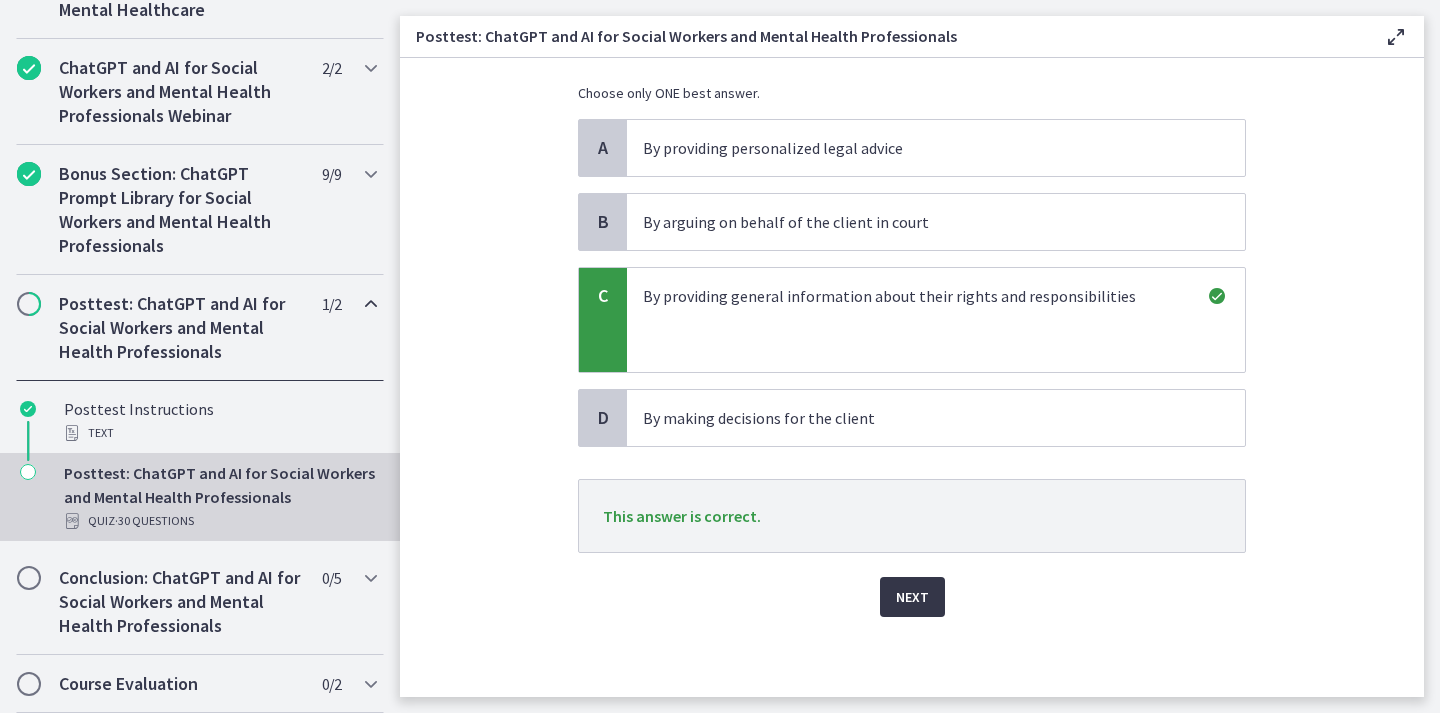 click on "Next" at bounding box center (912, 597) 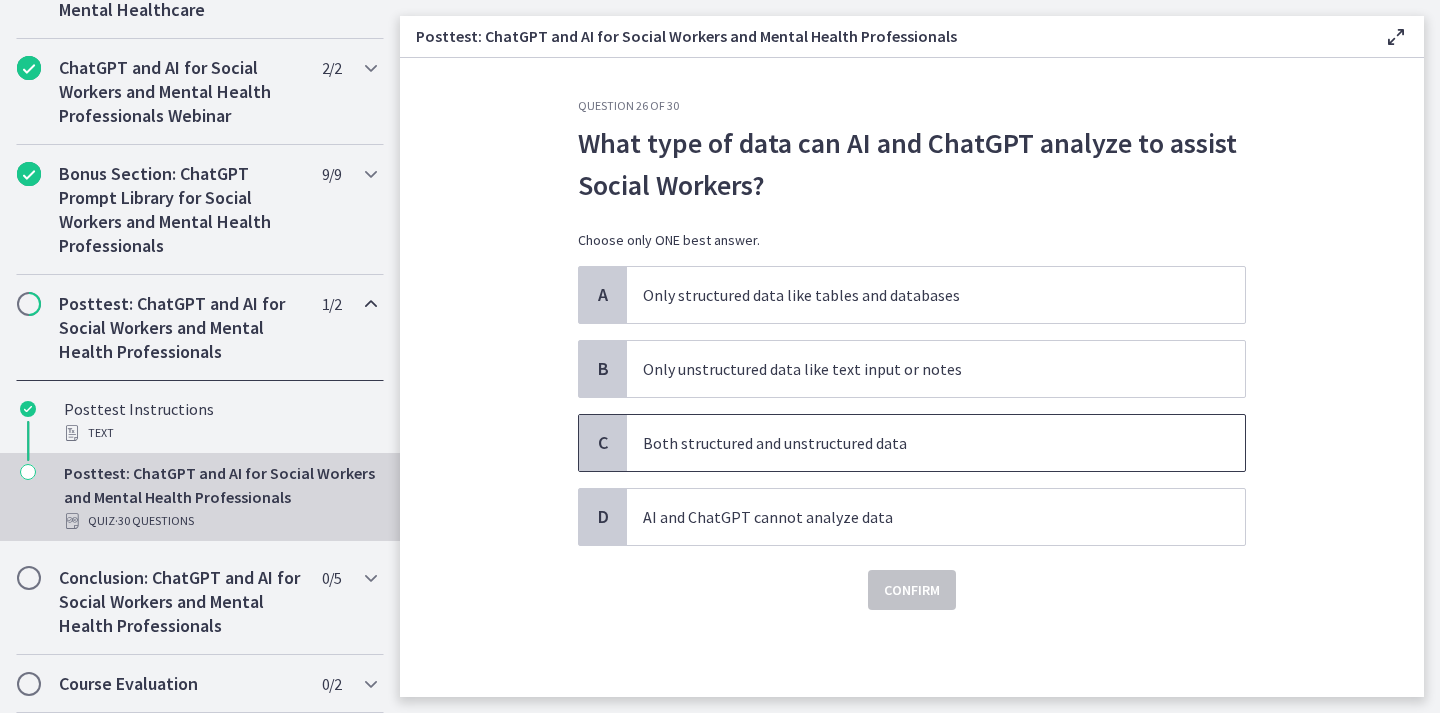click on "Both structured and unstructured data" at bounding box center [916, 443] 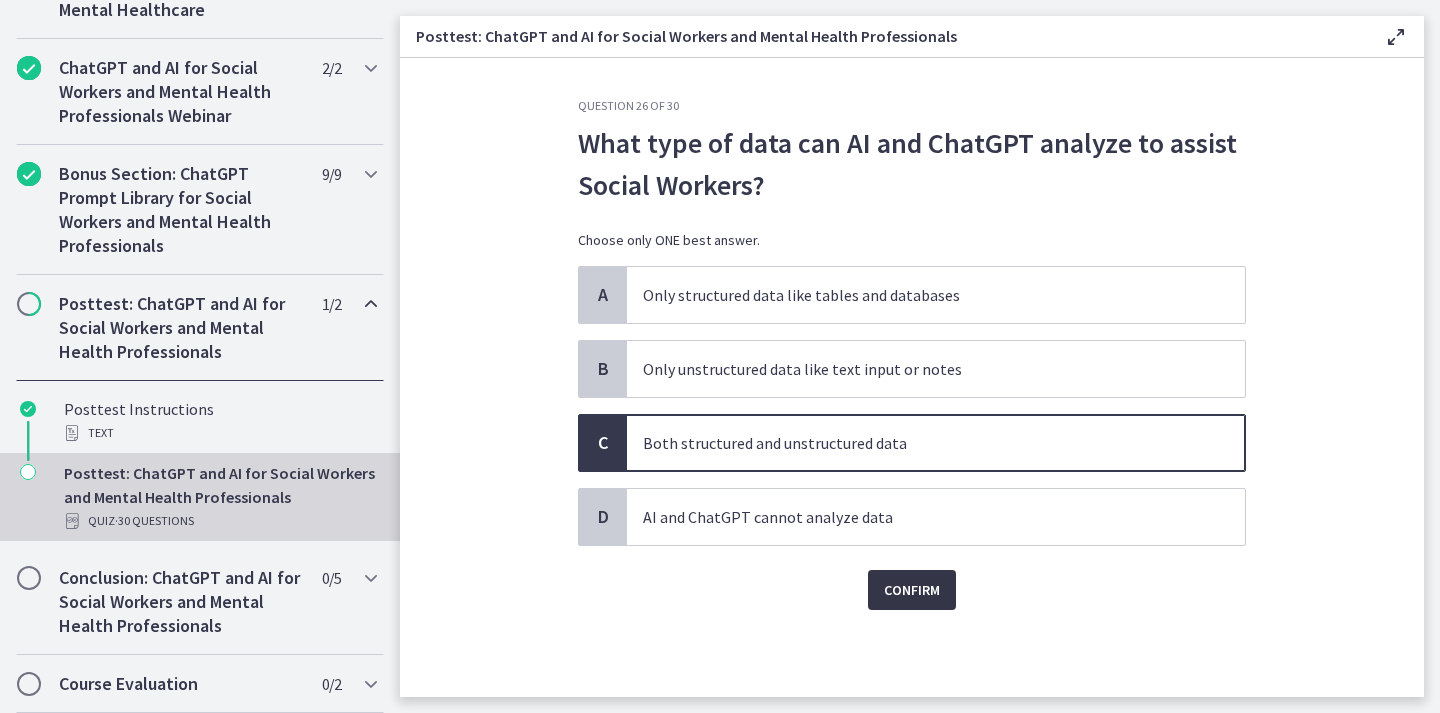 click on "Confirm" at bounding box center (912, 590) 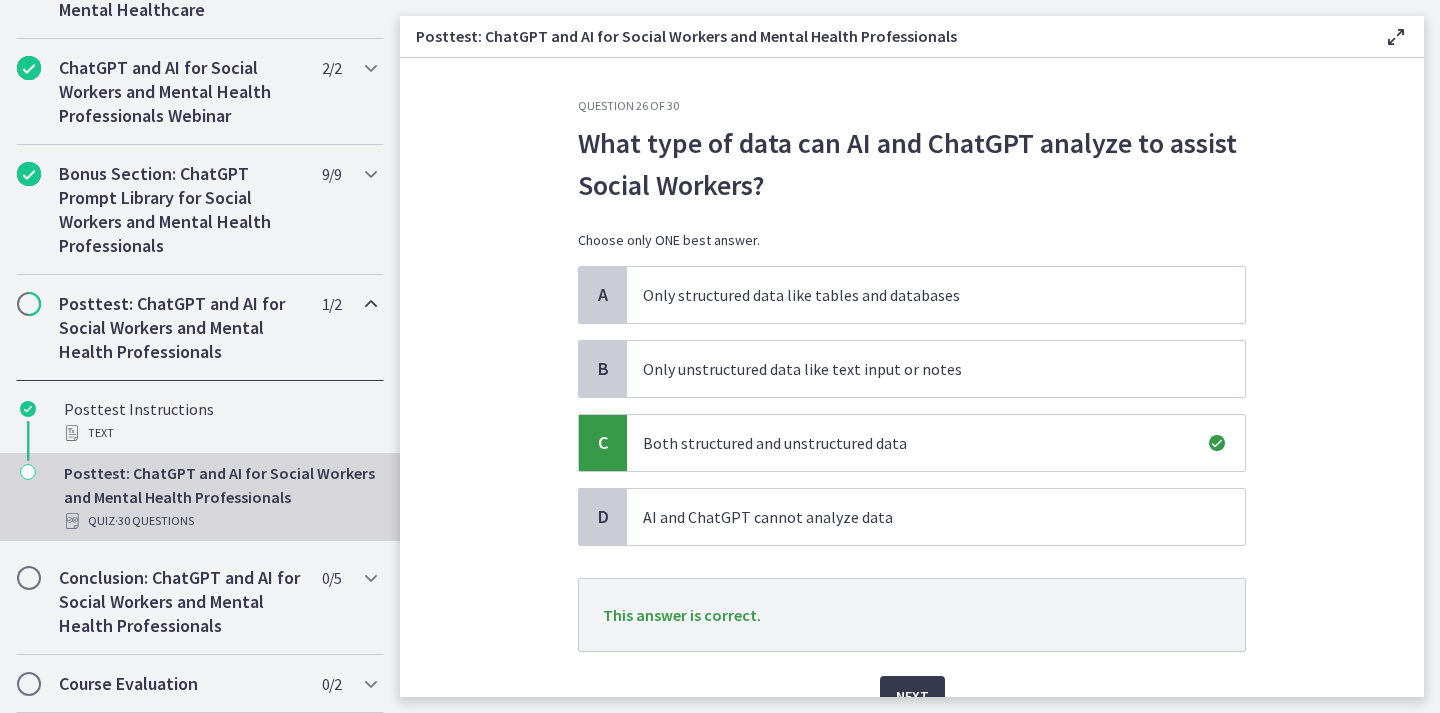 scroll, scrollTop: 99, scrollLeft: 0, axis: vertical 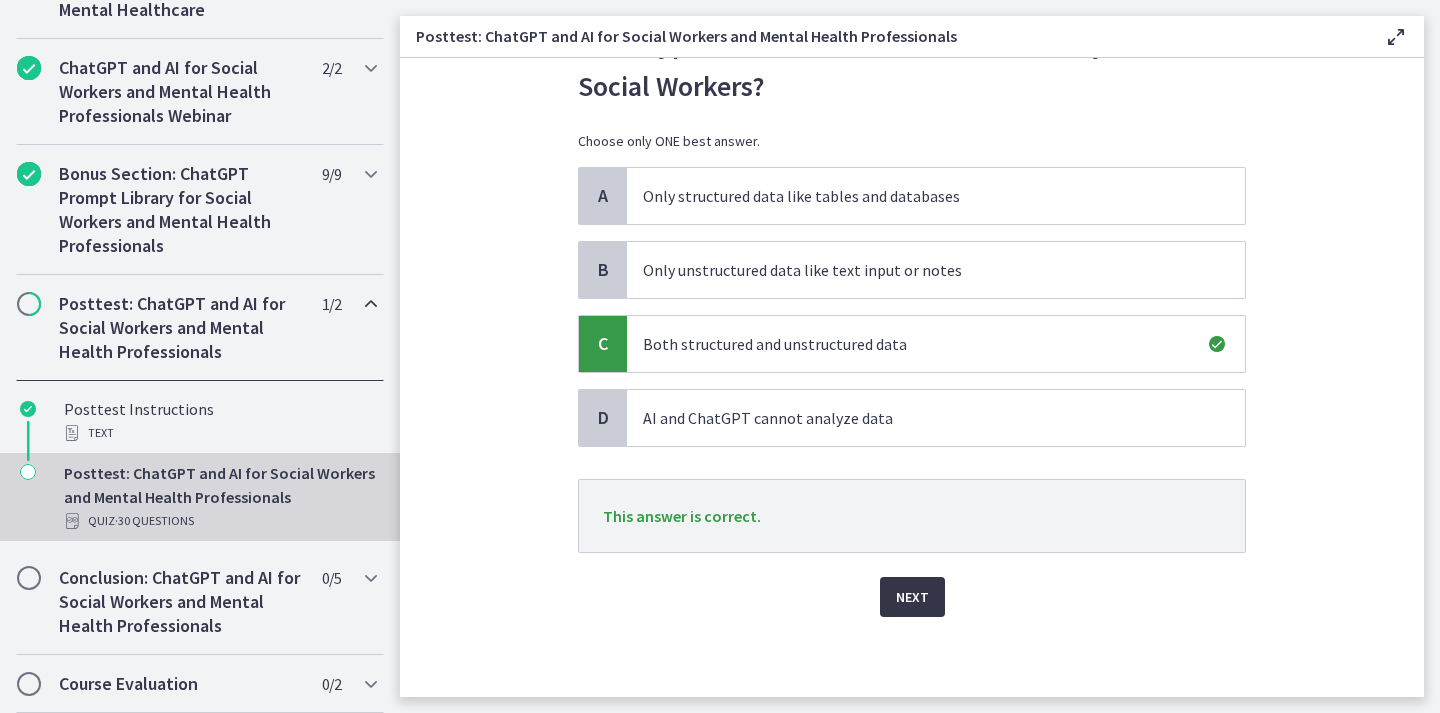 click on "Next" at bounding box center [912, 597] 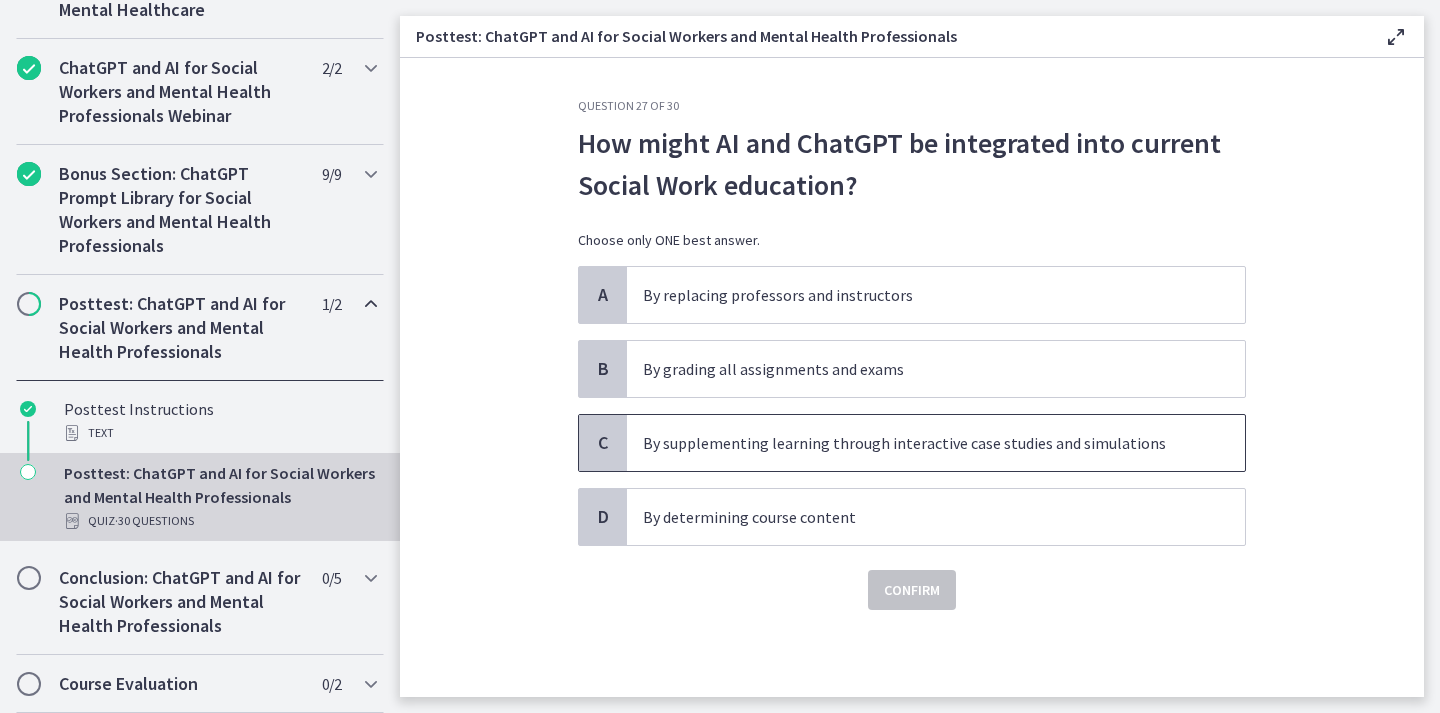 click on "By supplementing learning through interactive case studies and simulations" at bounding box center (916, 443) 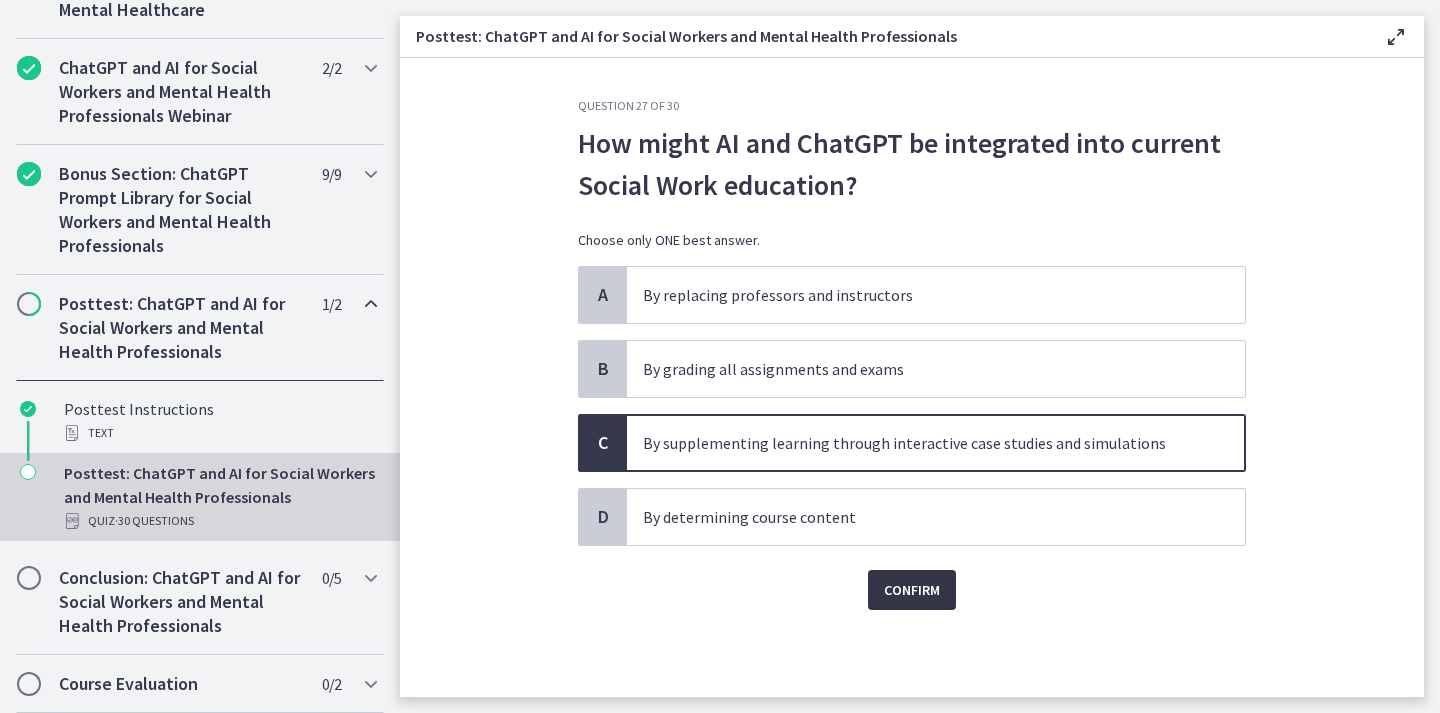 click on "Confirm" at bounding box center [912, 590] 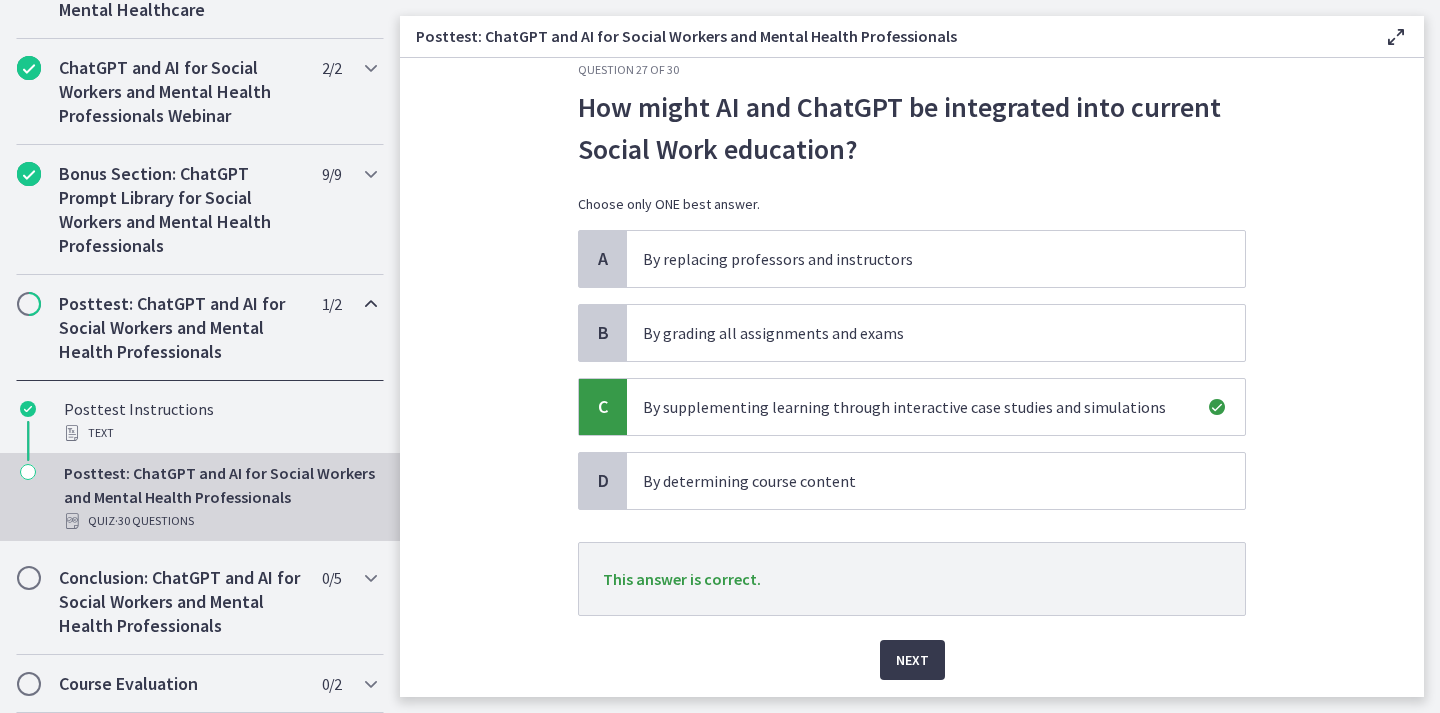 scroll, scrollTop: 99, scrollLeft: 0, axis: vertical 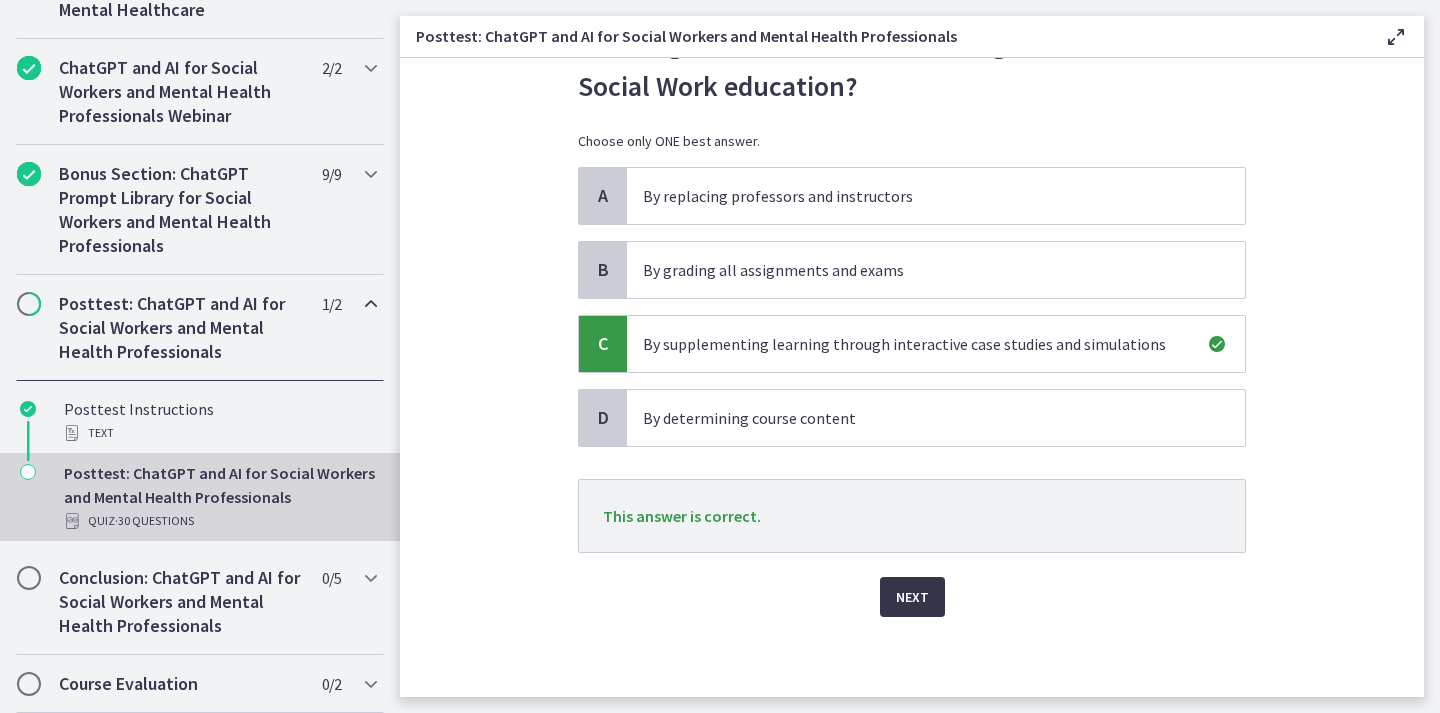 click on "Next" at bounding box center [912, 597] 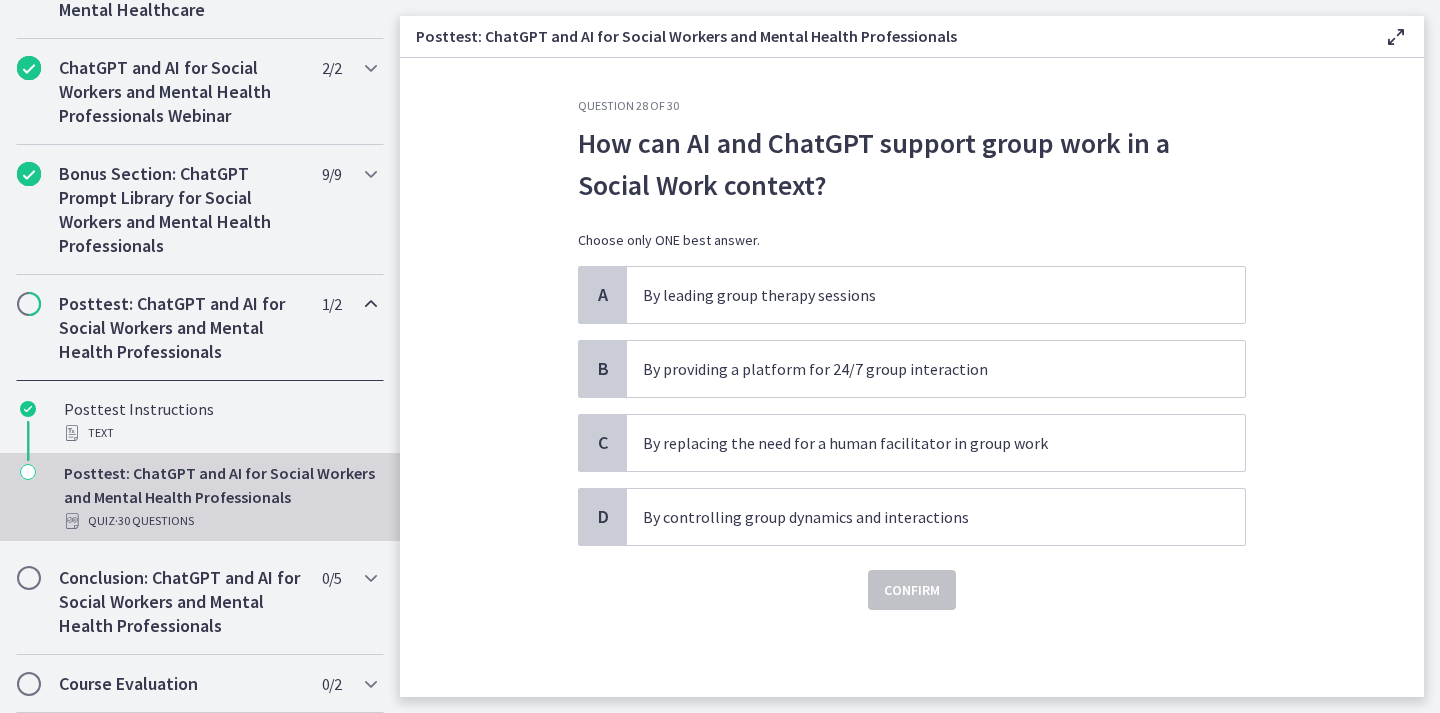 scroll, scrollTop: 0, scrollLeft: 0, axis: both 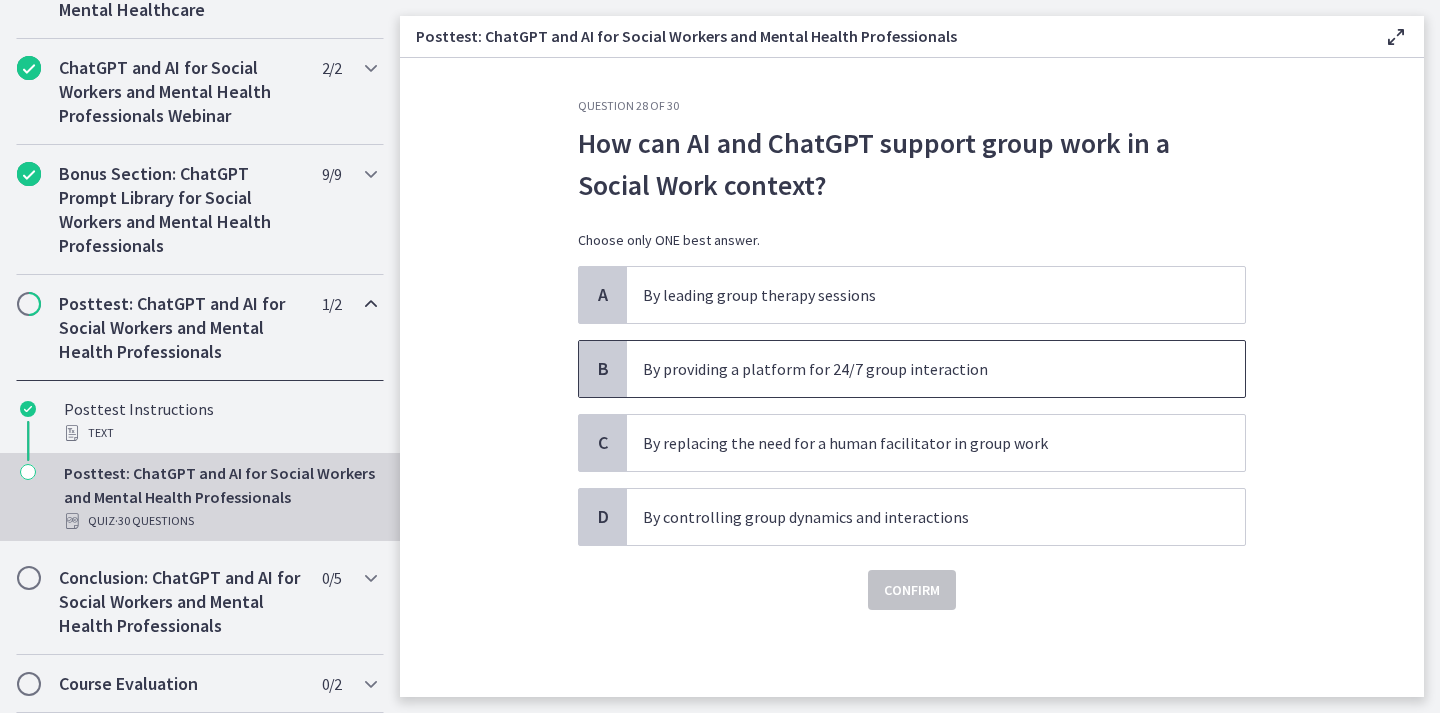 click on "By providing a platform for 24/7 group interaction" at bounding box center [916, 369] 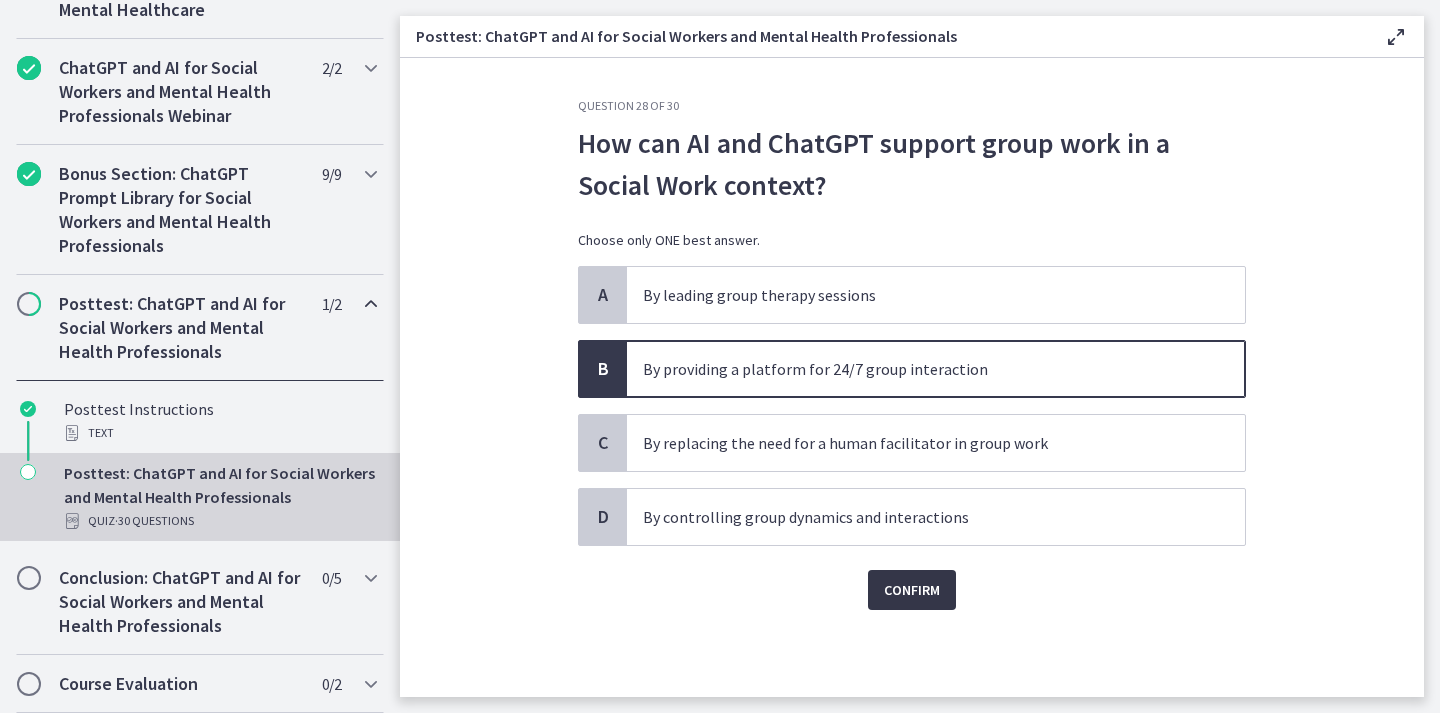 click on "Confirm" at bounding box center (912, 590) 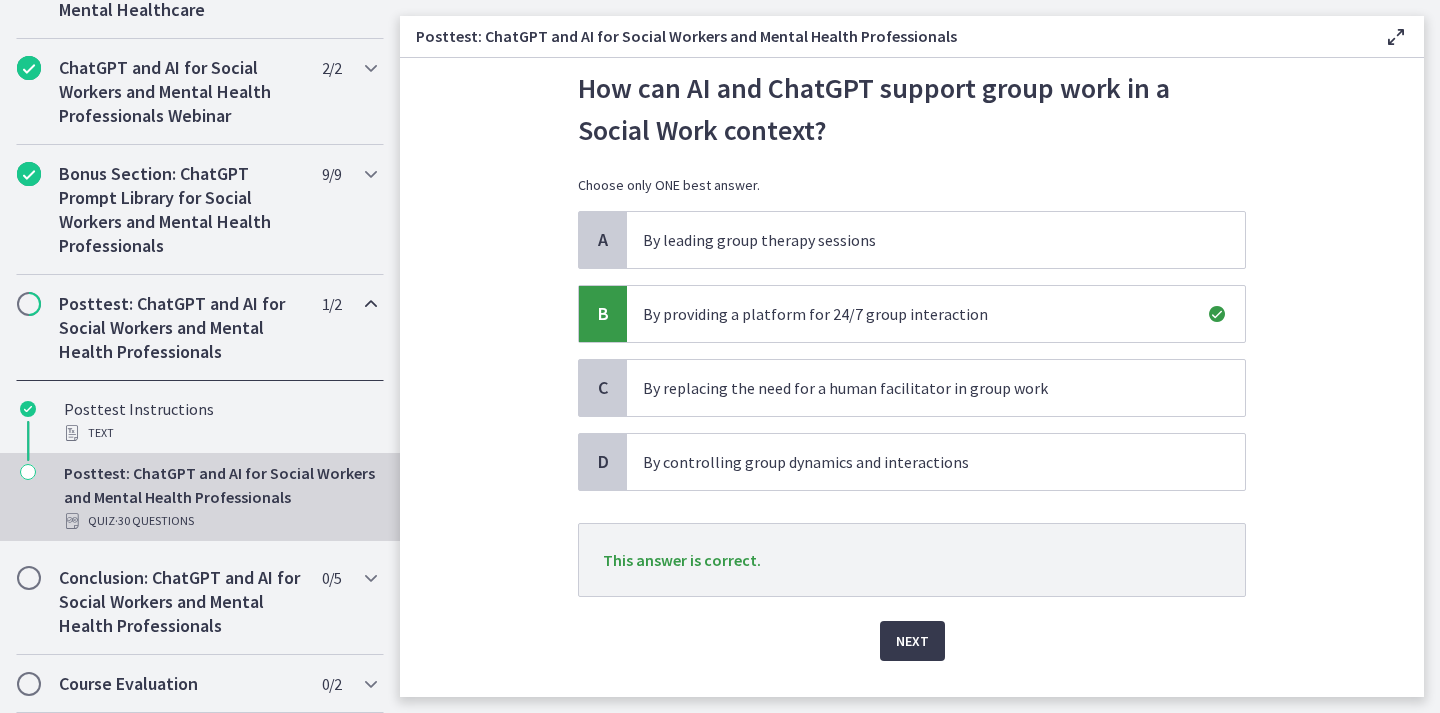scroll, scrollTop: 99, scrollLeft: 0, axis: vertical 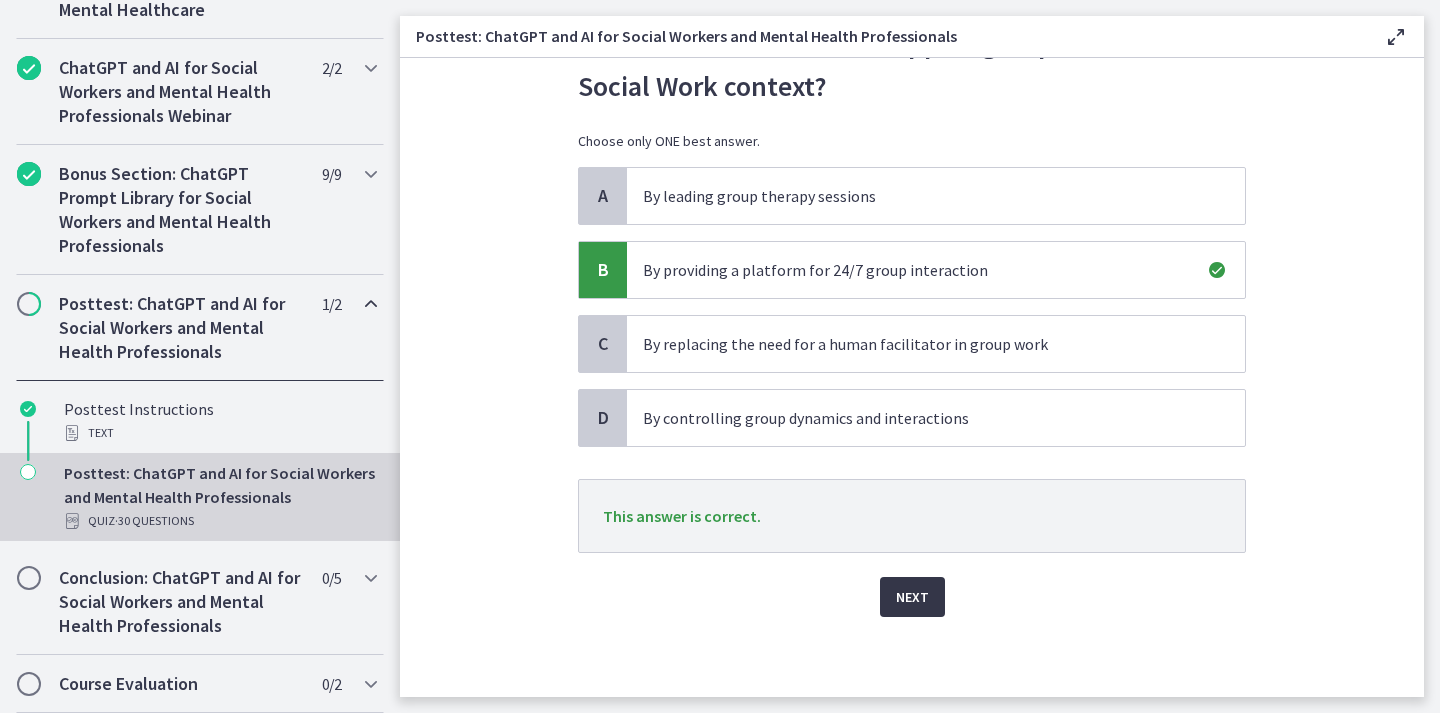 click on "Next" at bounding box center [912, 597] 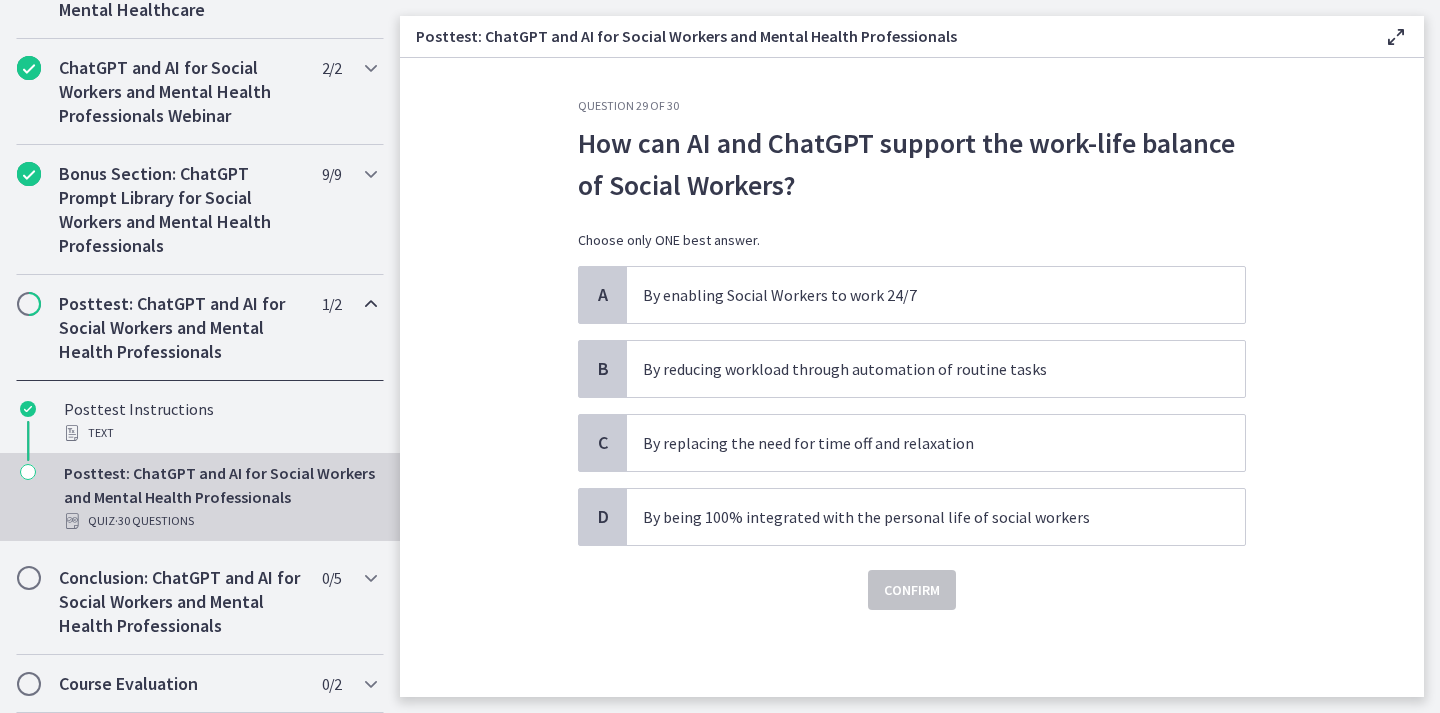 scroll, scrollTop: 0, scrollLeft: 0, axis: both 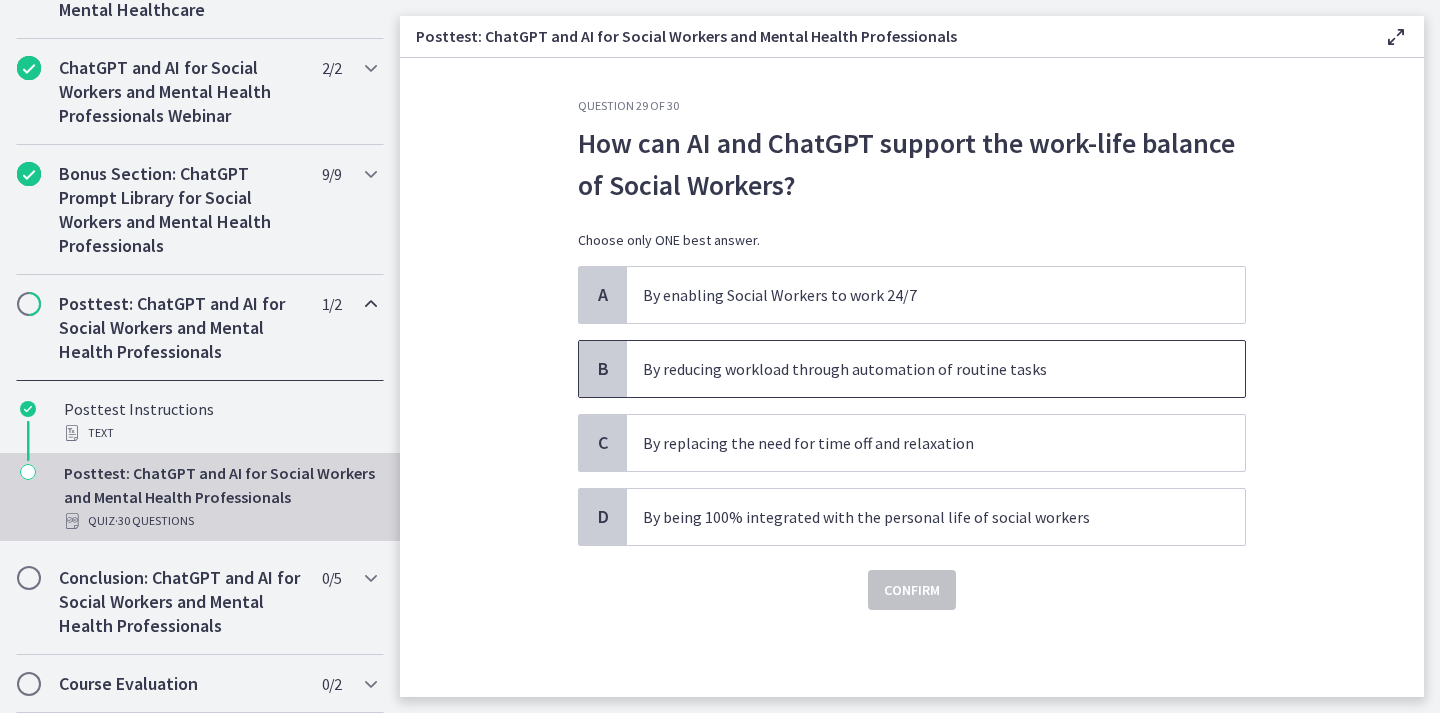click on "By reducing workload through automation of routine tasks" at bounding box center (916, 369) 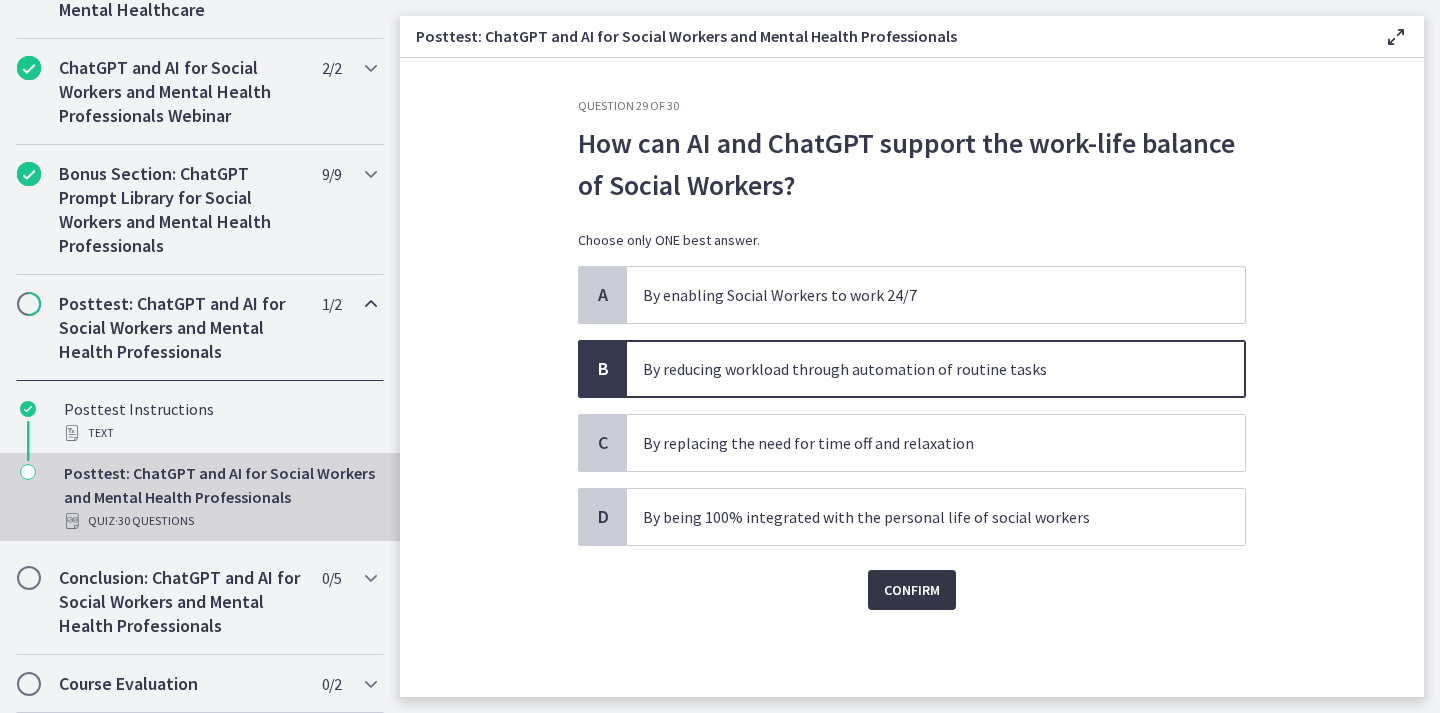 click on "Confirm" at bounding box center [912, 590] 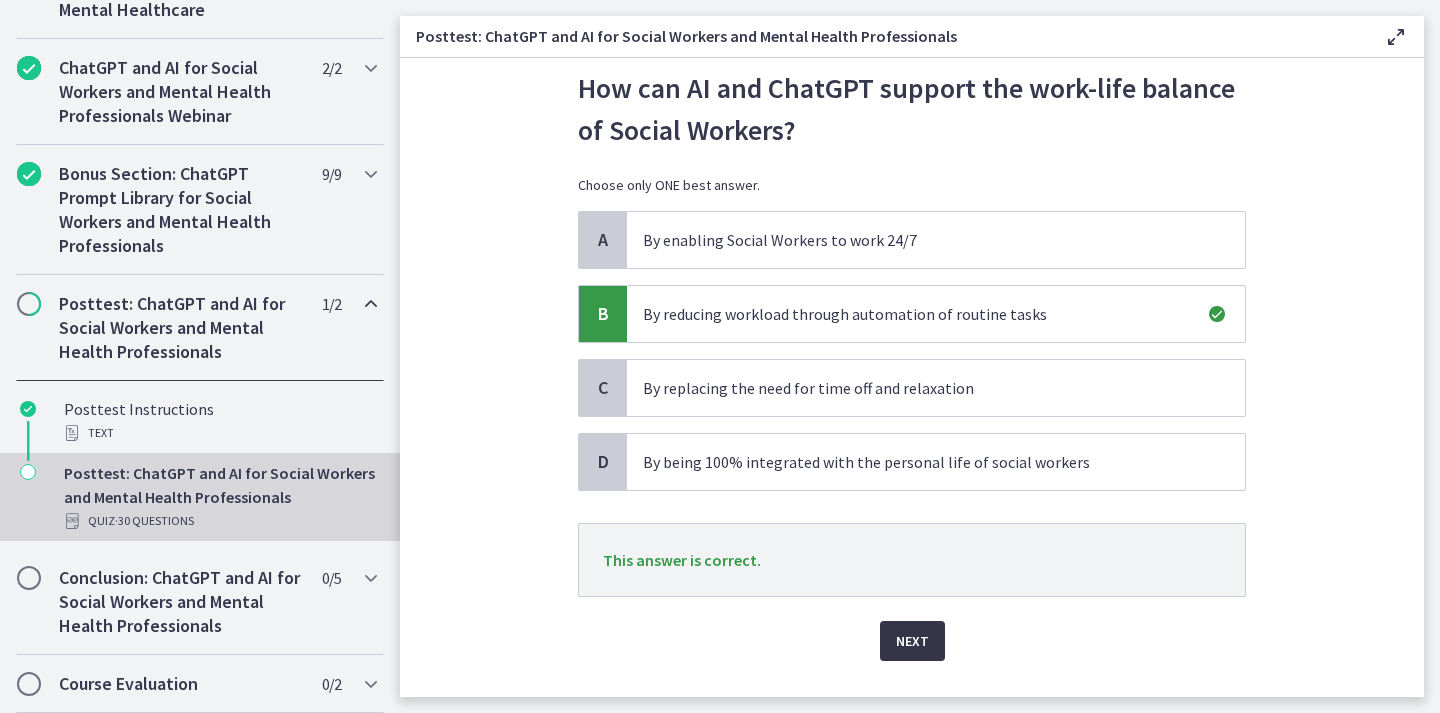 scroll, scrollTop: 99, scrollLeft: 0, axis: vertical 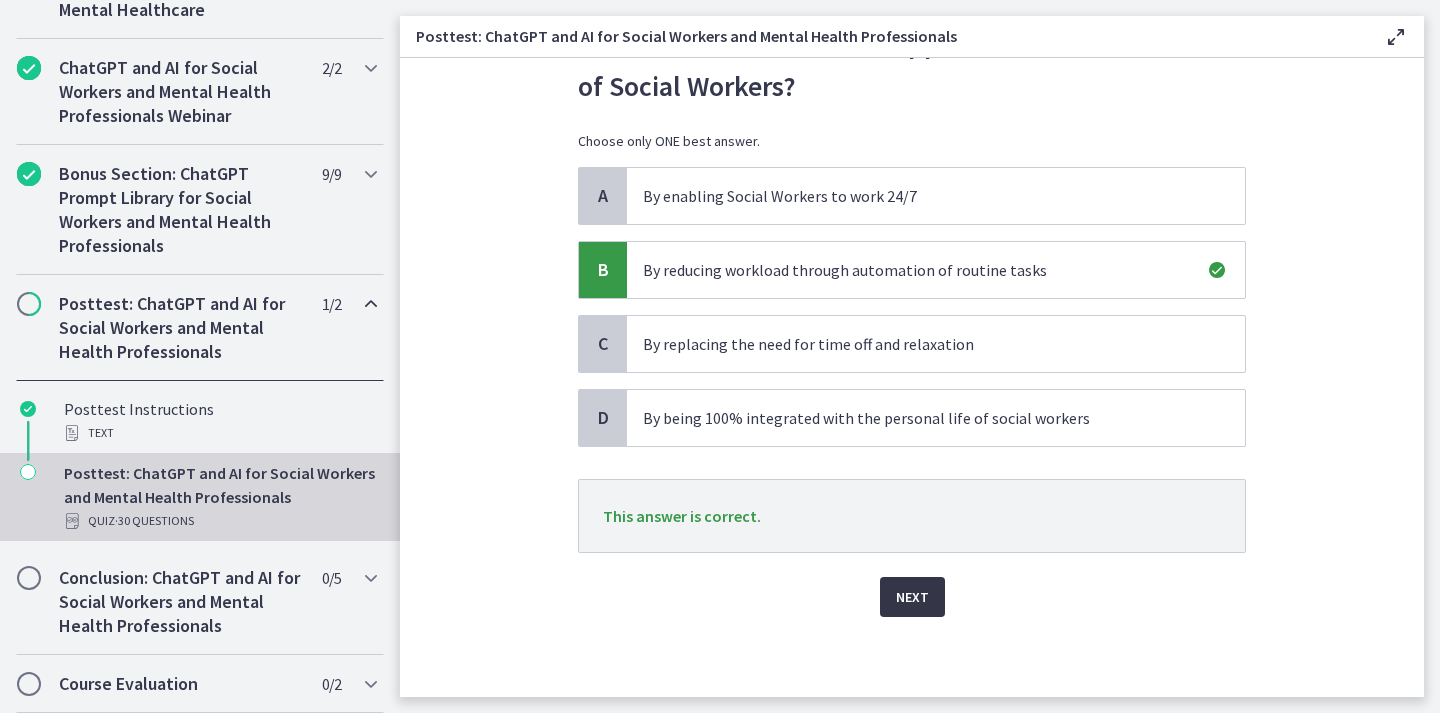 click on "Next" at bounding box center [912, 597] 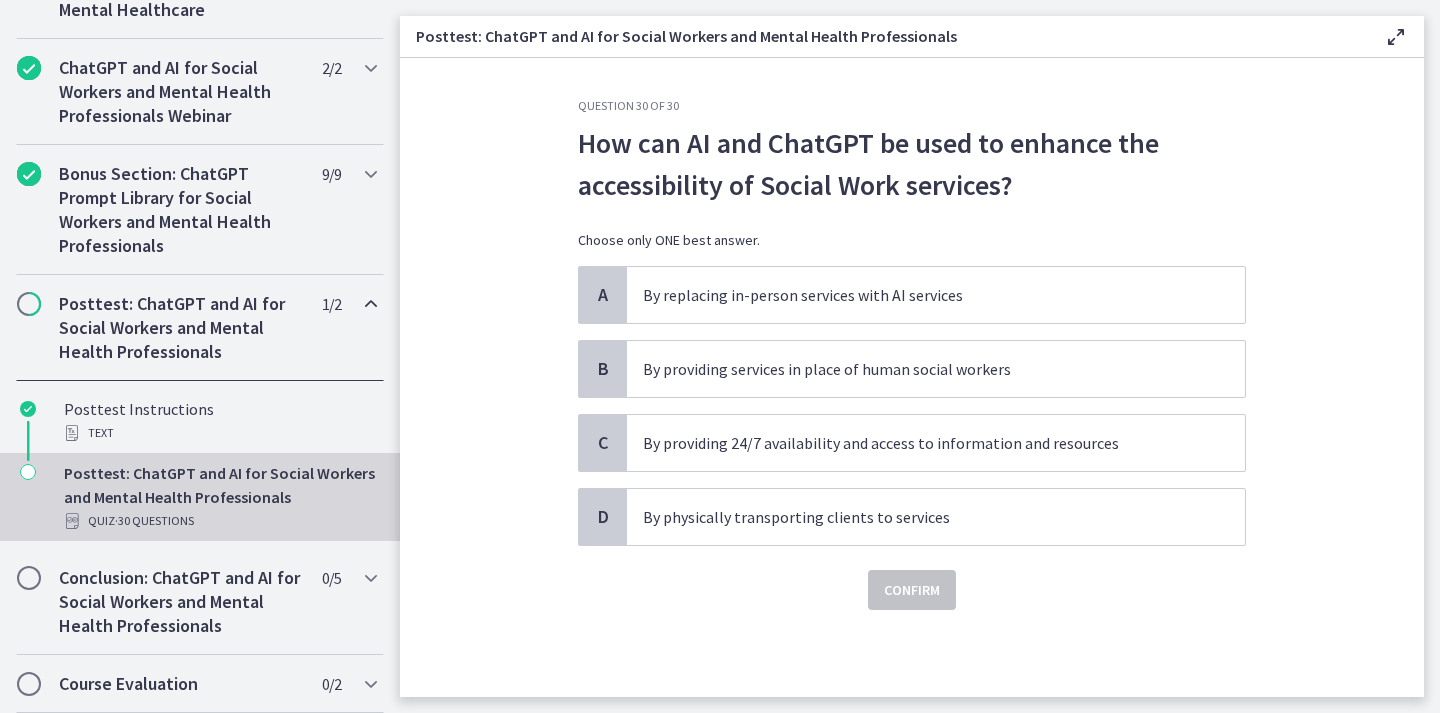 scroll, scrollTop: 0, scrollLeft: 0, axis: both 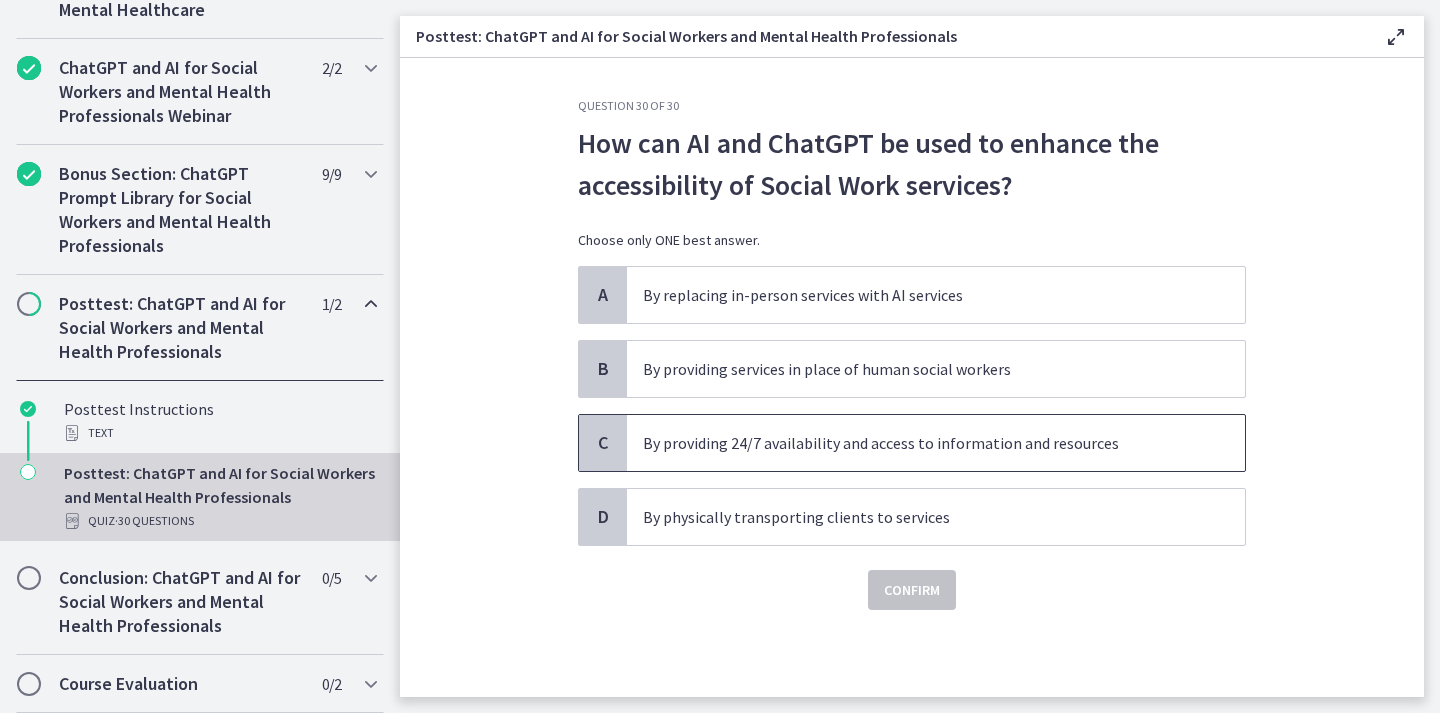 click on "By providing 24/7 availability and access to information and resources" at bounding box center (916, 443) 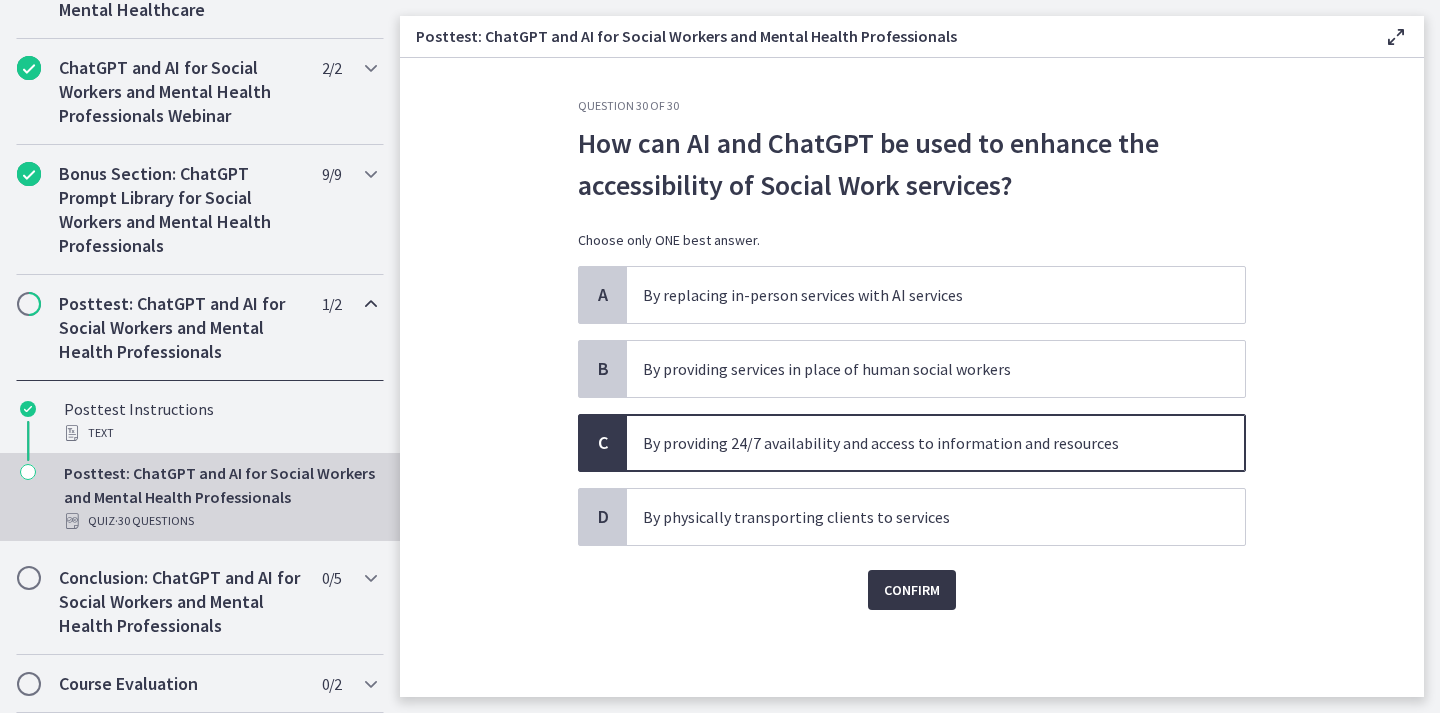 click on "Confirm" at bounding box center (912, 590) 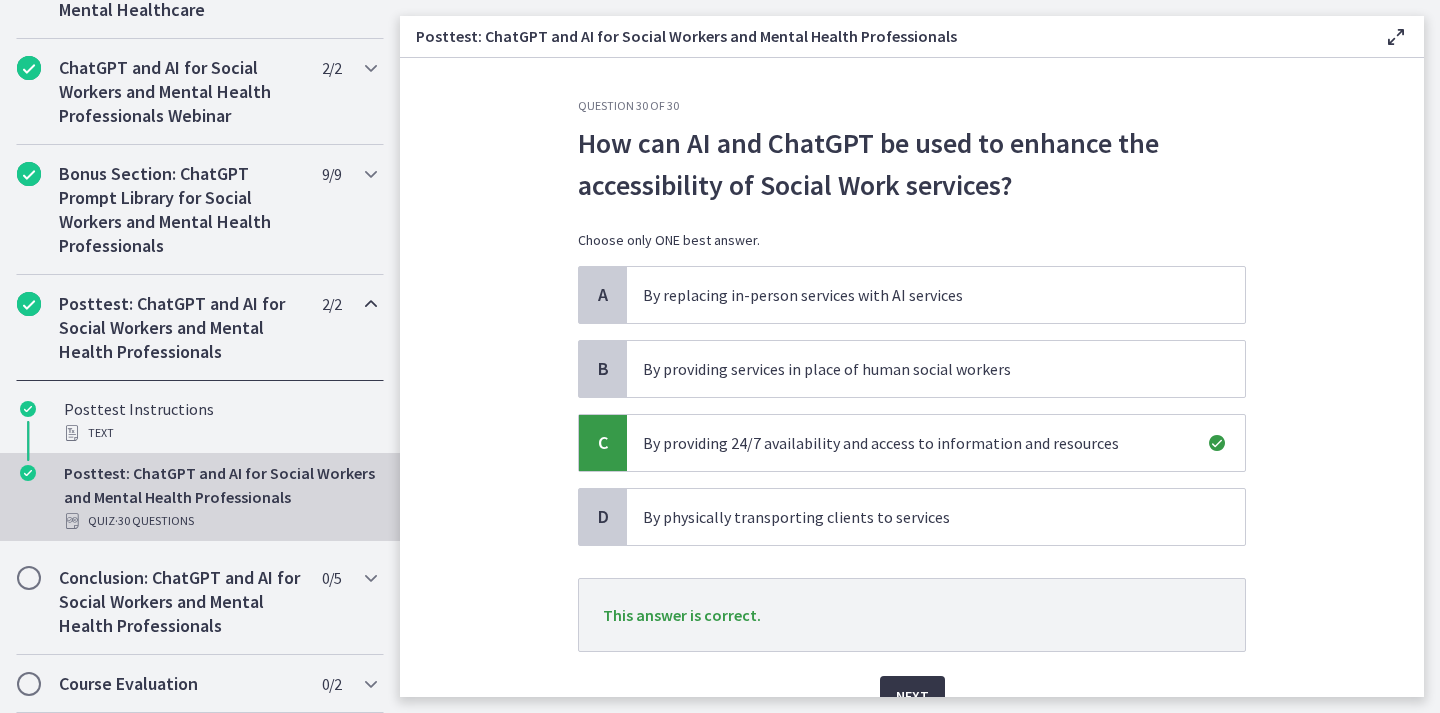 scroll, scrollTop: 99, scrollLeft: 0, axis: vertical 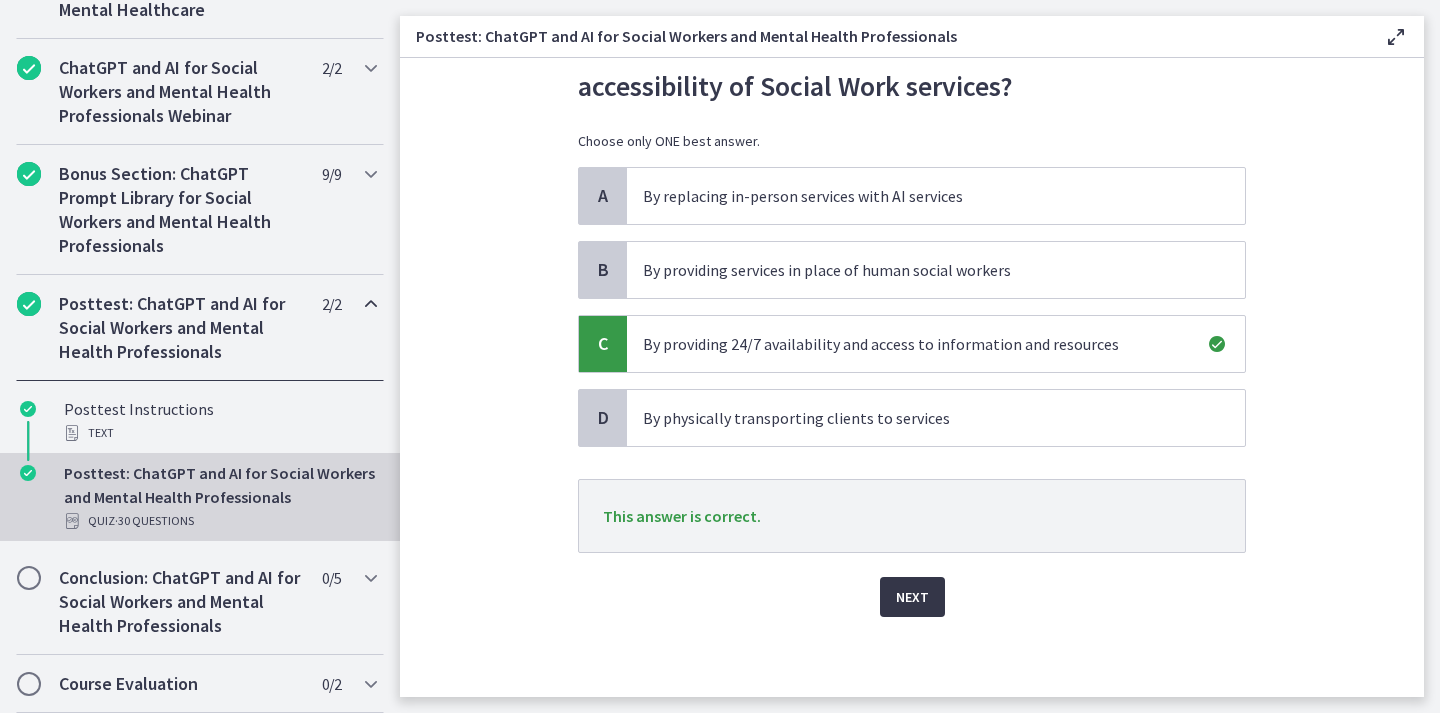 click on "Next" at bounding box center (912, 597) 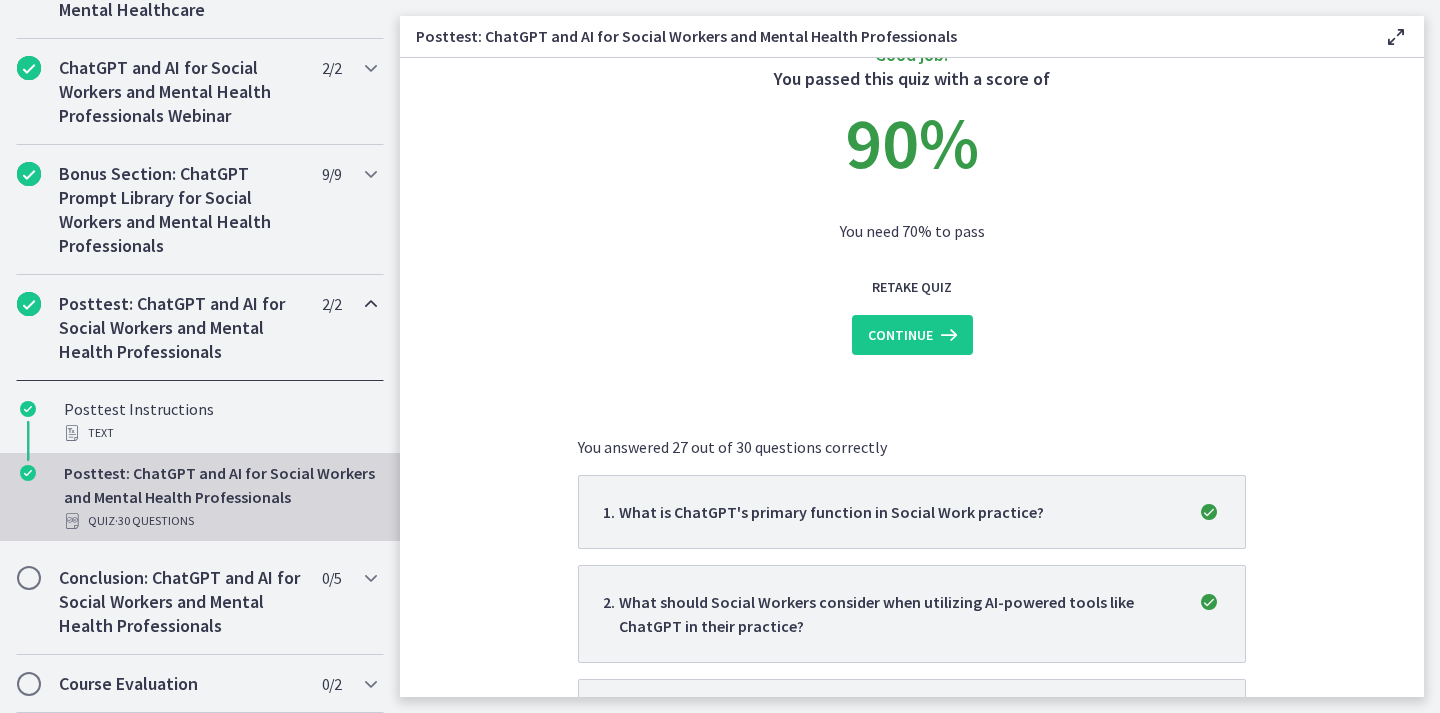 scroll, scrollTop: 100, scrollLeft: 0, axis: vertical 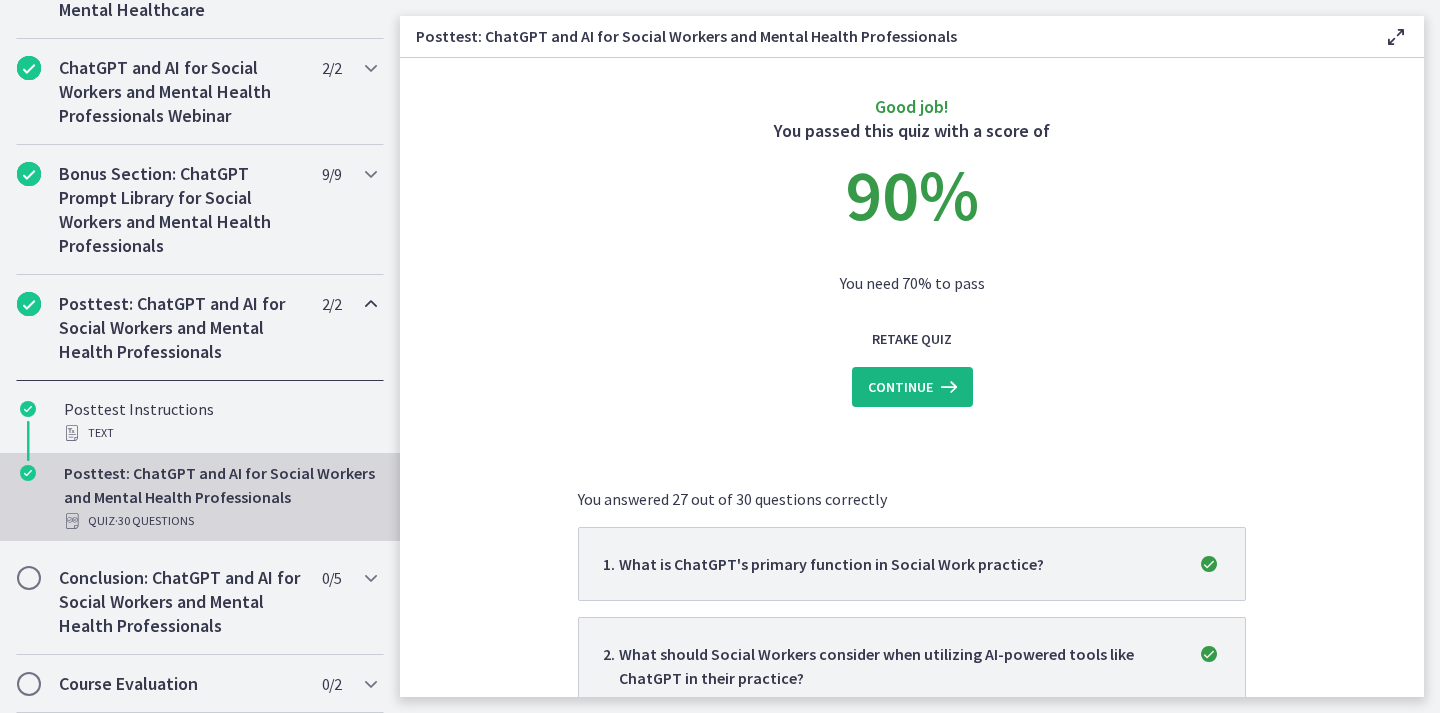 click on "Continue" at bounding box center [900, 387] 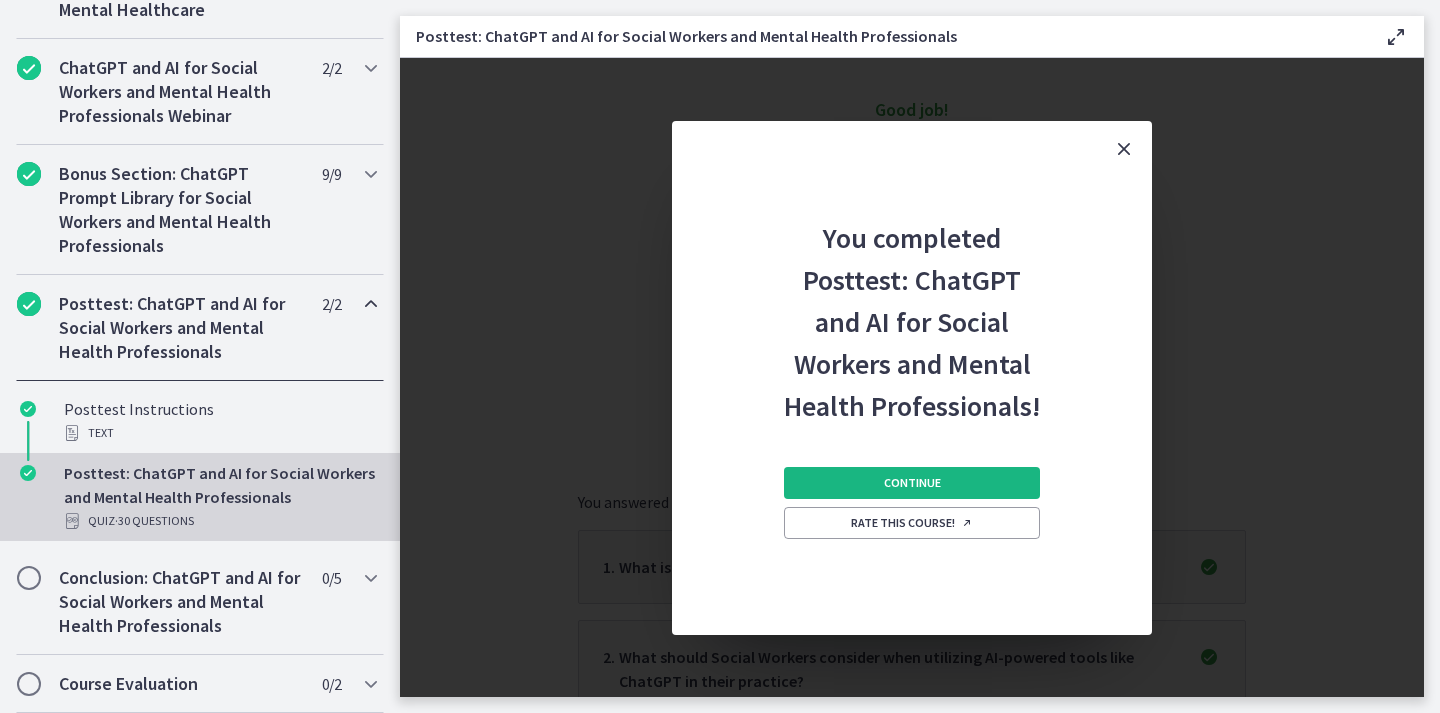 click on "Continue" at bounding box center [912, 483] 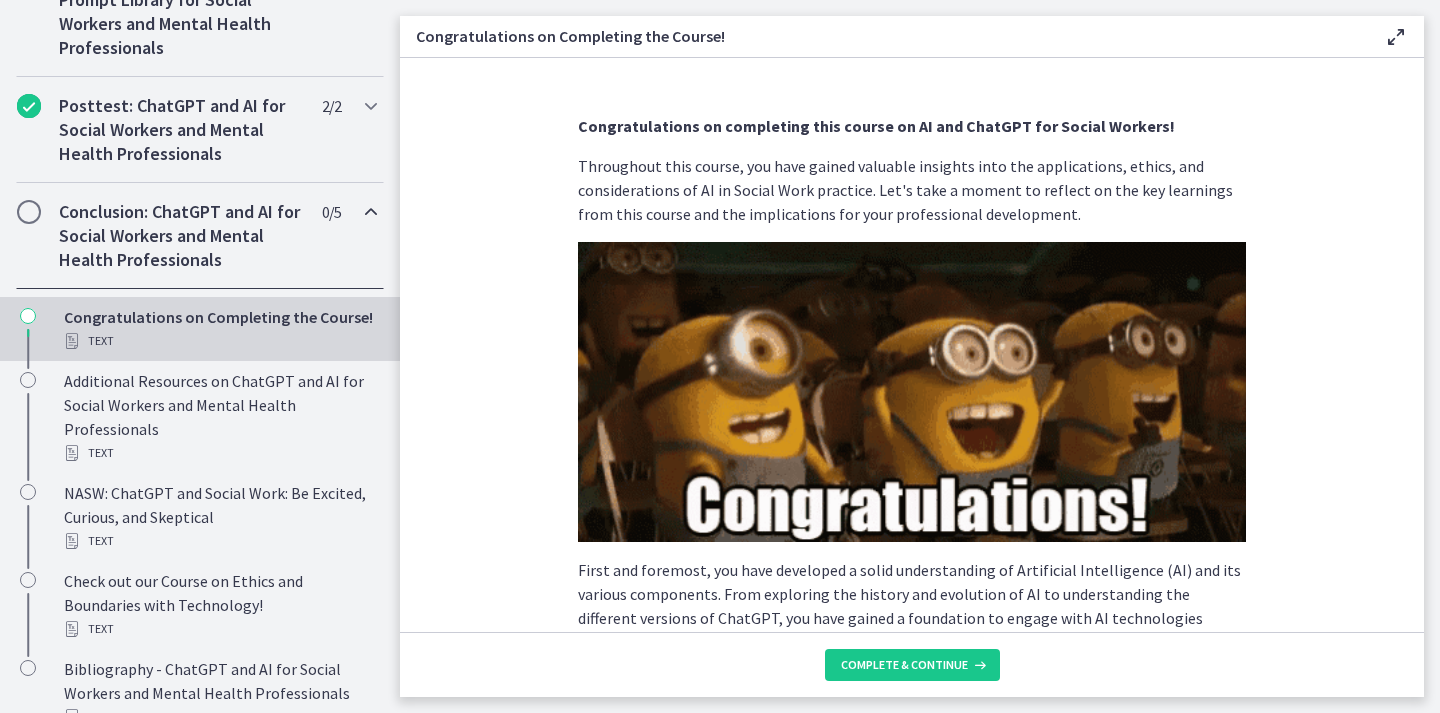 scroll, scrollTop: 1267, scrollLeft: 0, axis: vertical 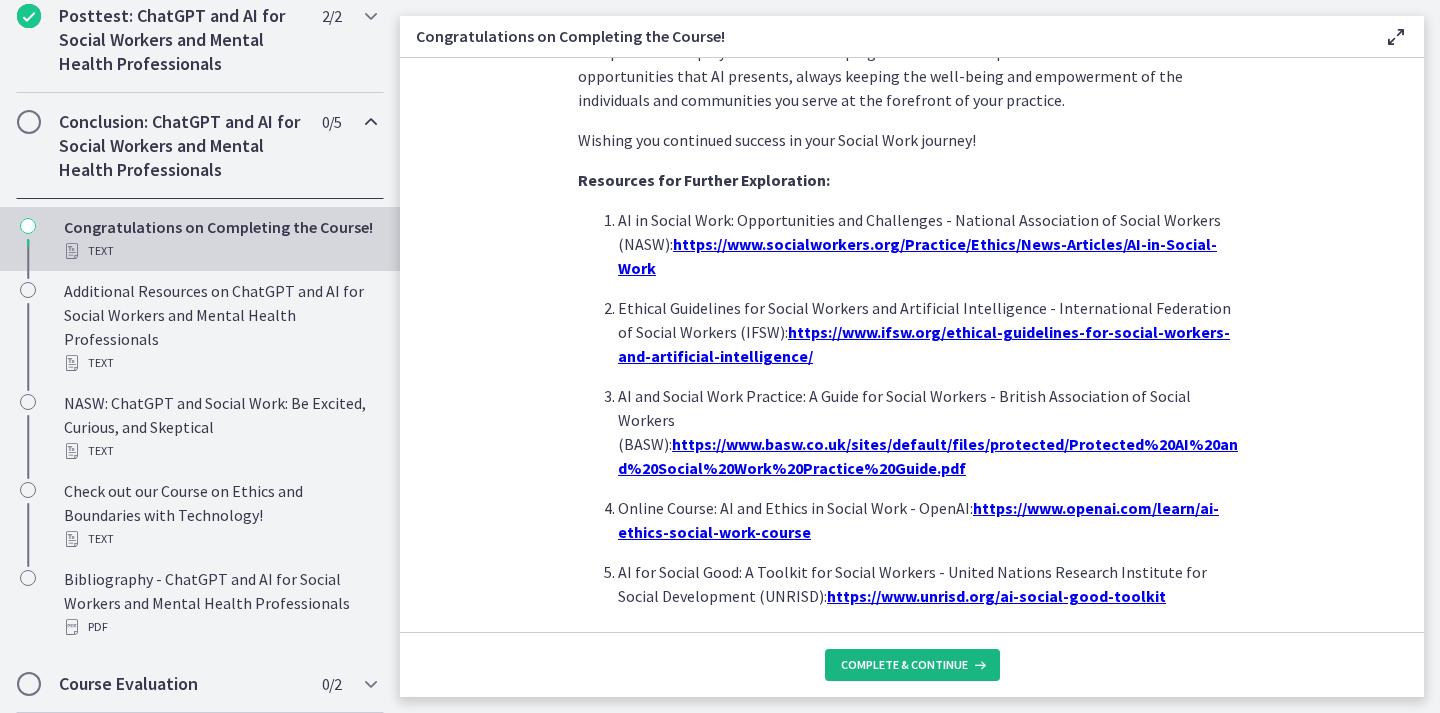 click on "Complete & continue" at bounding box center (904, 665) 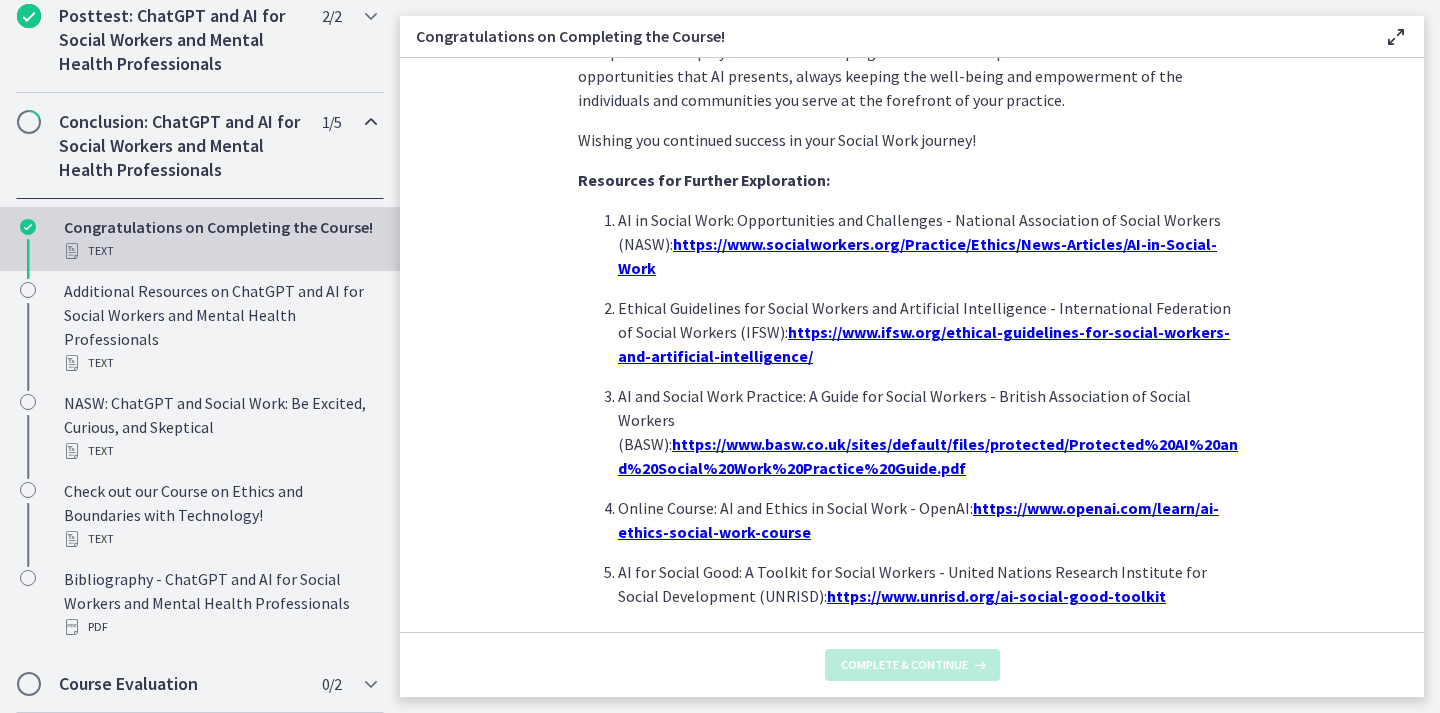 scroll, scrollTop: 0, scrollLeft: 0, axis: both 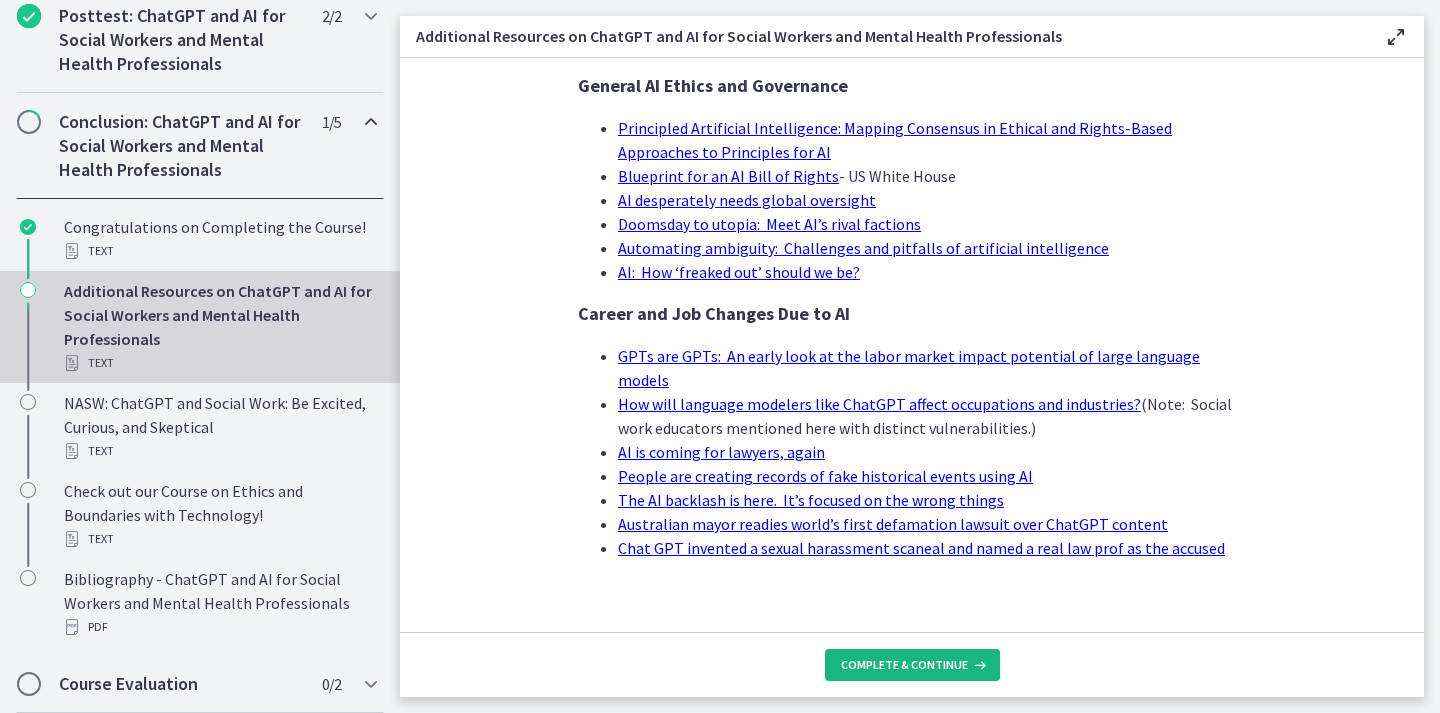 click on "Complete & continue" at bounding box center (904, 665) 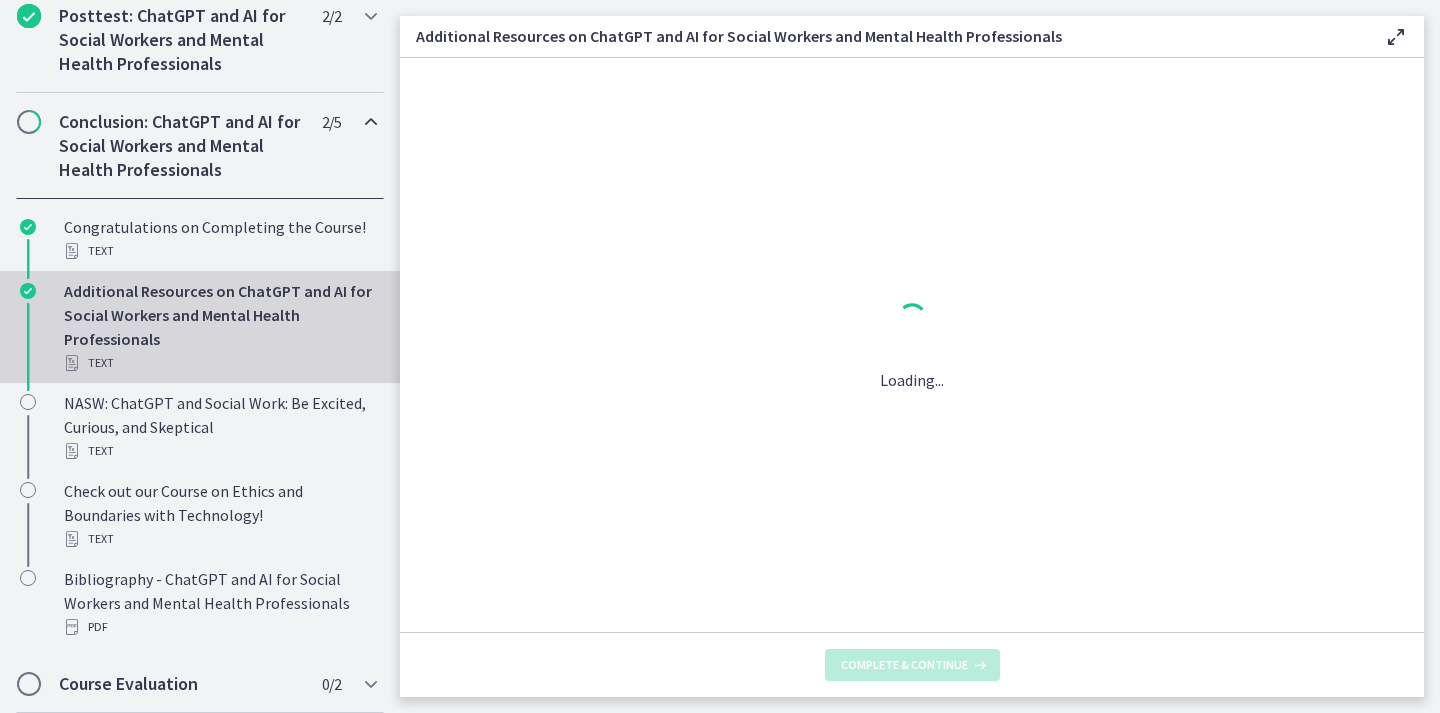 scroll, scrollTop: 0, scrollLeft: 0, axis: both 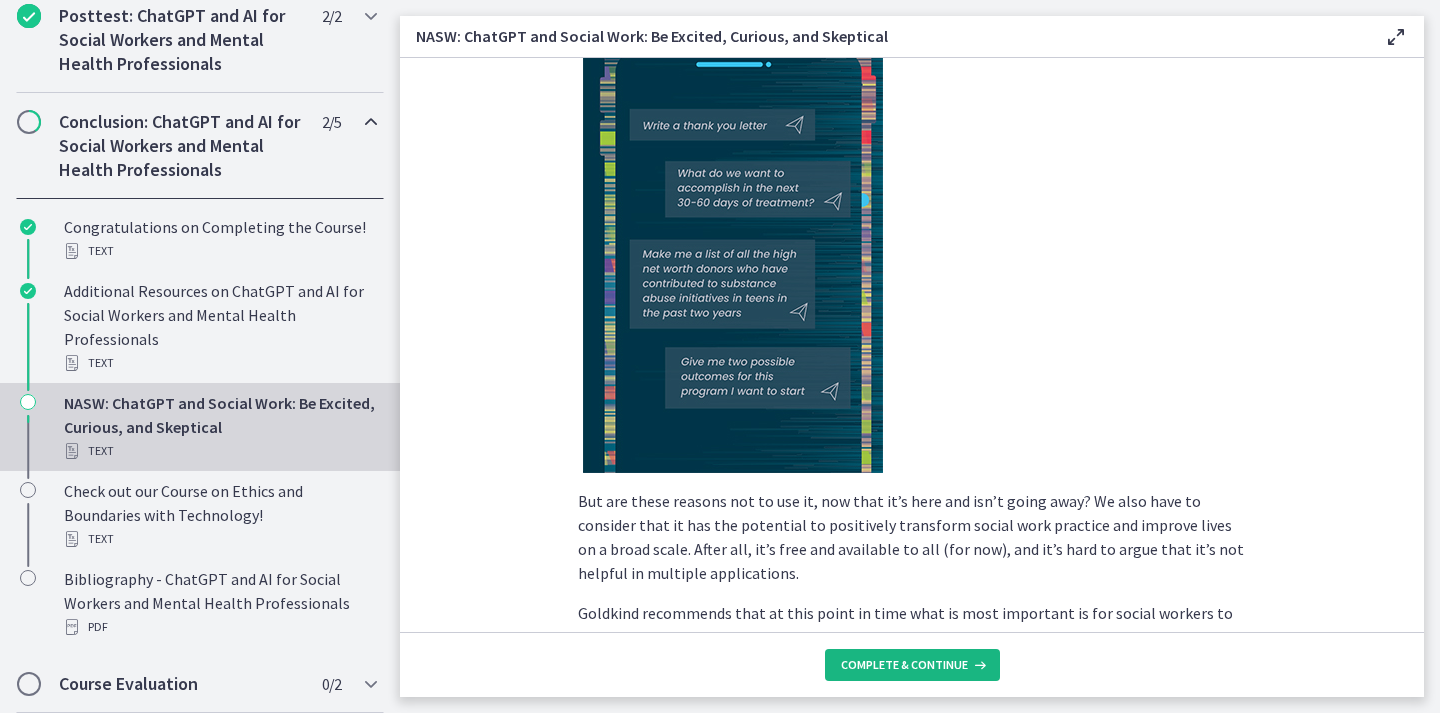 click on "Complete & continue" at bounding box center [904, 665] 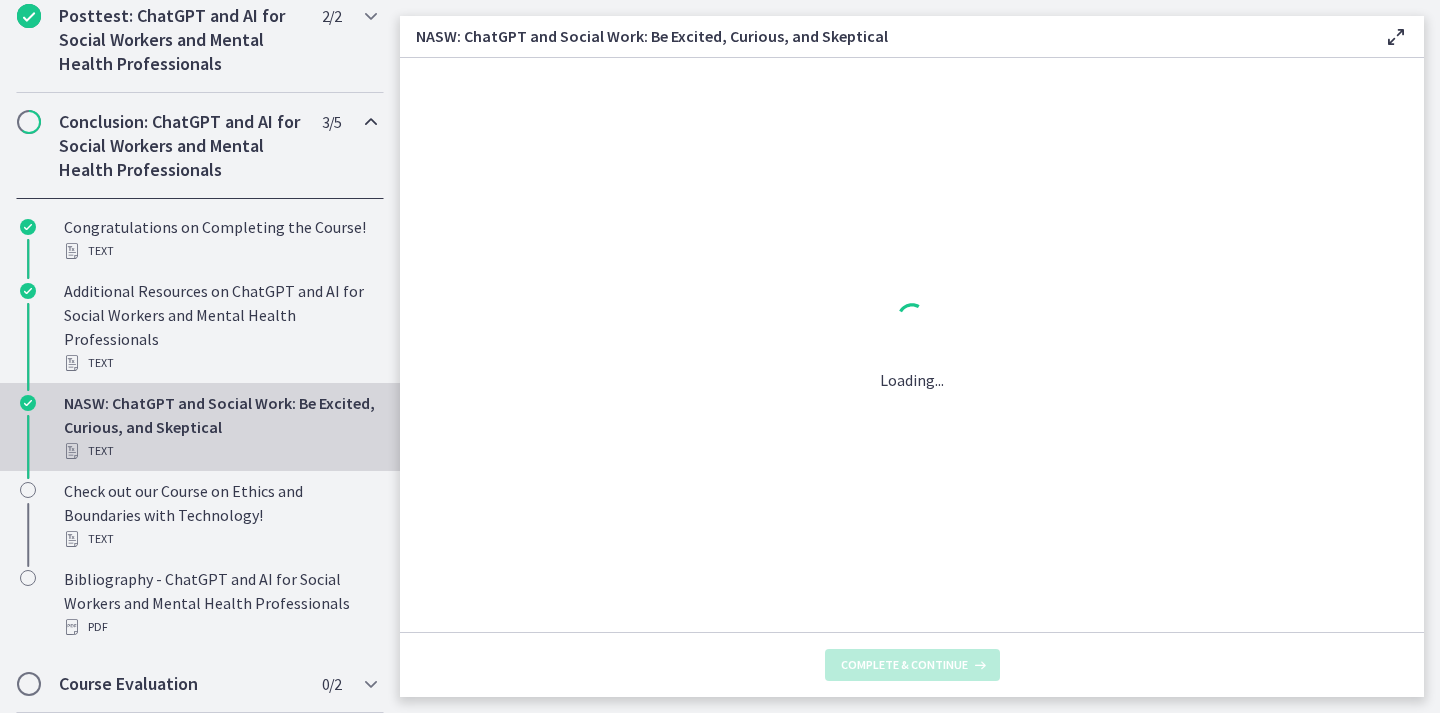 scroll, scrollTop: 0, scrollLeft: 0, axis: both 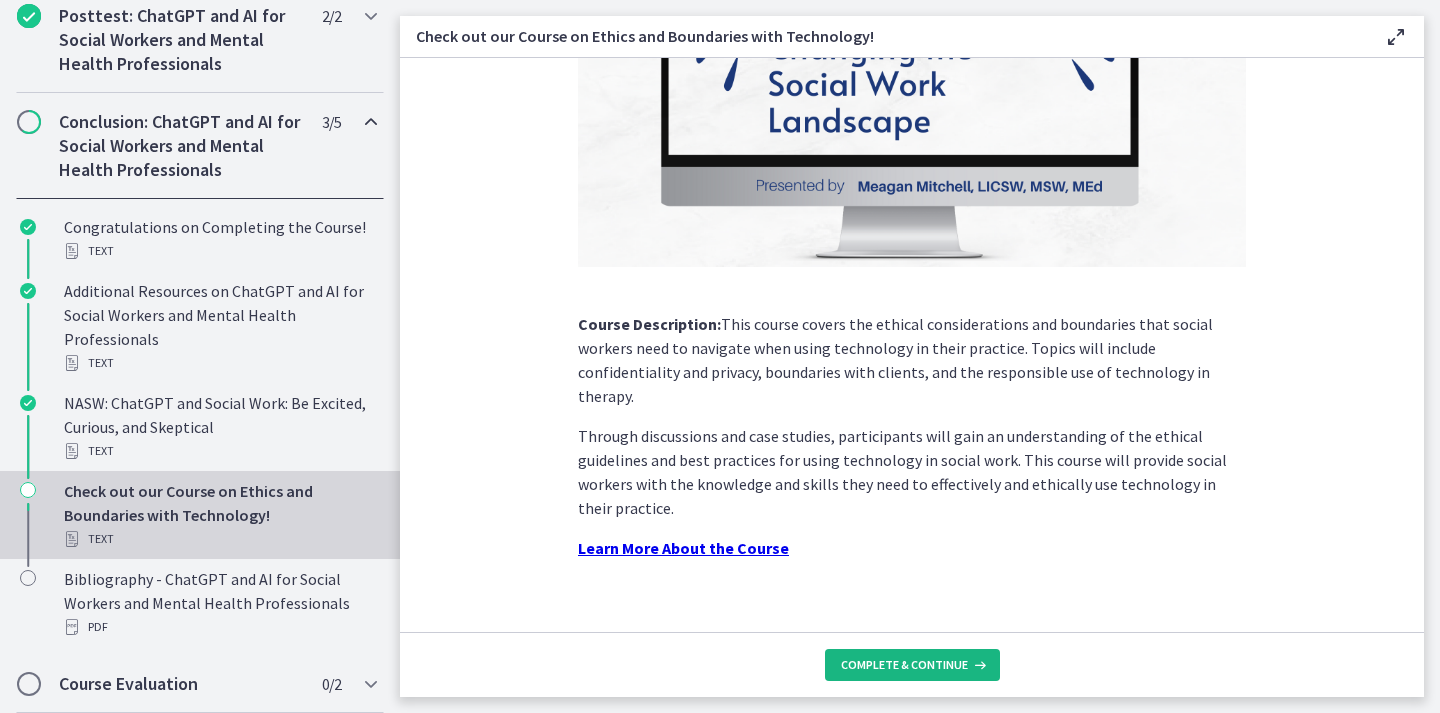 click on "Complete & continue" at bounding box center (904, 665) 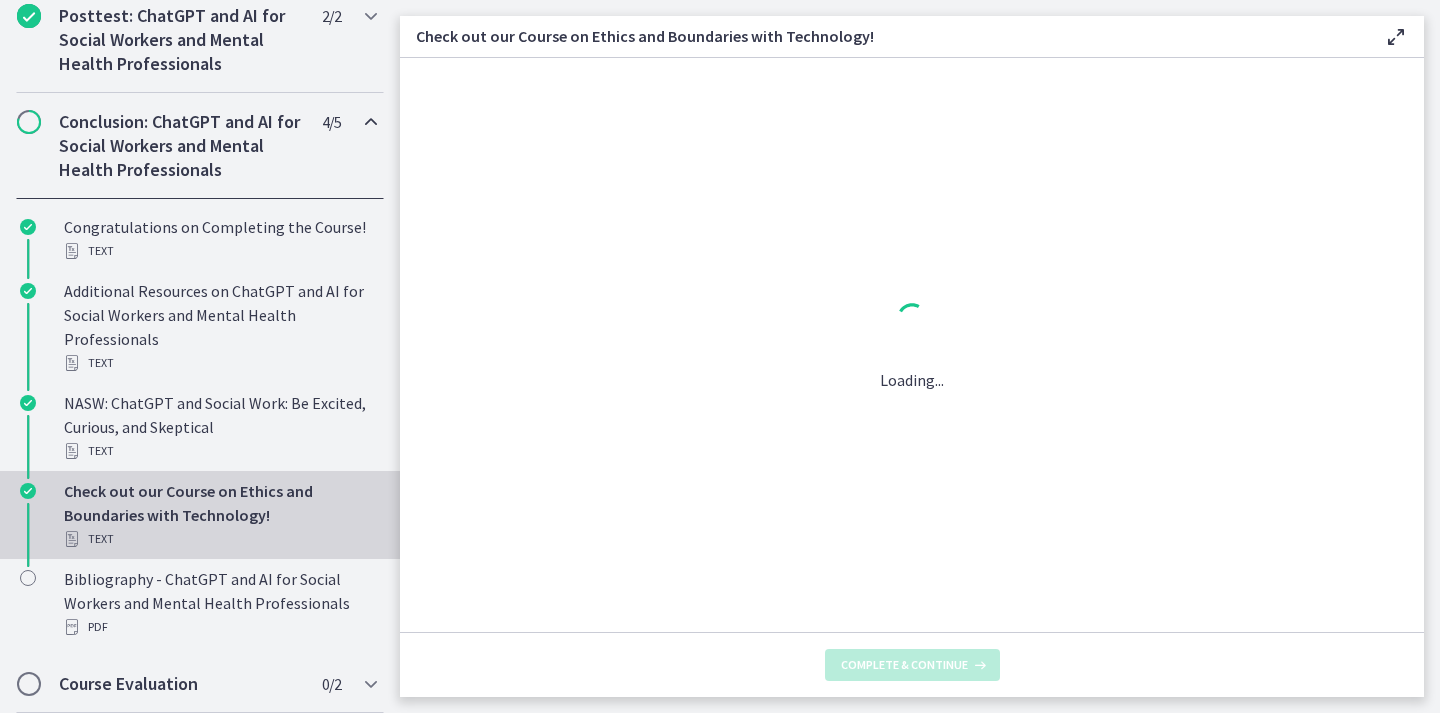 scroll, scrollTop: 0, scrollLeft: 0, axis: both 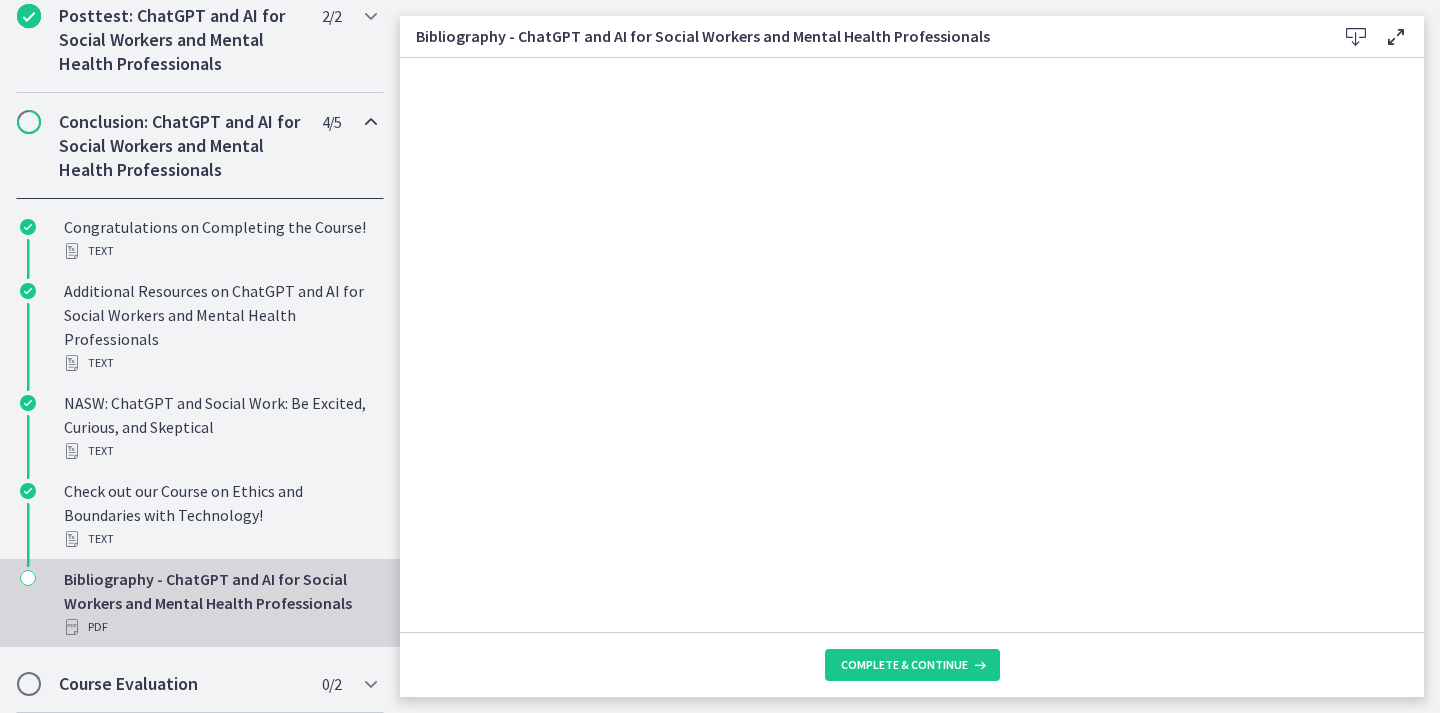 click on "Complete & continue" at bounding box center [912, 664] 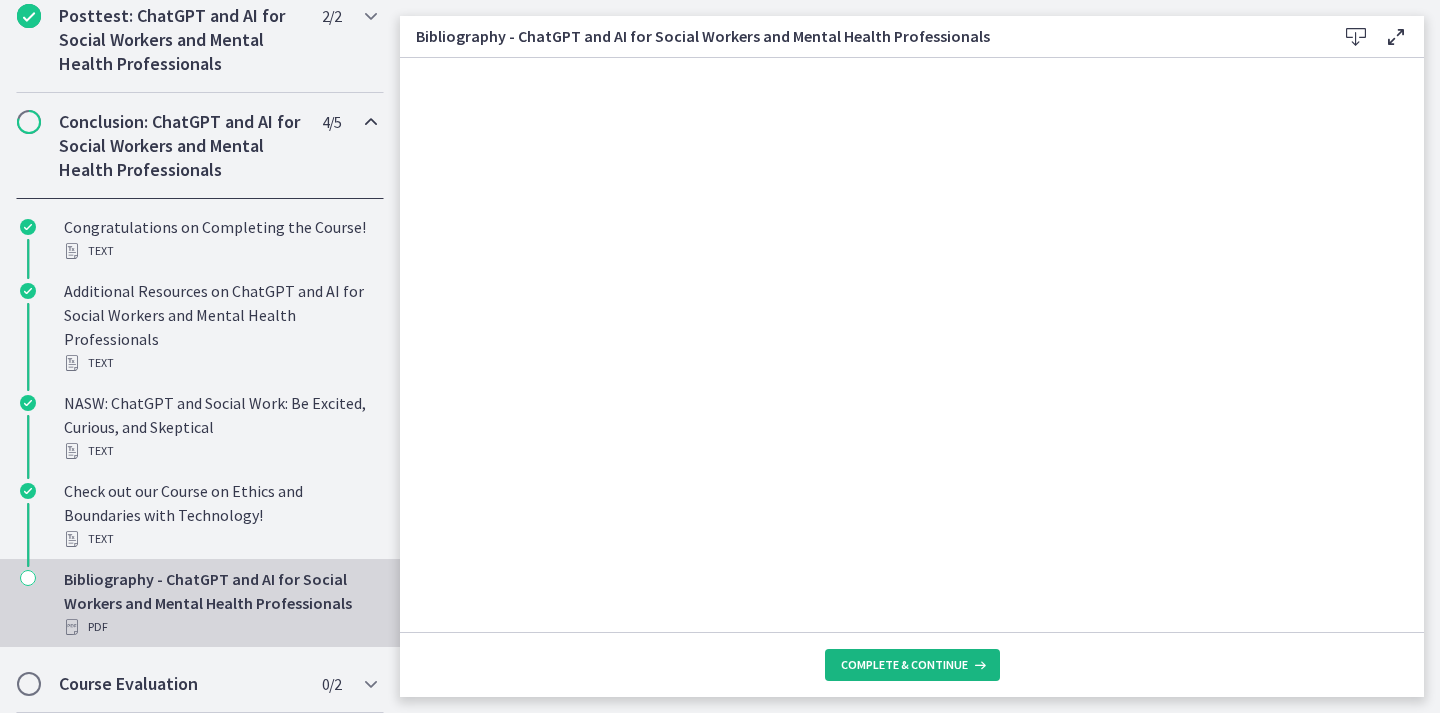 click on "Complete & continue" at bounding box center [904, 665] 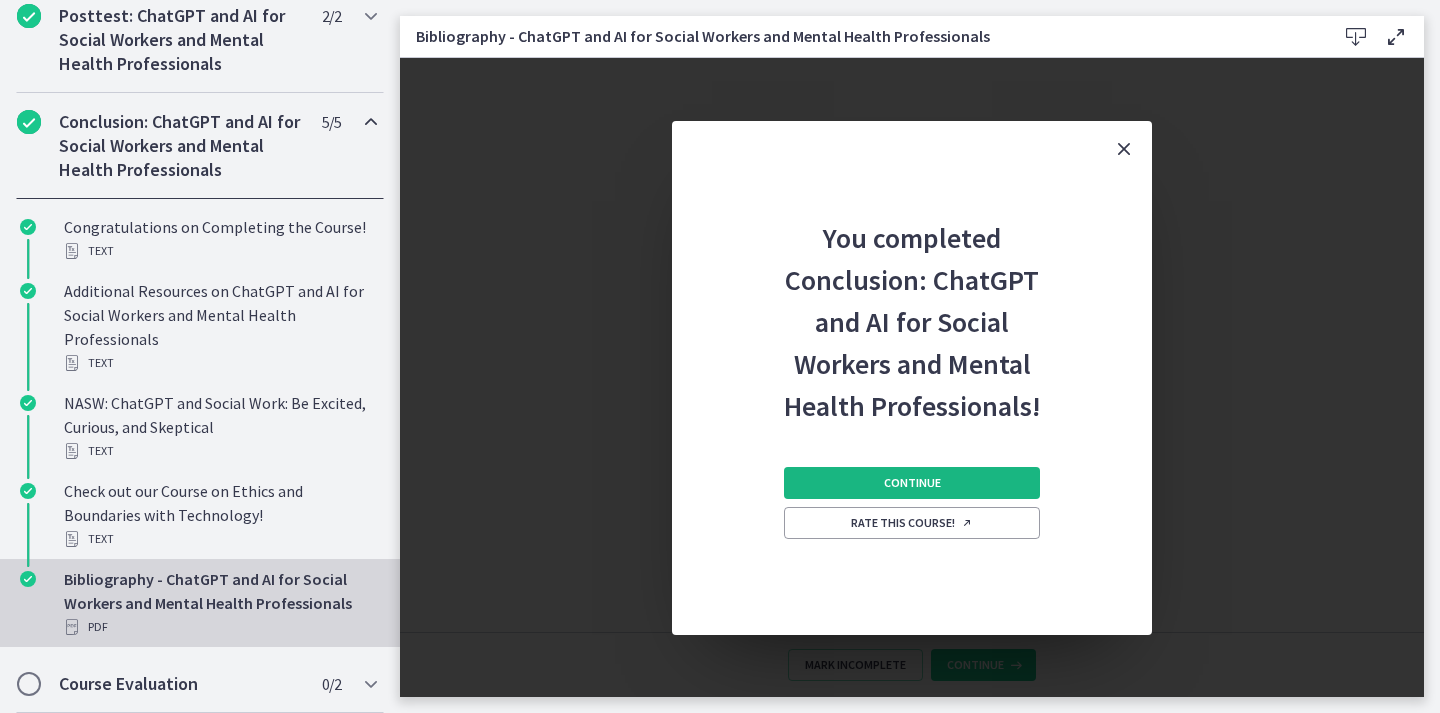 click on "Continue" at bounding box center (912, 483) 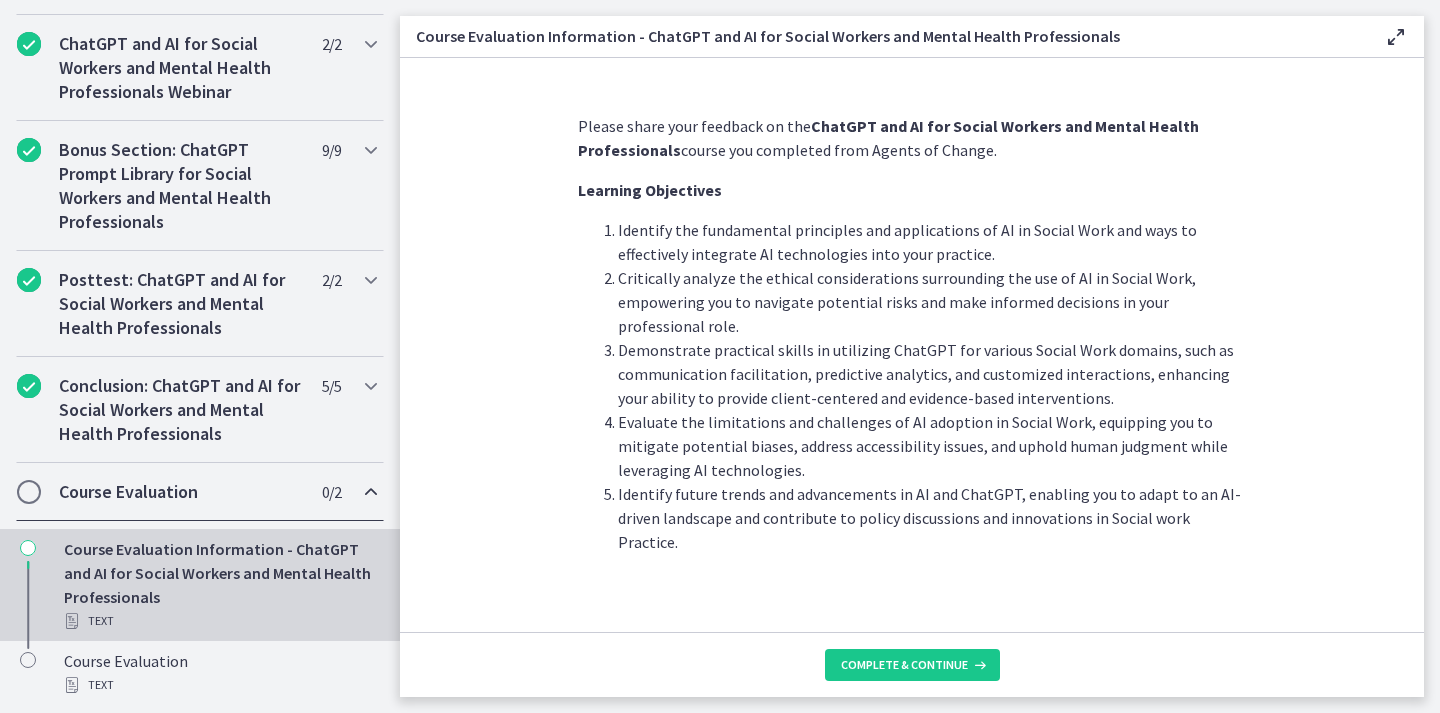 scroll, scrollTop: 1019, scrollLeft: 0, axis: vertical 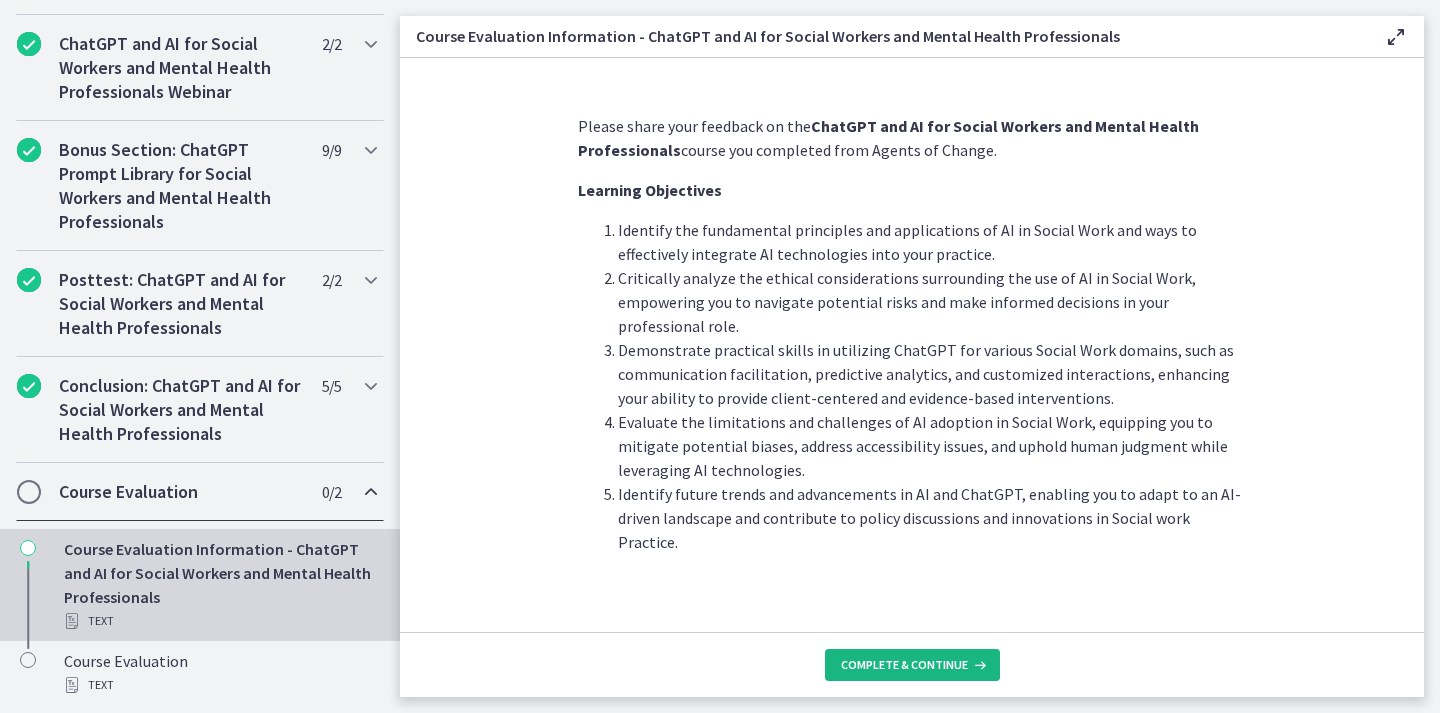 click on "Complete & continue" at bounding box center (912, 665) 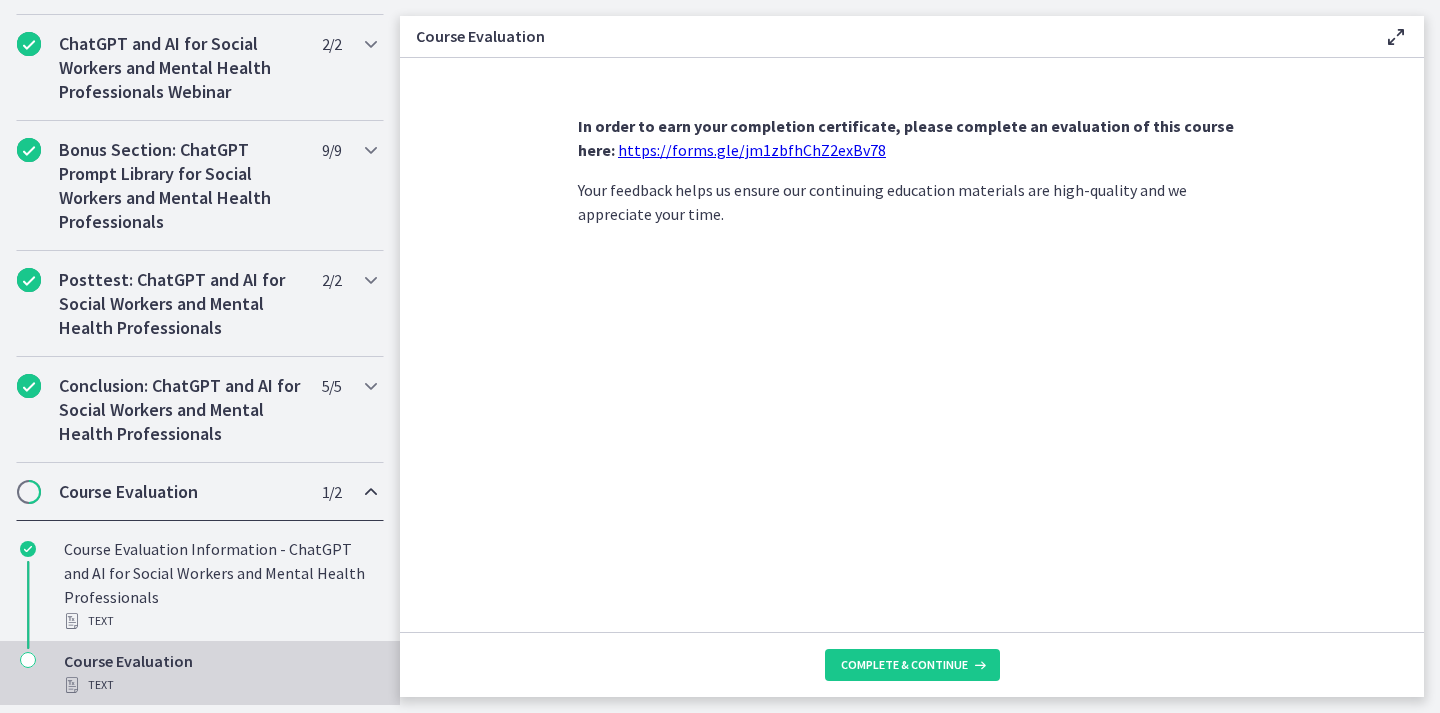click on "https://forms.gle/jm1zbfhChZ2exBv78" at bounding box center (752, 150) 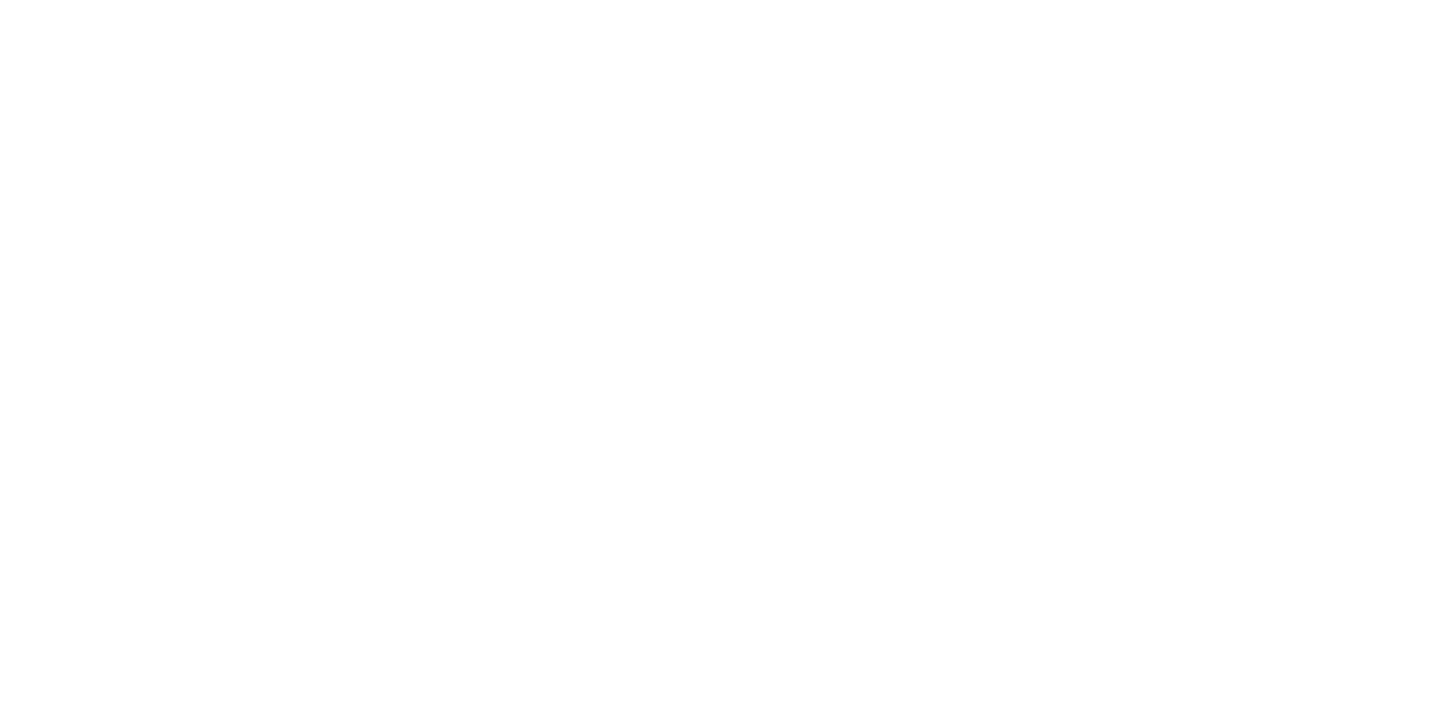 scroll, scrollTop: 0, scrollLeft: 0, axis: both 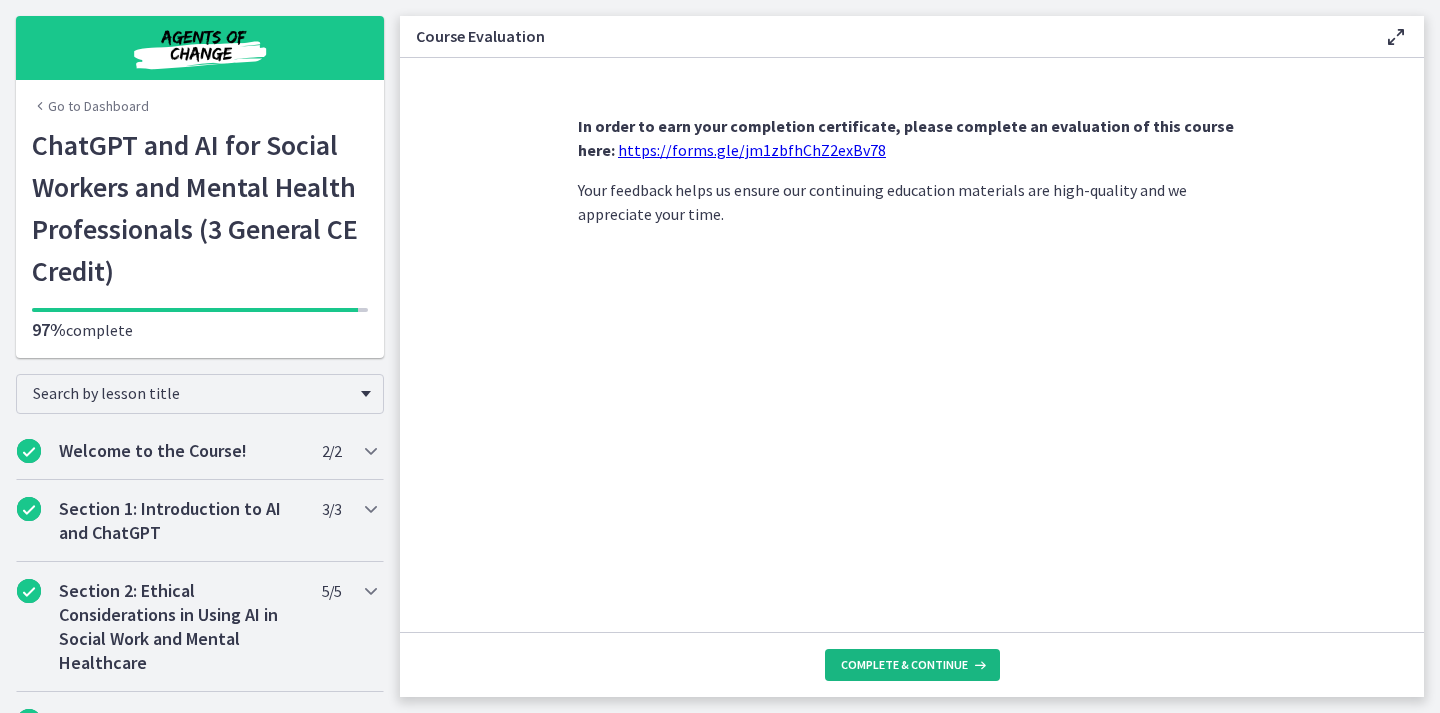 click on "Complete & continue" at bounding box center (912, 665) 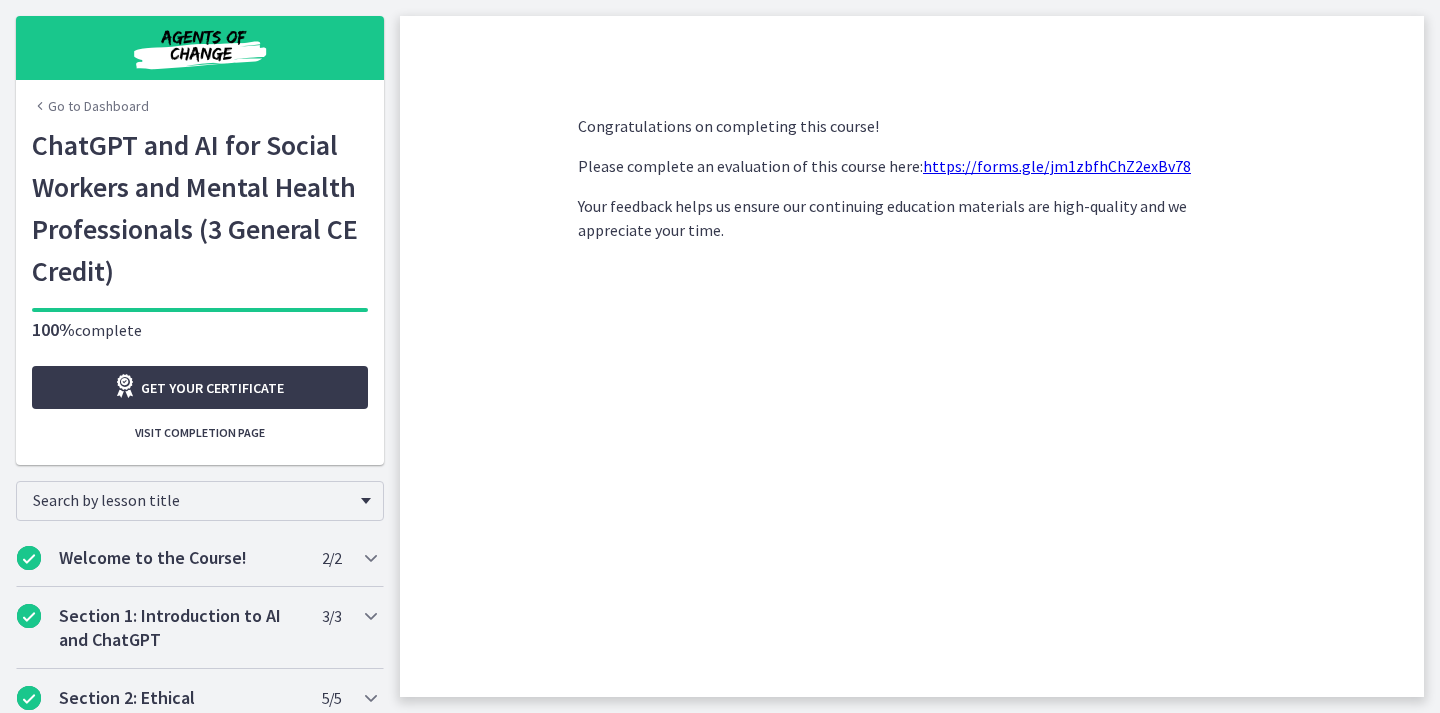 click on "https://forms.gle/jm1zbfhChZ2exBv78" at bounding box center [1057, 166] 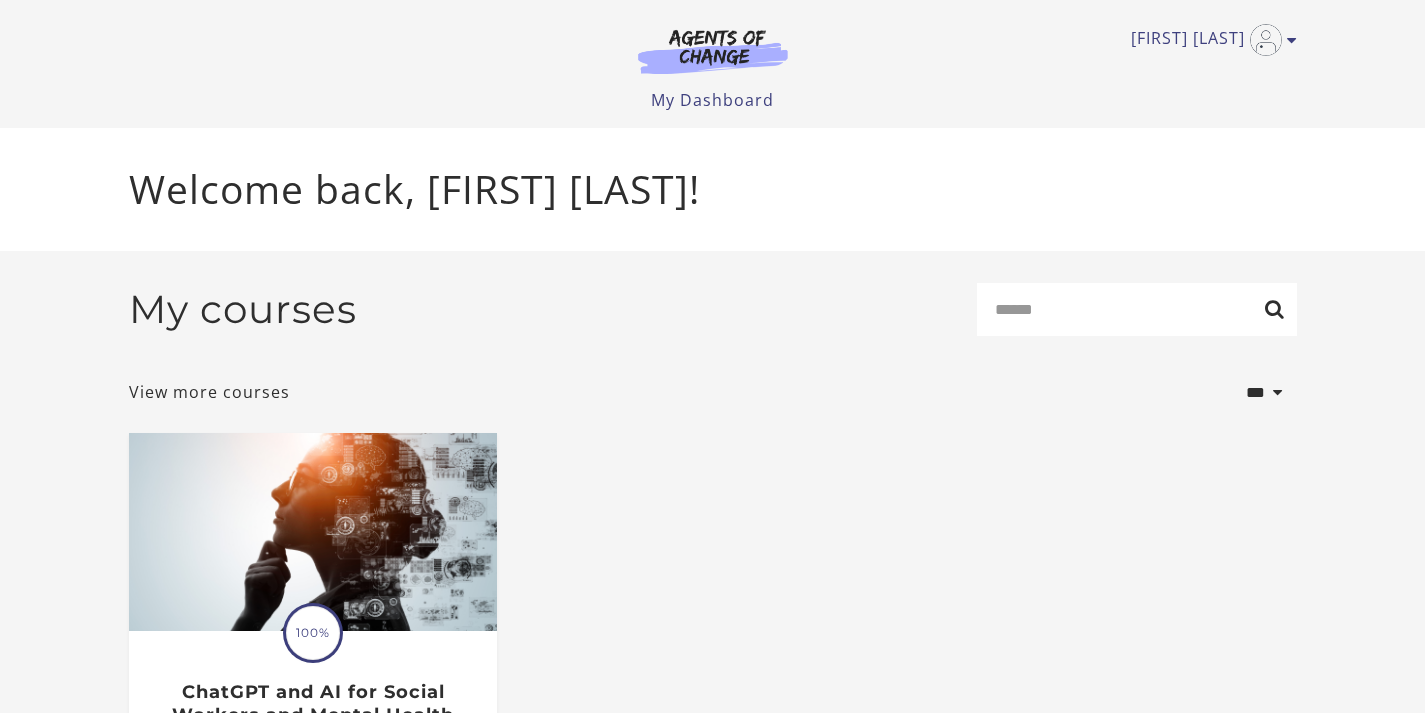 scroll, scrollTop: 0, scrollLeft: 0, axis: both 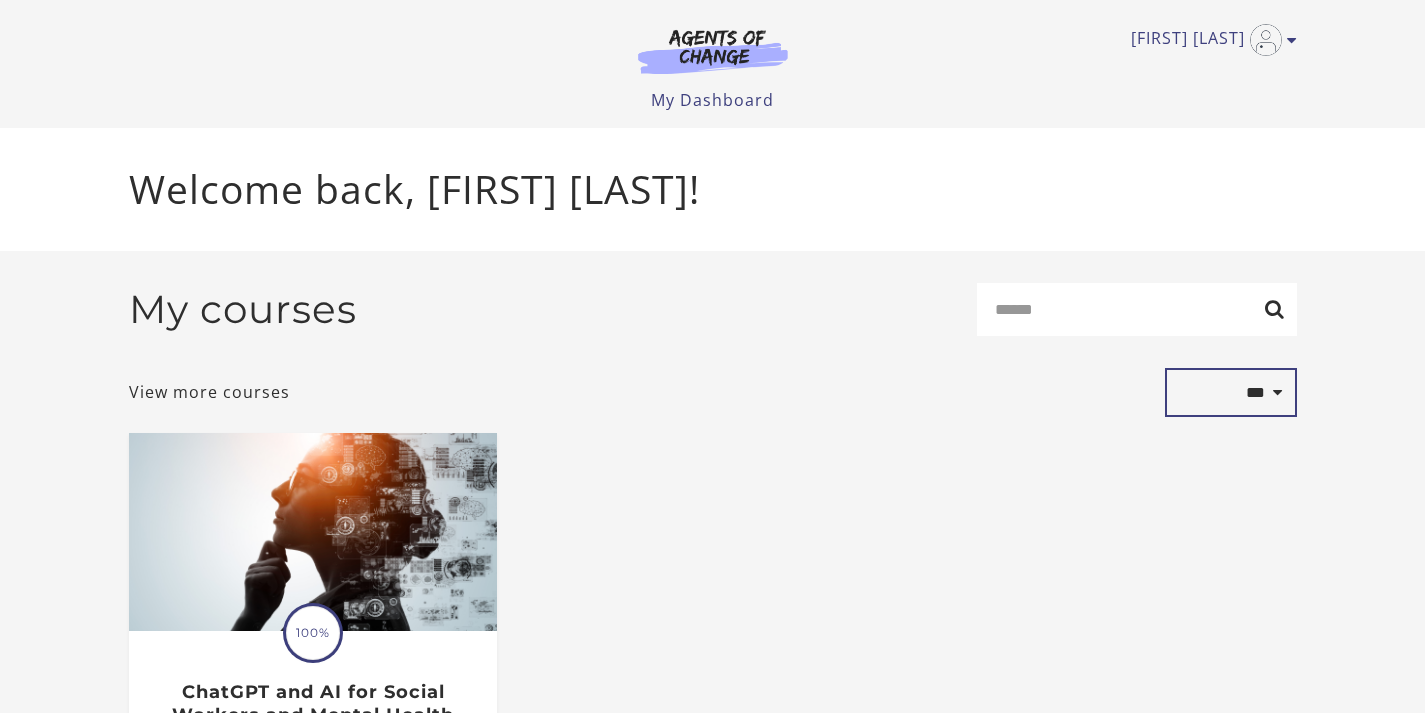 click on "**********" at bounding box center (1231, 392) 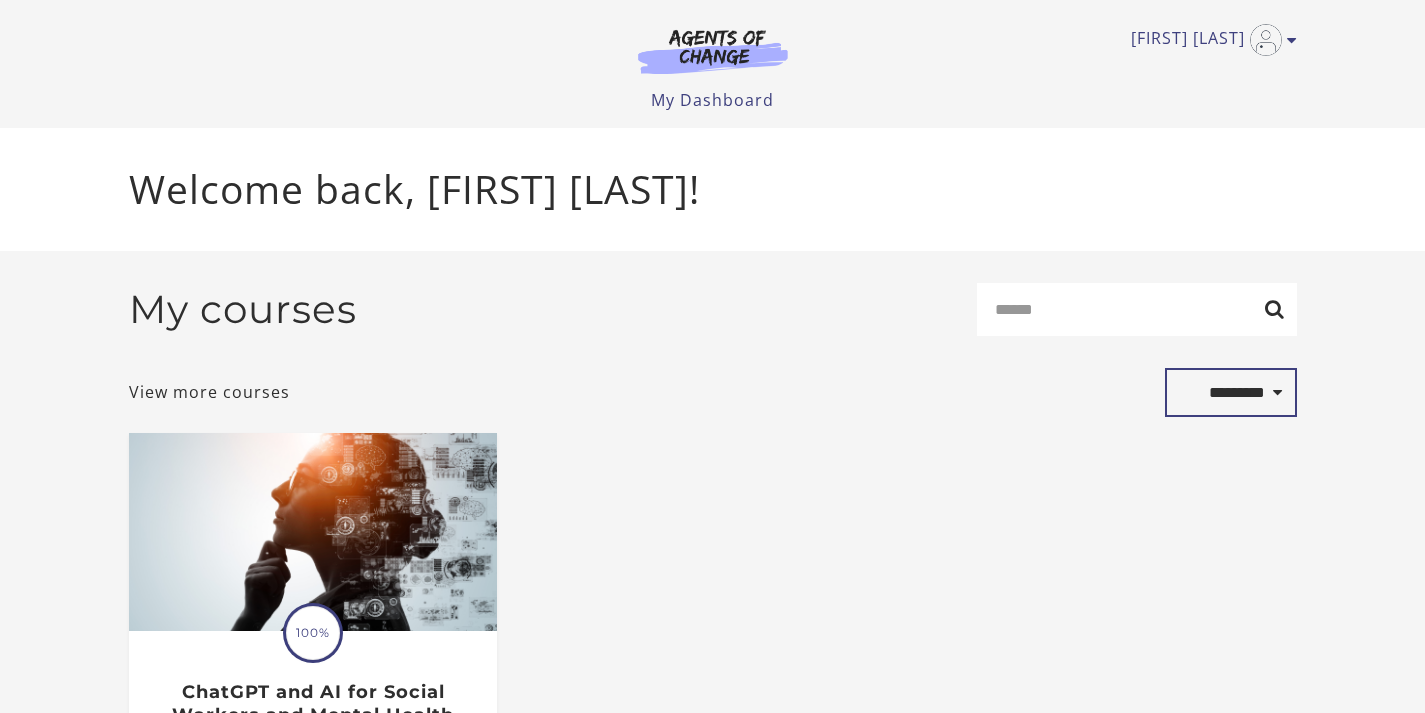 click on "**********" at bounding box center (1231, 392) 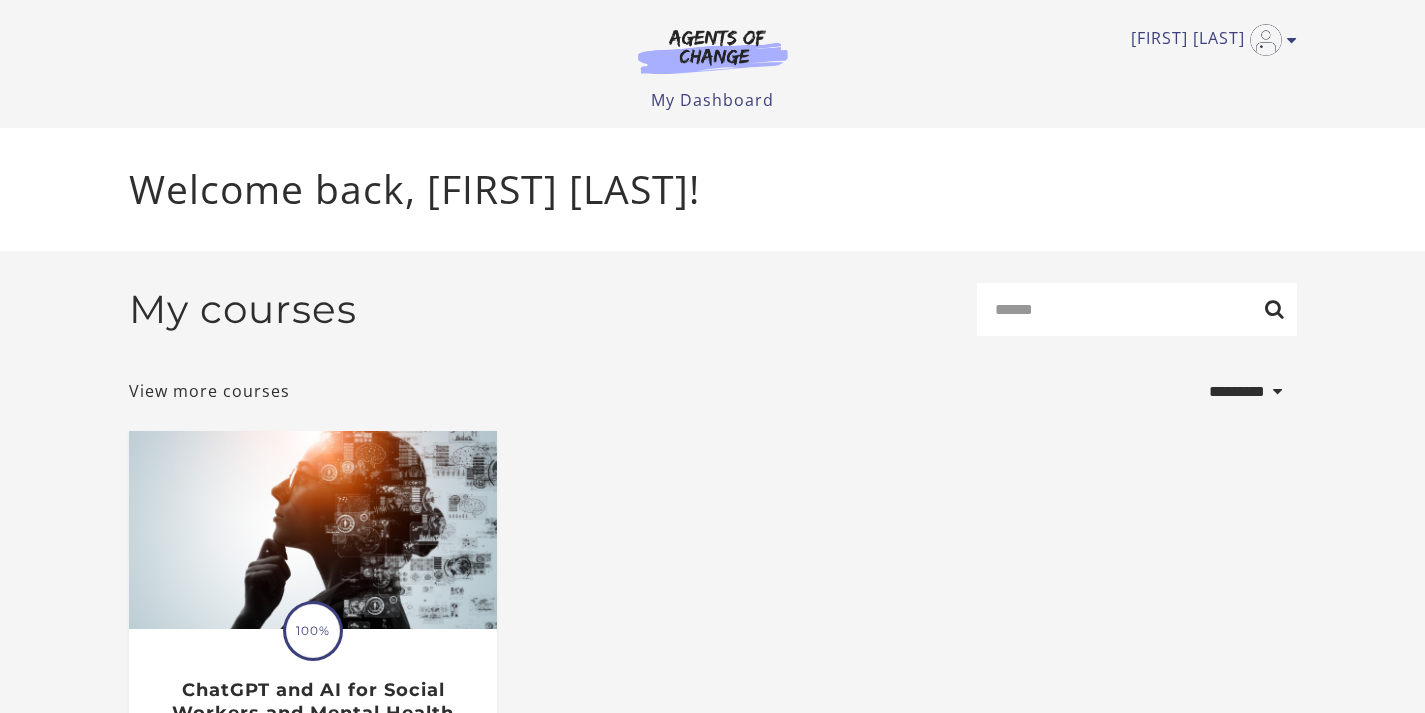 select on "*********" 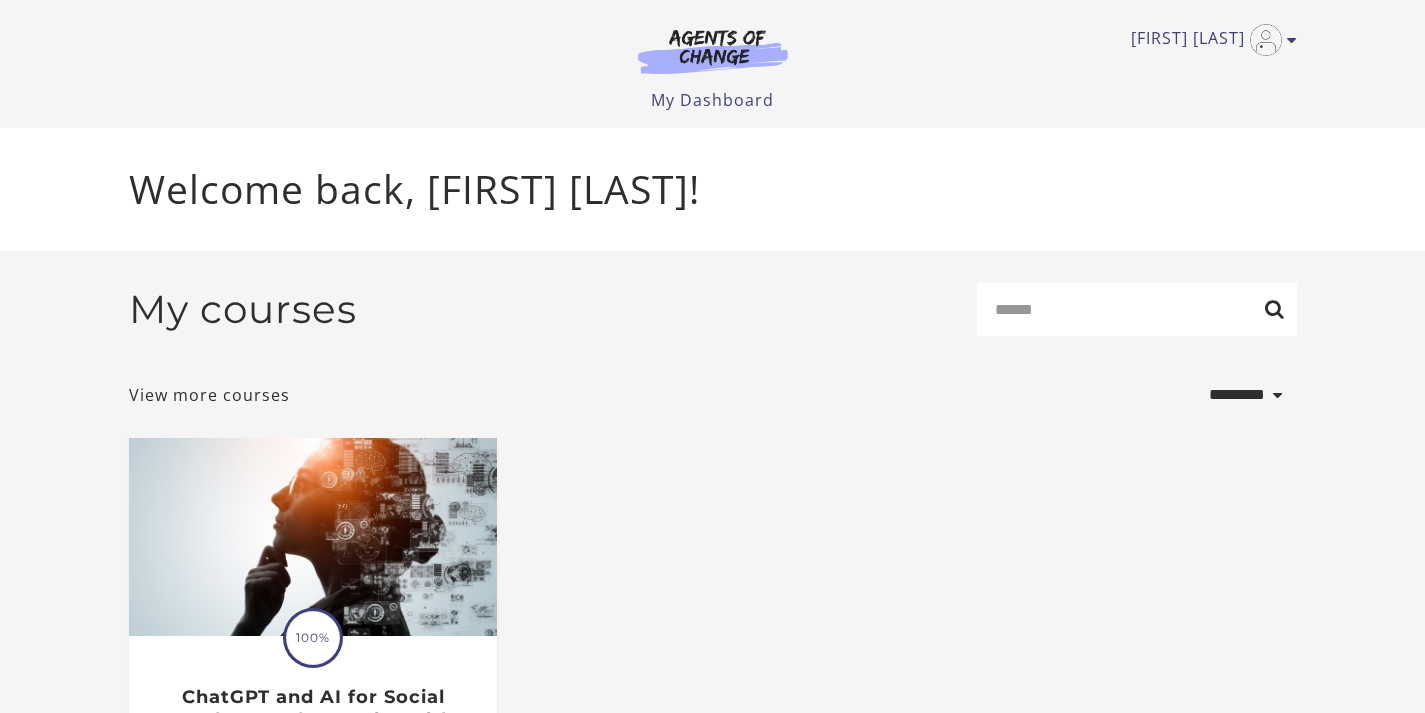 scroll, scrollTop: 0, scrollLeft: 0, axis: both 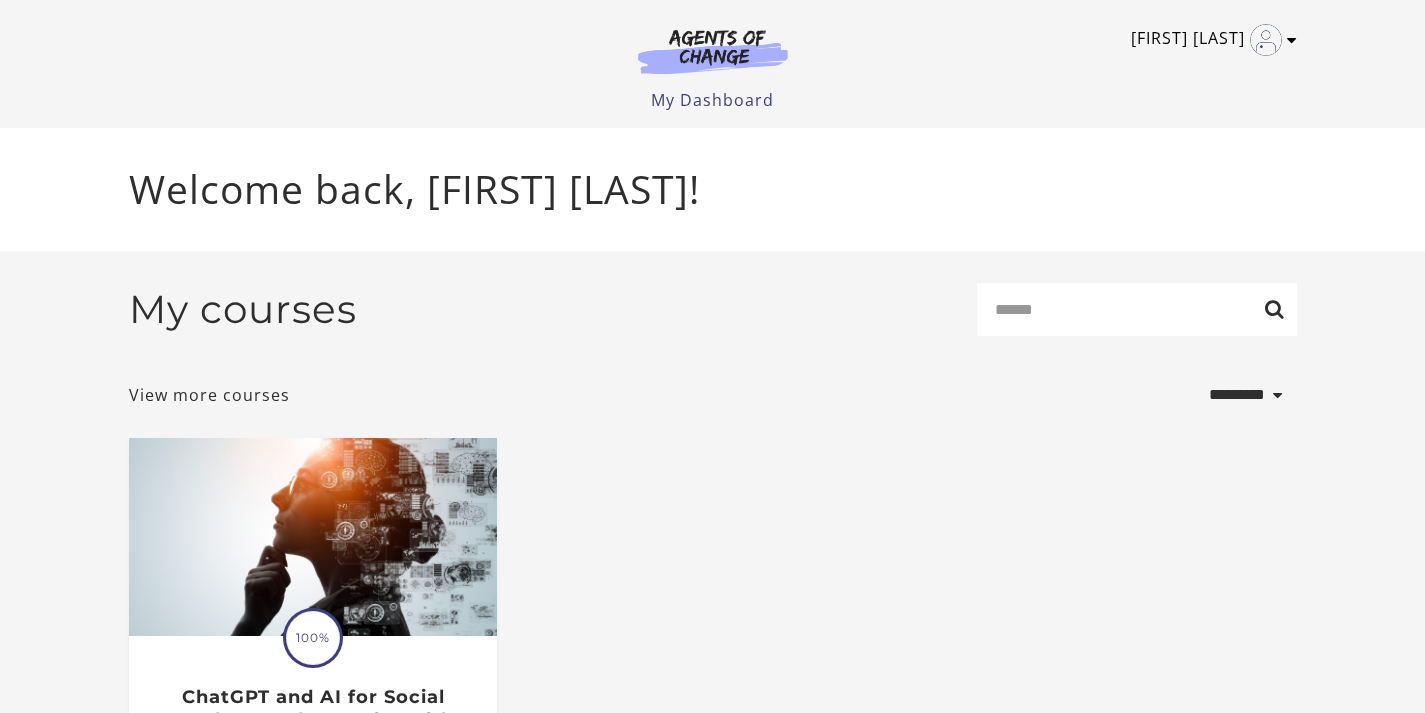 click at bounding box center (1292, 40) 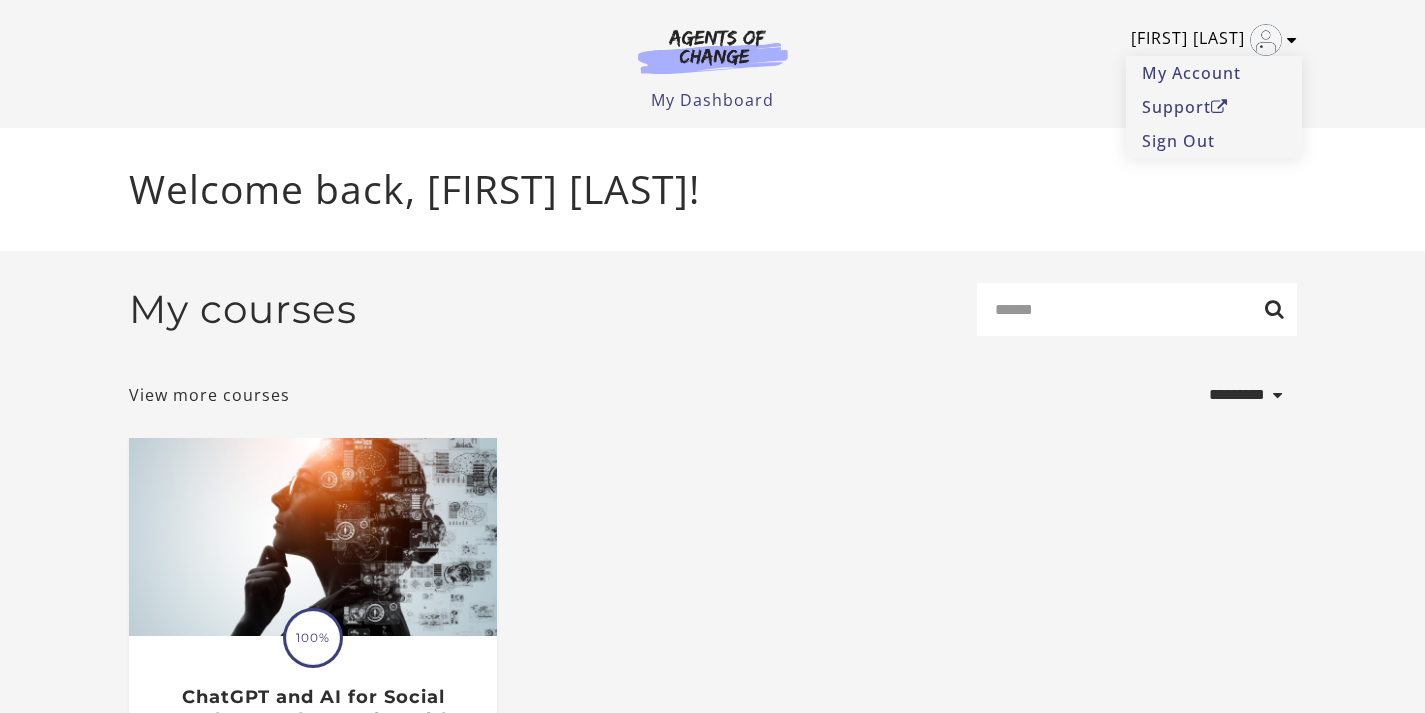 click at bounding box center [1292, 40] 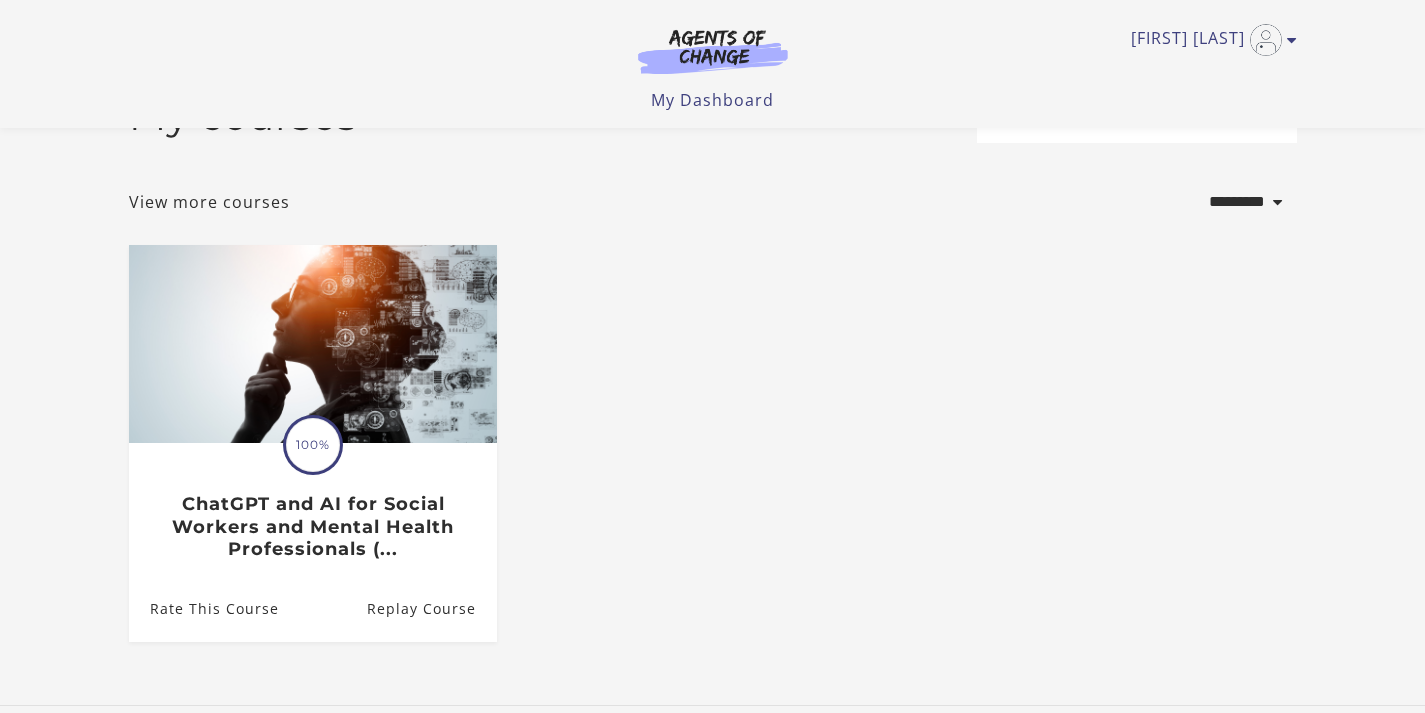 scroll, scrollTop: 208, scrollLeft: 0, axis: vertical 